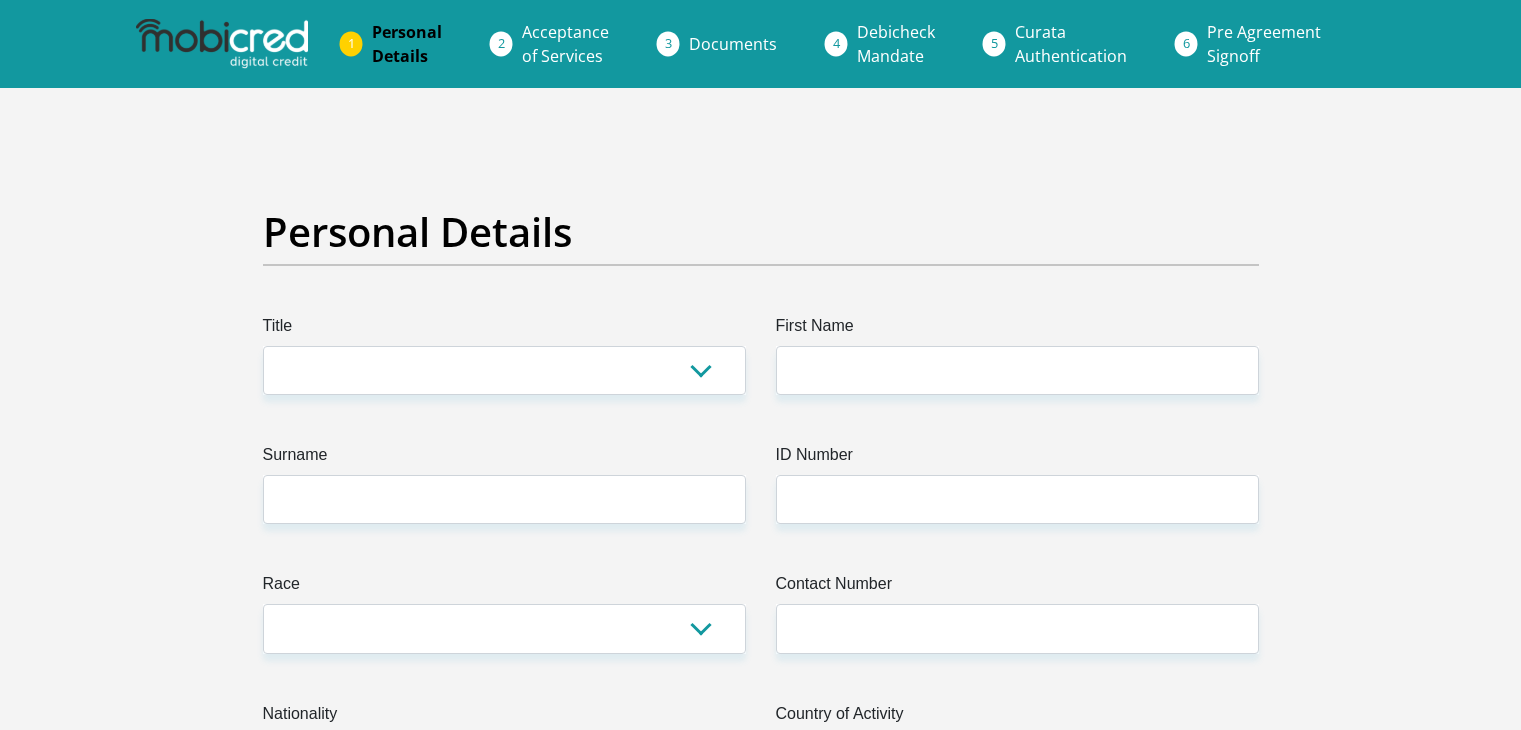 scroll, scrollTop: 0, scrollLeft: 0, axis: both 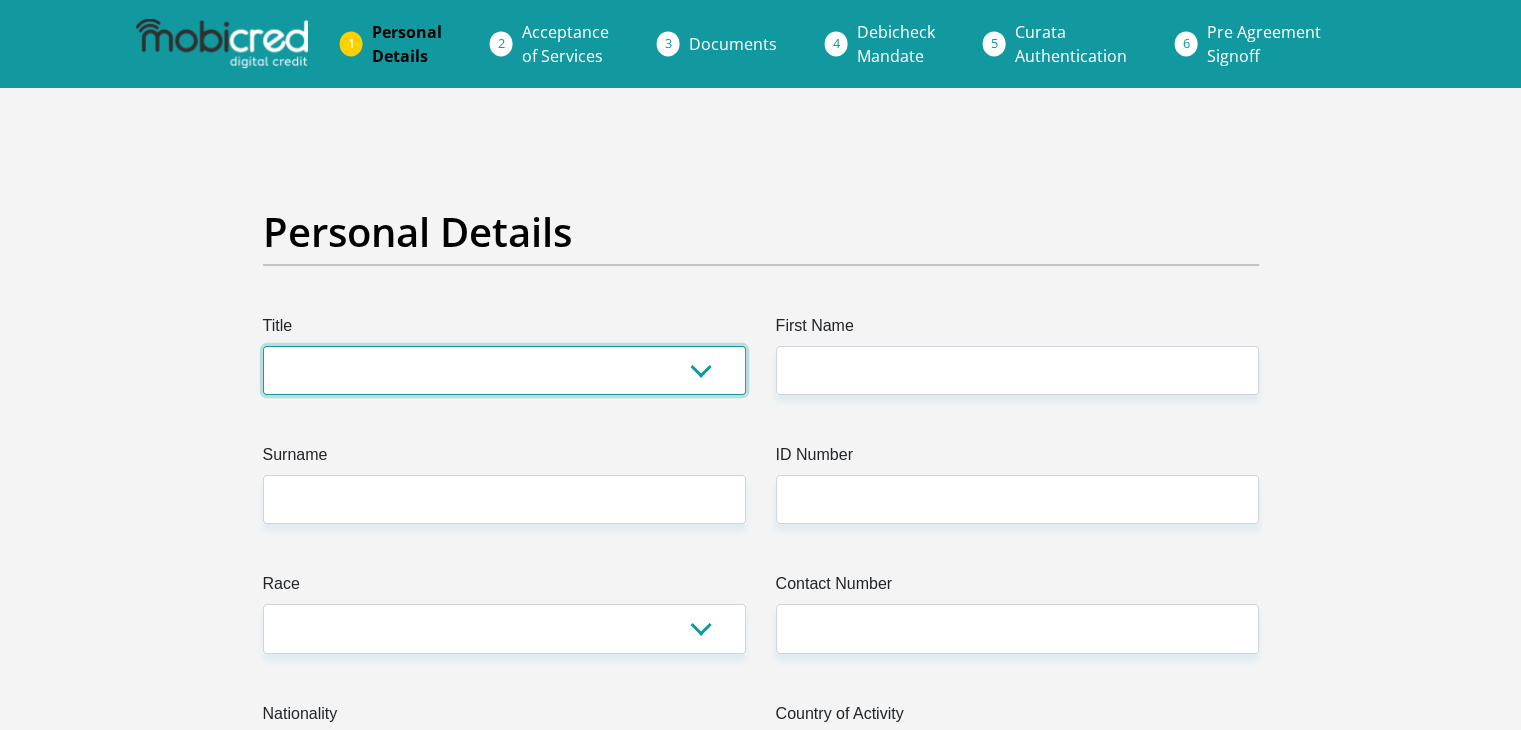 click on "Mr
Ms
Mrs
Dr
Other" at bounding box center (504, 370) 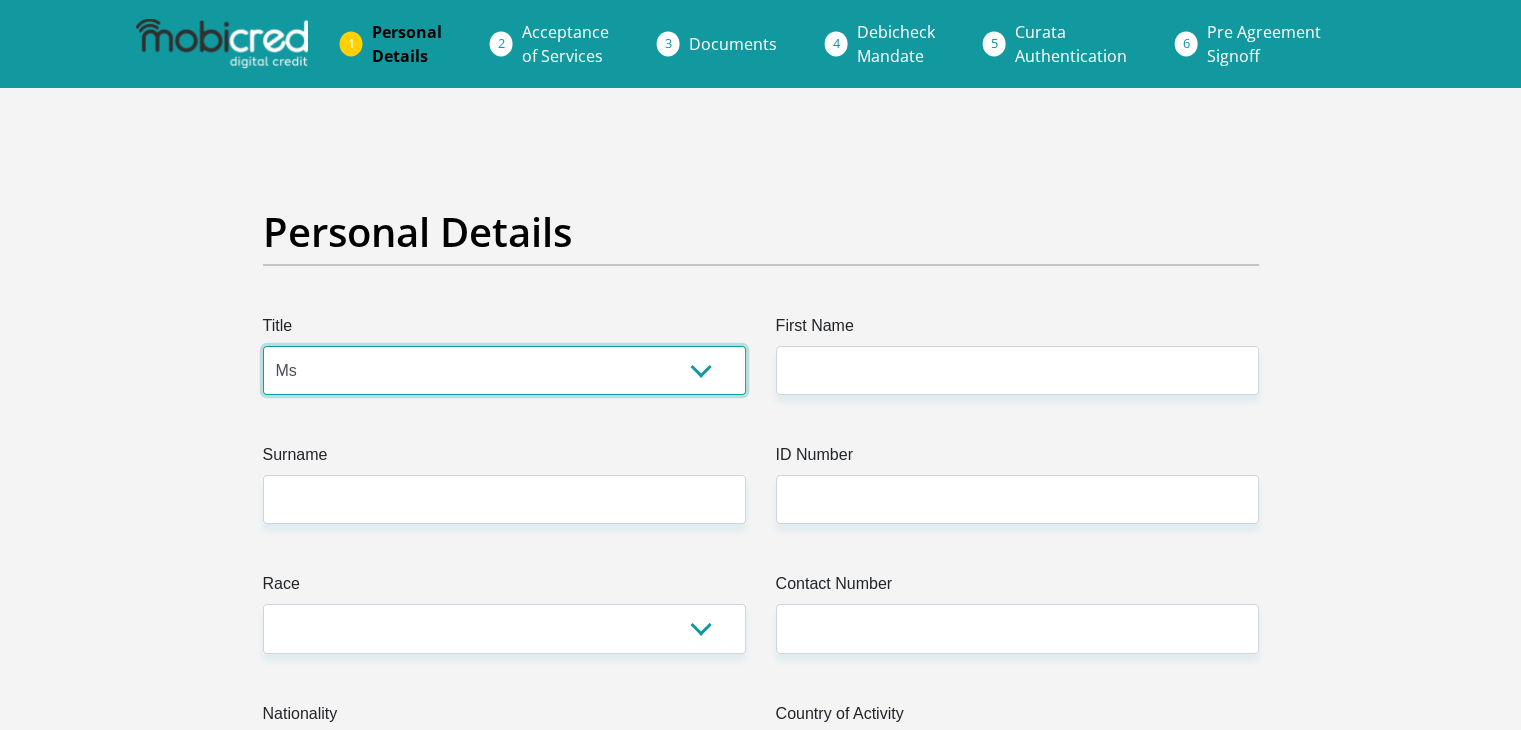 click on "Mr
Ms
Mrs
Dr
Other" at bounding box center [504, 370] 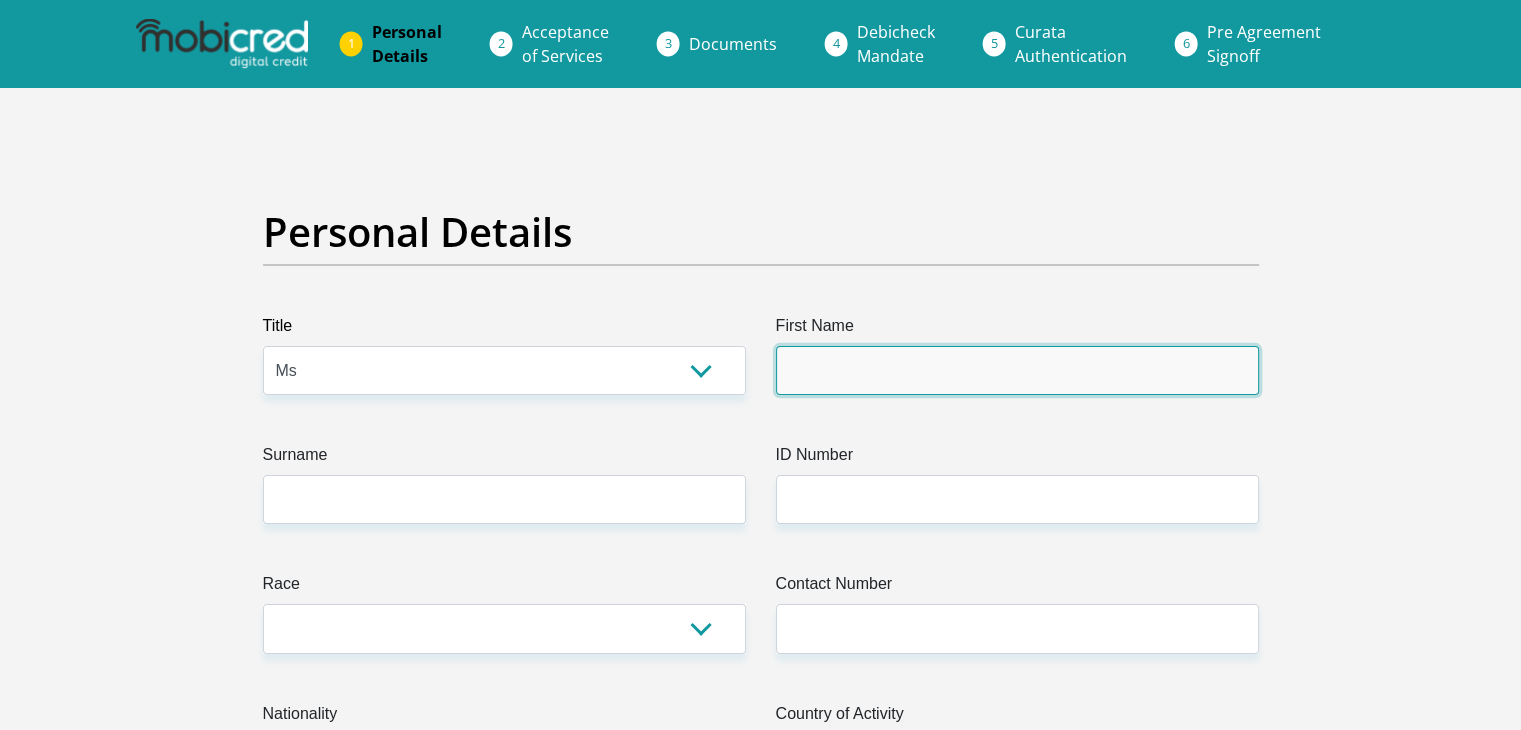 click on "First Name" at bounding box center (1017, 370) 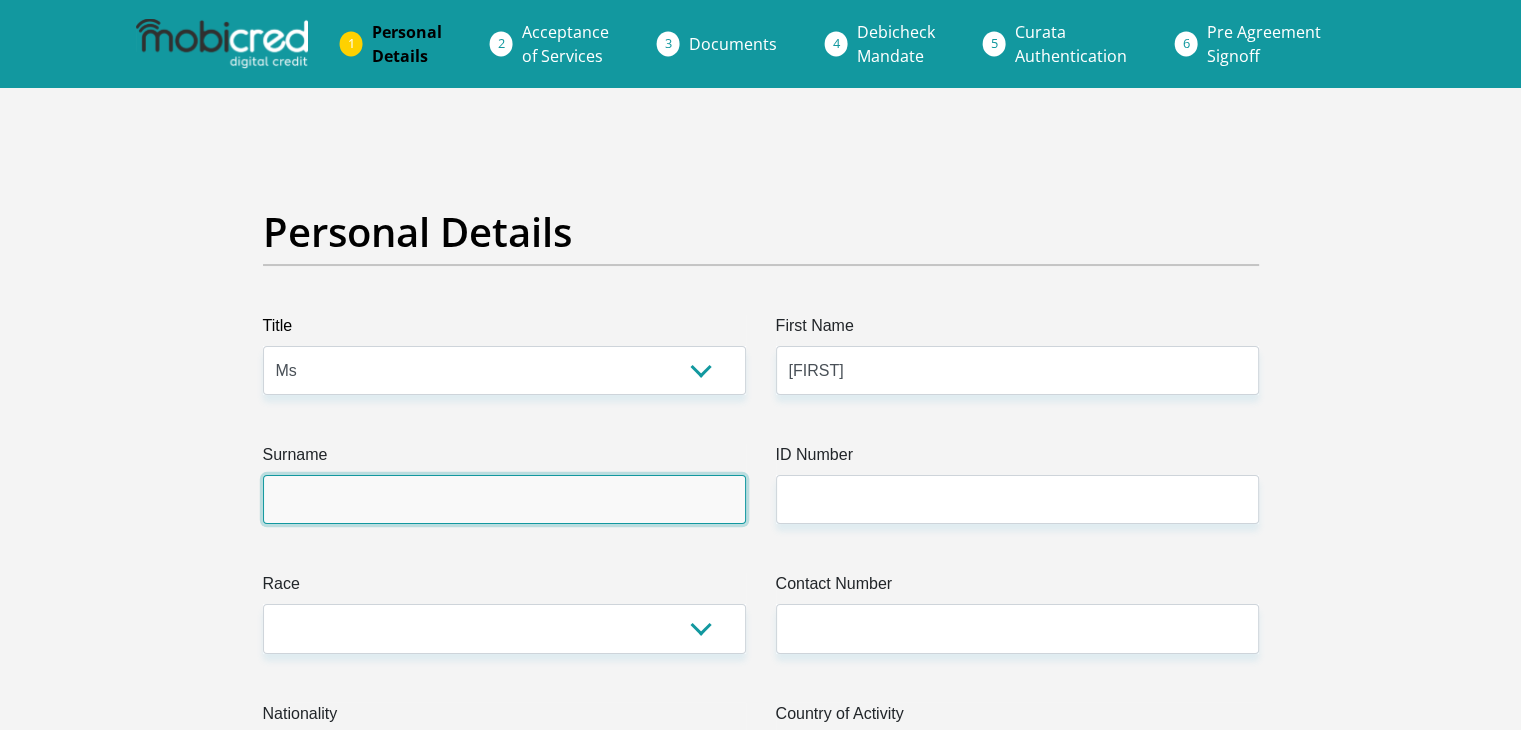 type on "[LAST]" 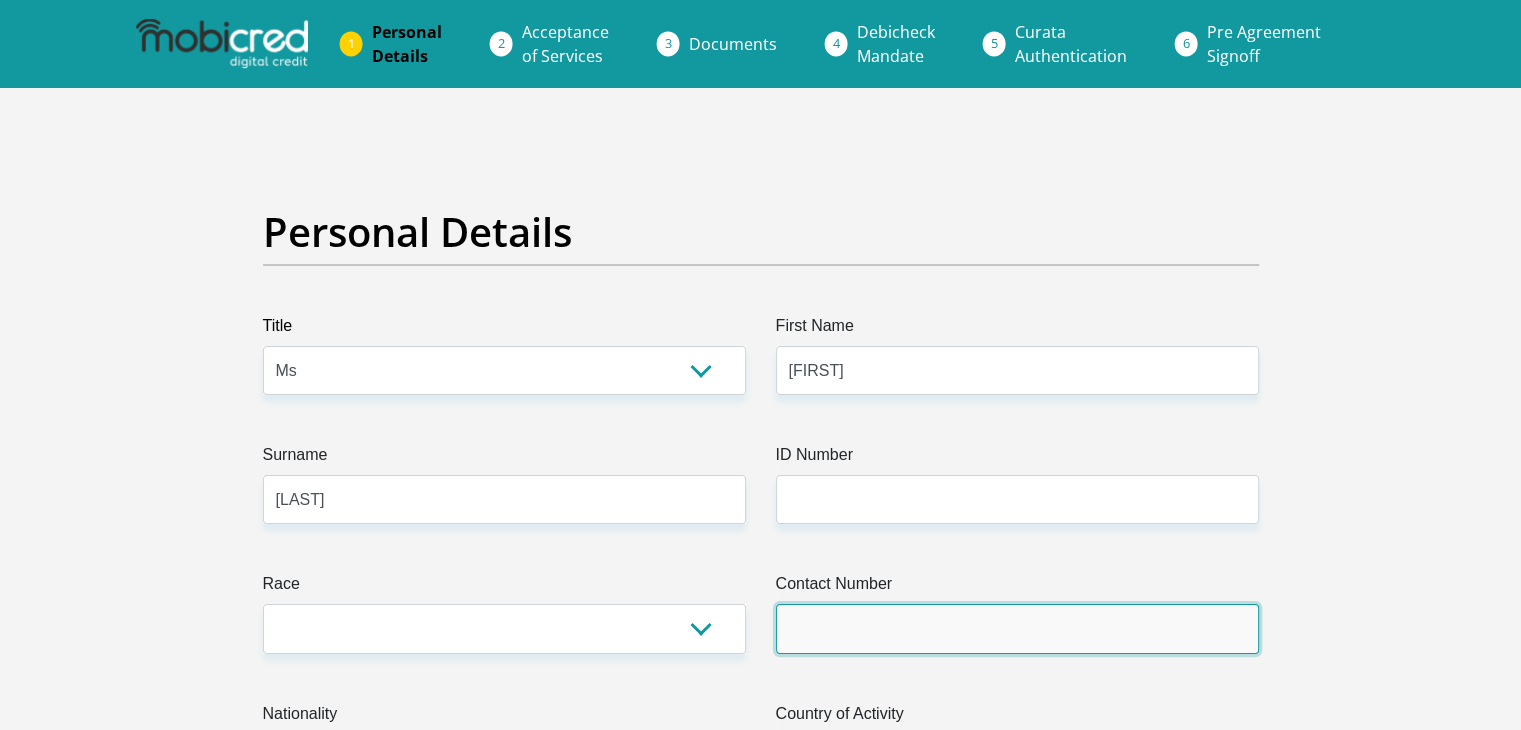 type on "[PHONE]" 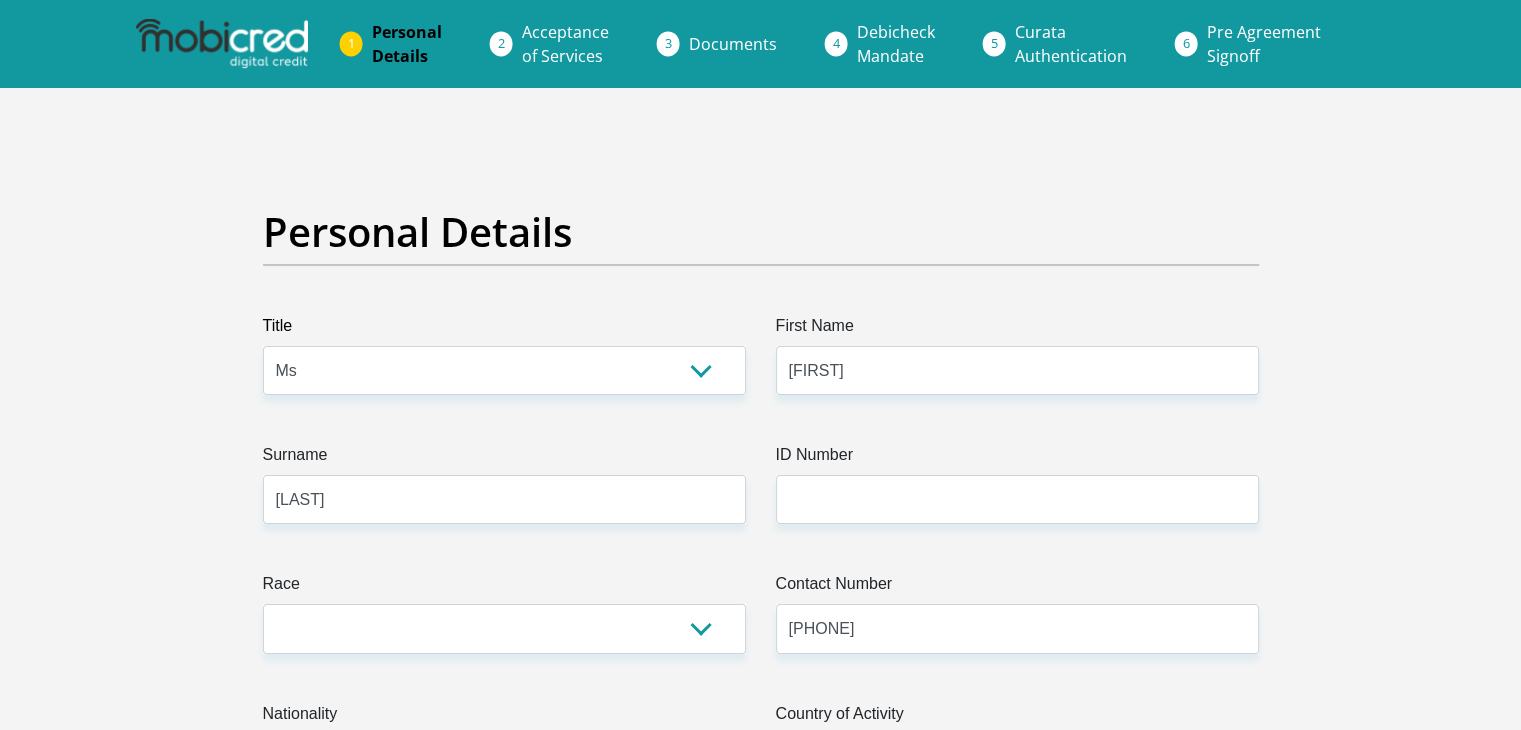 select on "ZAF" 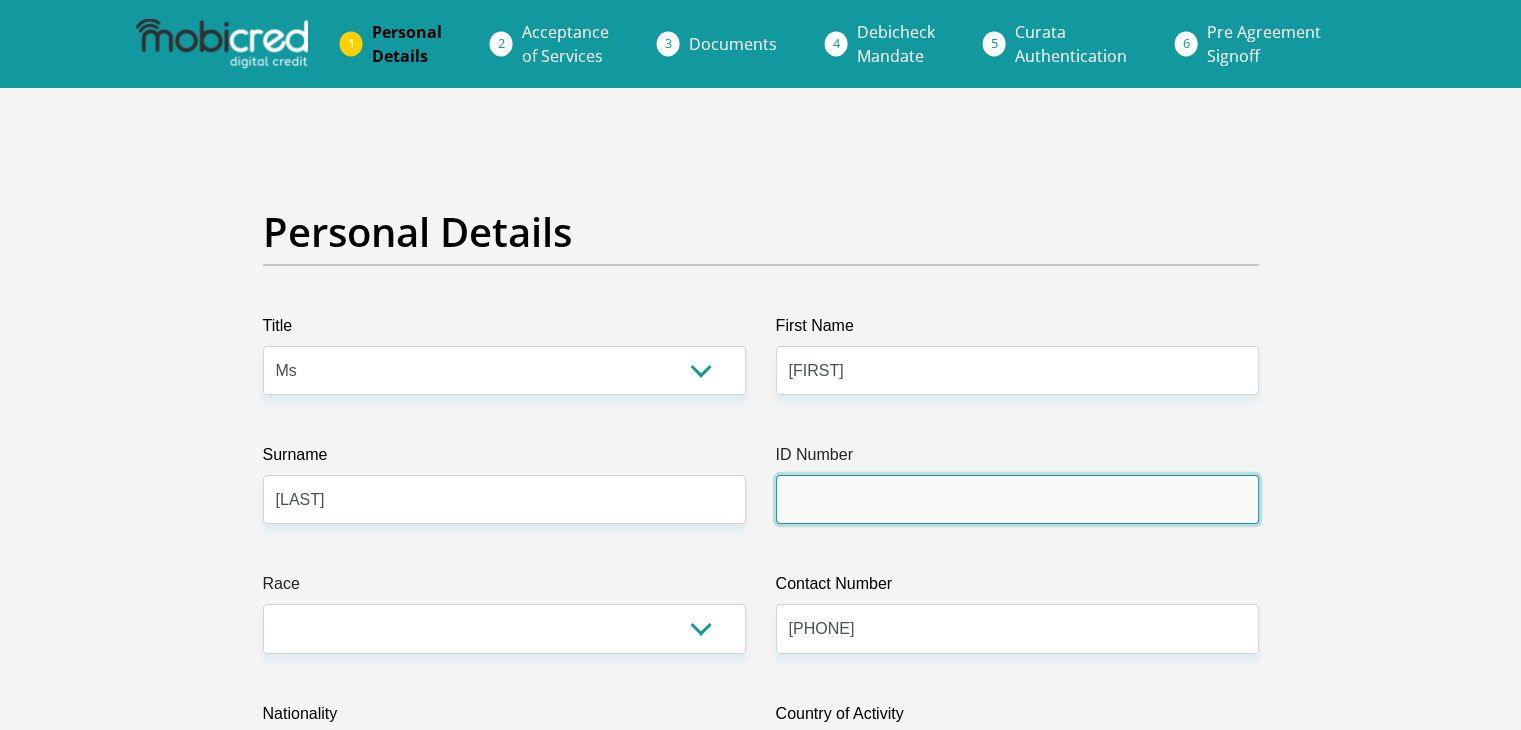 click on "ID Number" at bounding box center [1017, 499] 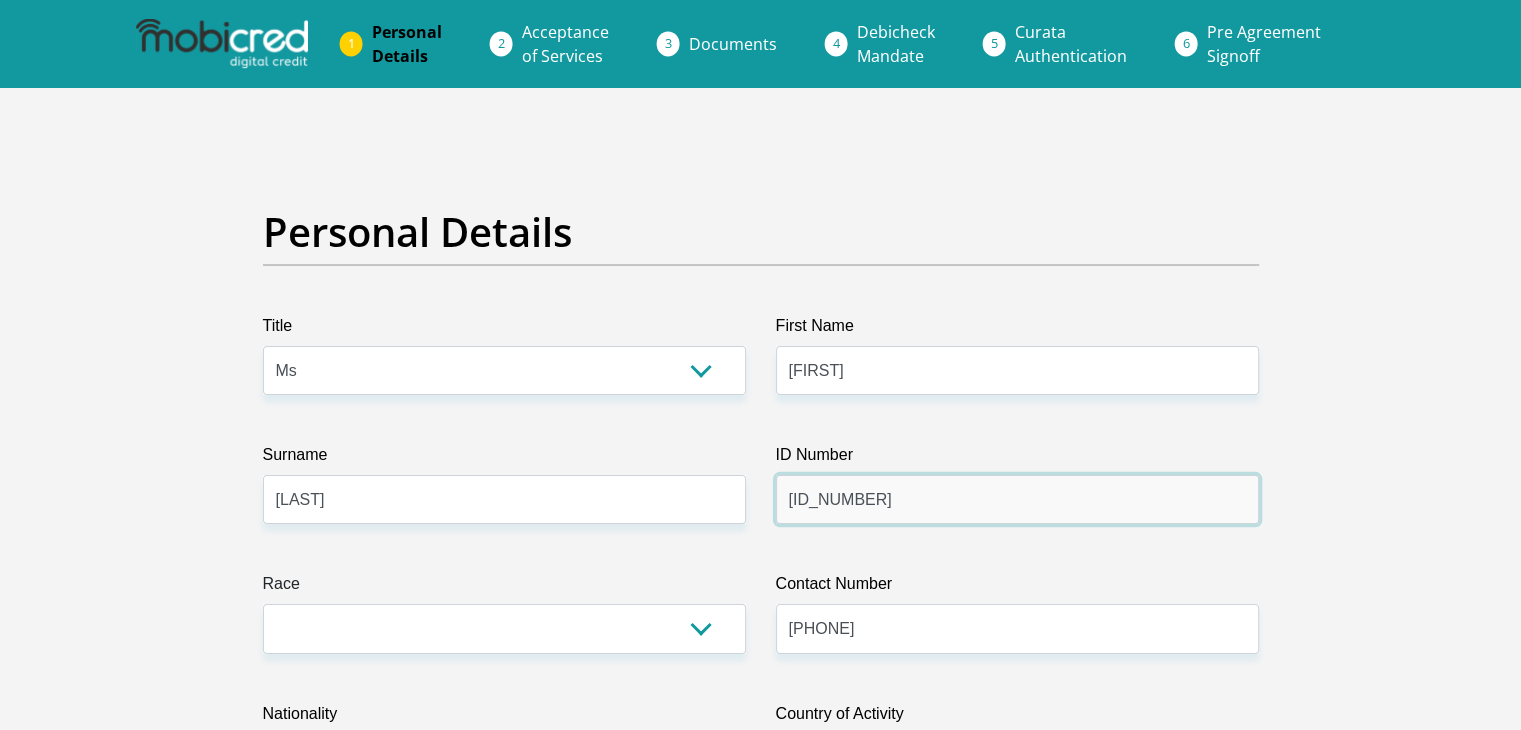 type on "[ID_NUMBER]" 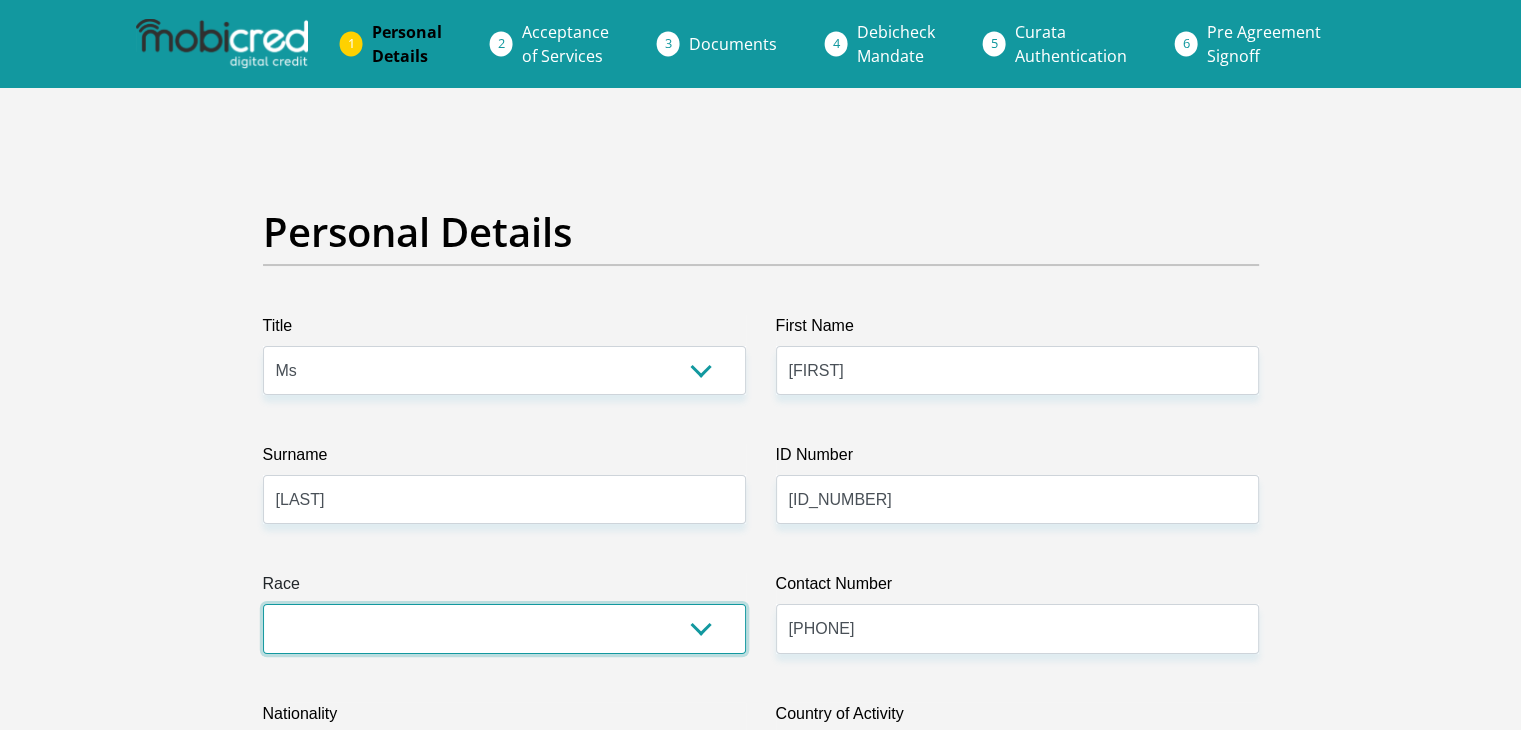 click on "Black
Coloured
Indian
White
Other" at bounding box center (504, 628) 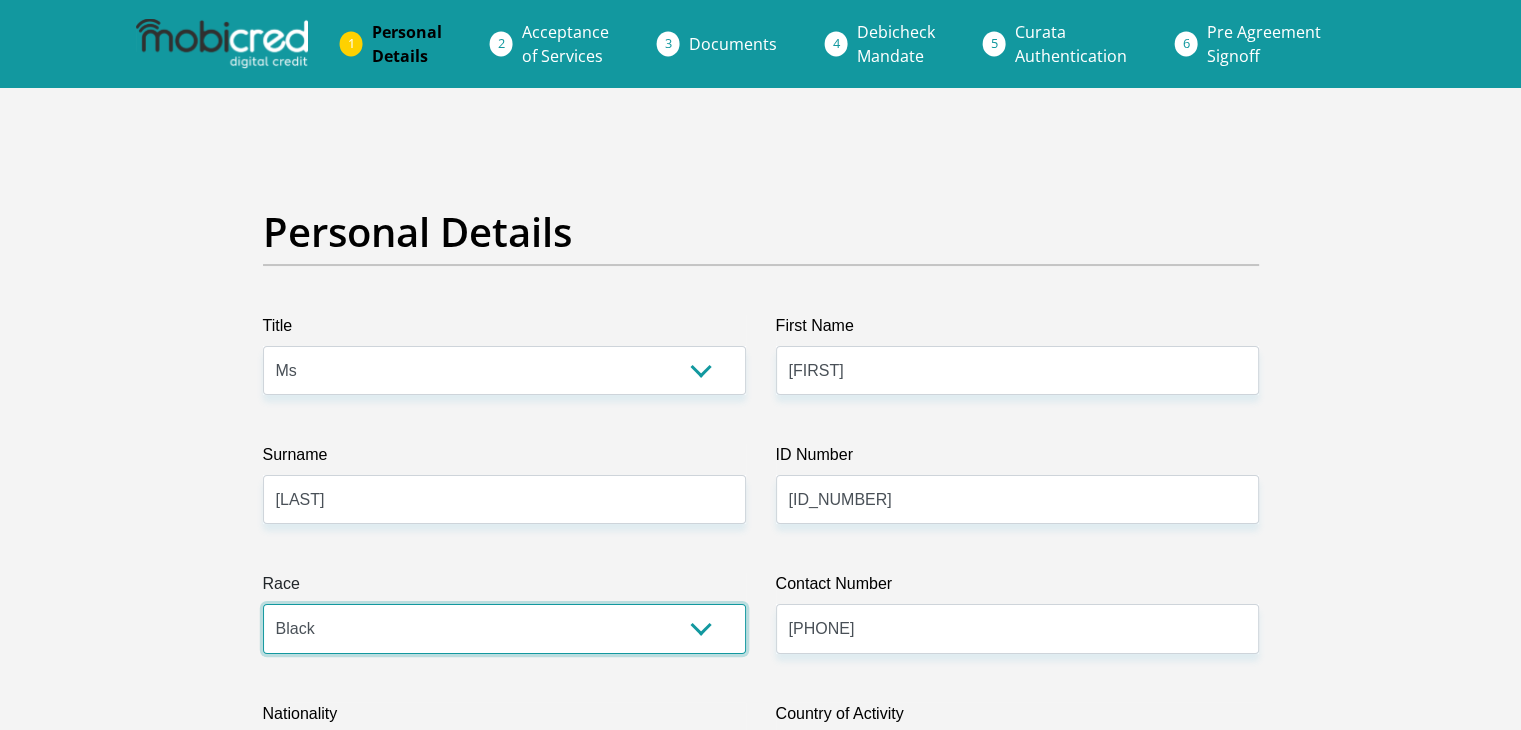 click on "Black
Coloured
Indian
White
Other" at bounding box center (504, 628) 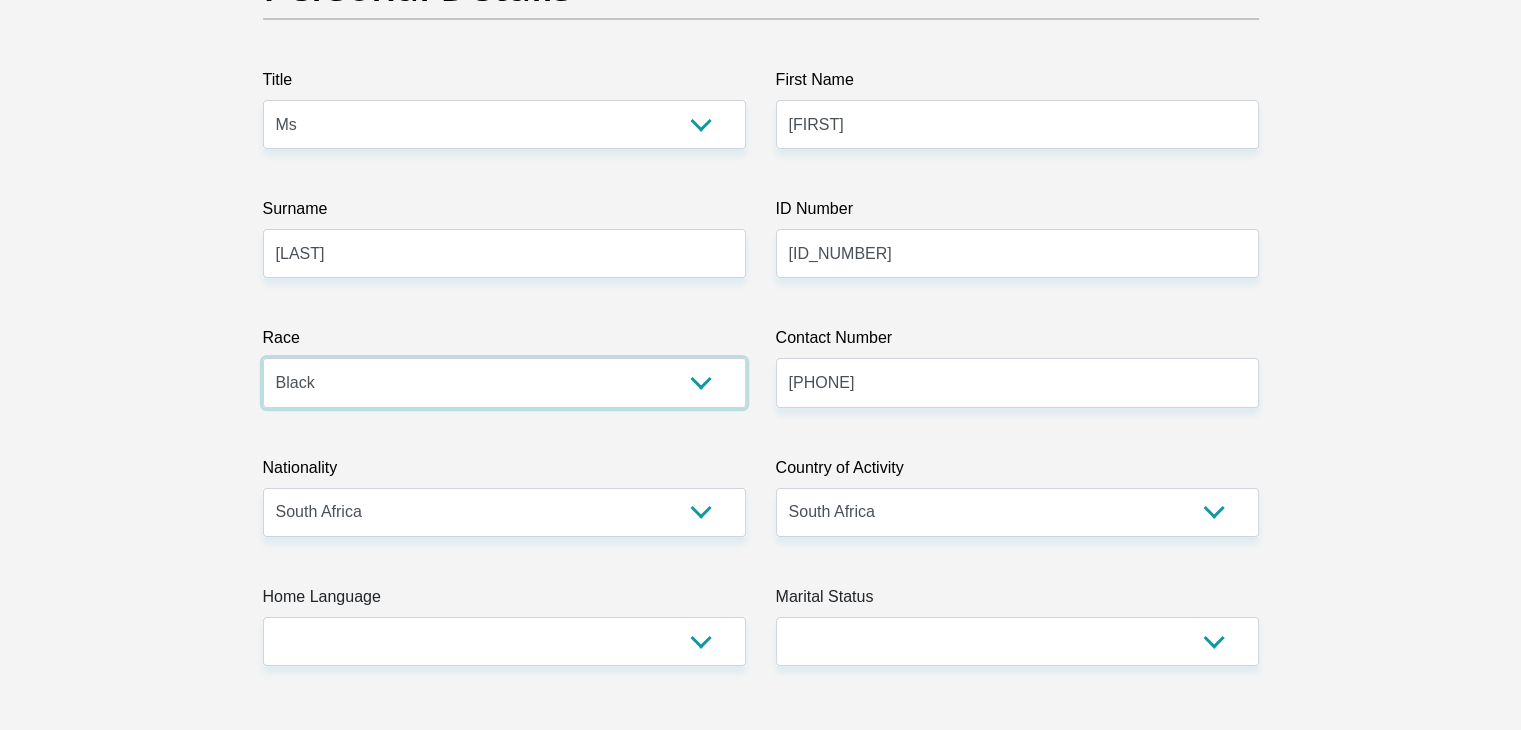 scroll, scrollTop: 279, scrollLeft: 0, axis: vertical 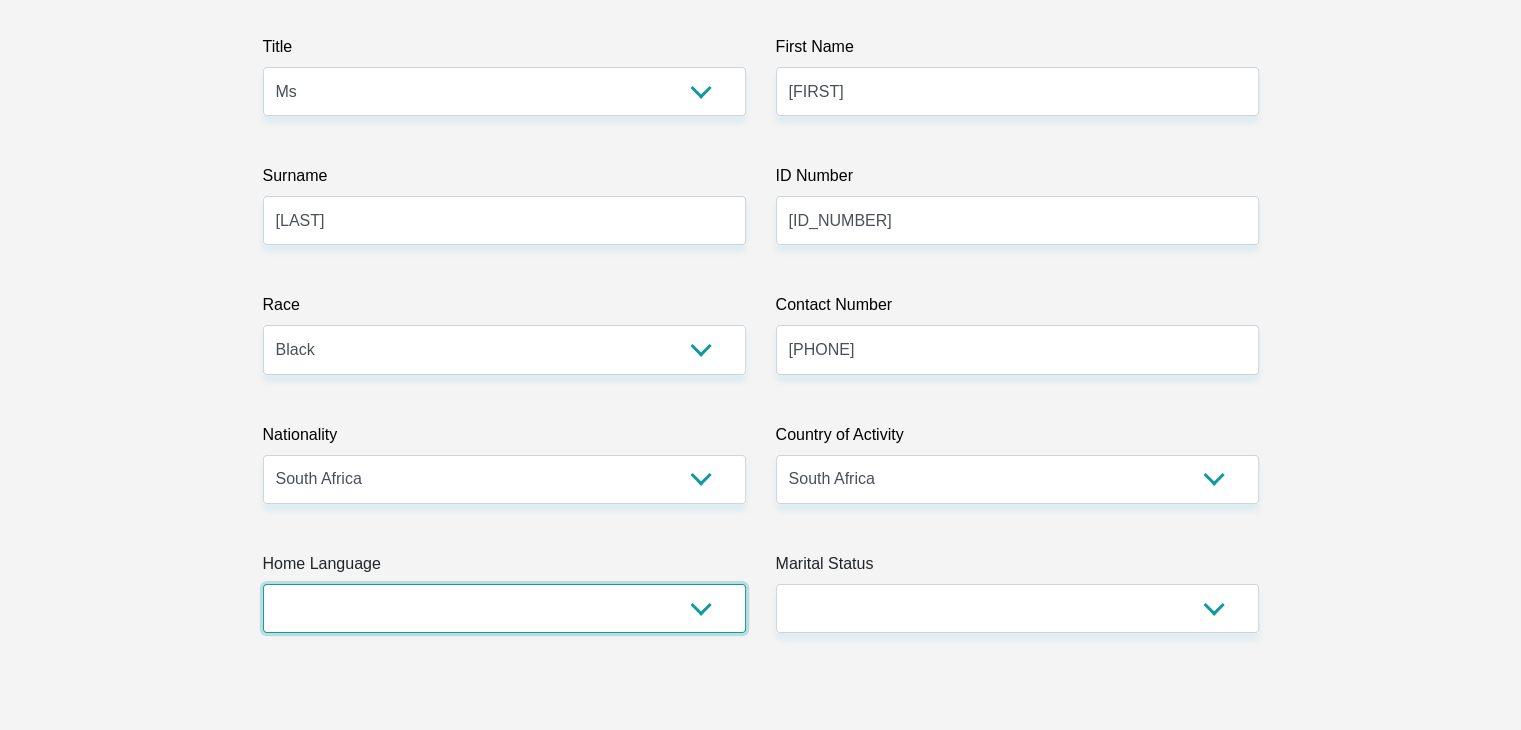 click on "Afrikaans
English
Sepedi
South Ndebele
Southern Sotho
Swati
Tsonga
Tswana
Venda
Xhosa
Zulu
Other" at bounding box center [504, 608] 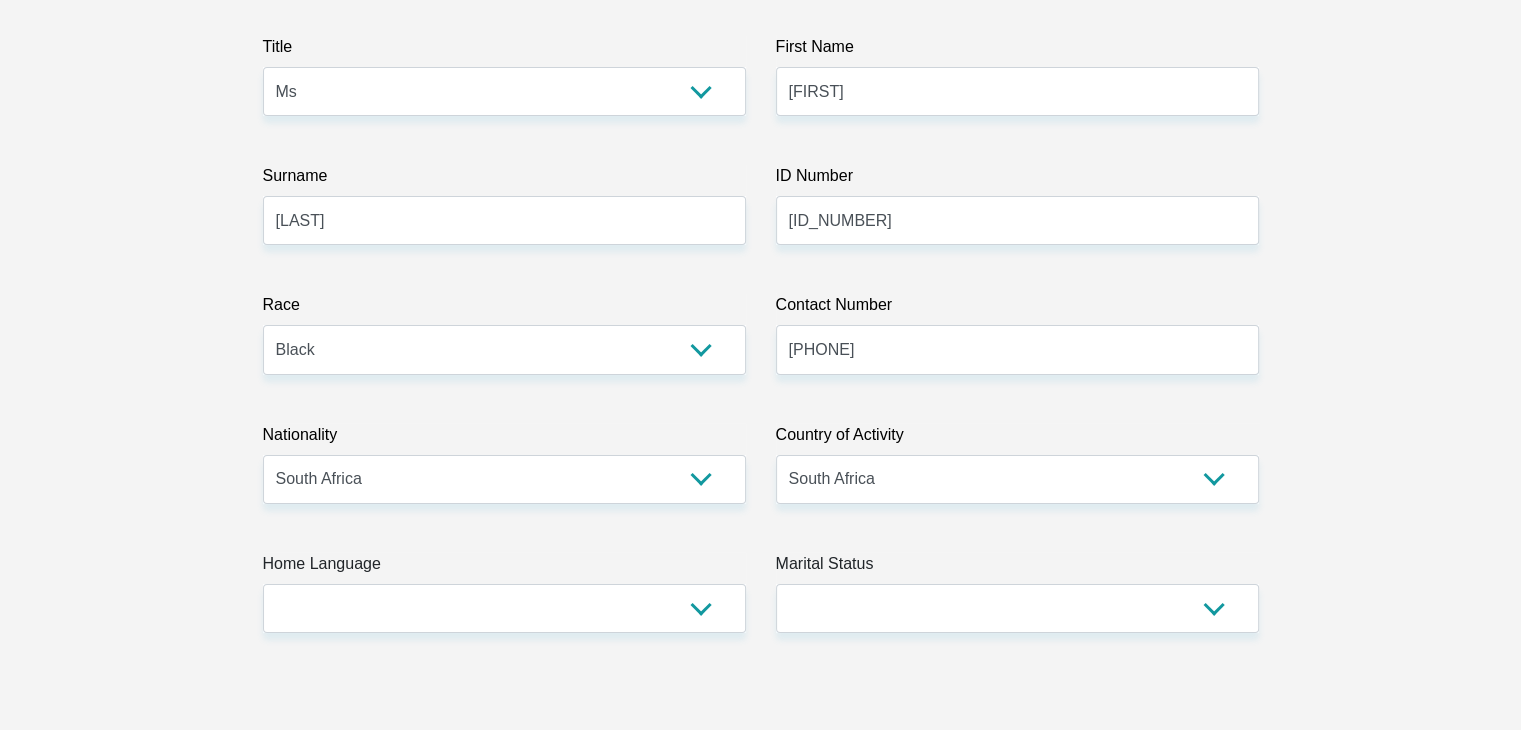 click on "Title
Mr
Ms
Mrs
Dr
Other
First Name
[FIRST]
Surname
[LAST]
ID Number
[ID_NUMBER]
Please input valid ID number
Race
Black
Coloured
Indian
White
Other
Contact Number
[PHONE]
Please input valid contact number
Nationality
South Africa
Afghanistan
Aland Islands  Albania  Algeria" at bounding box center [761, 3288] 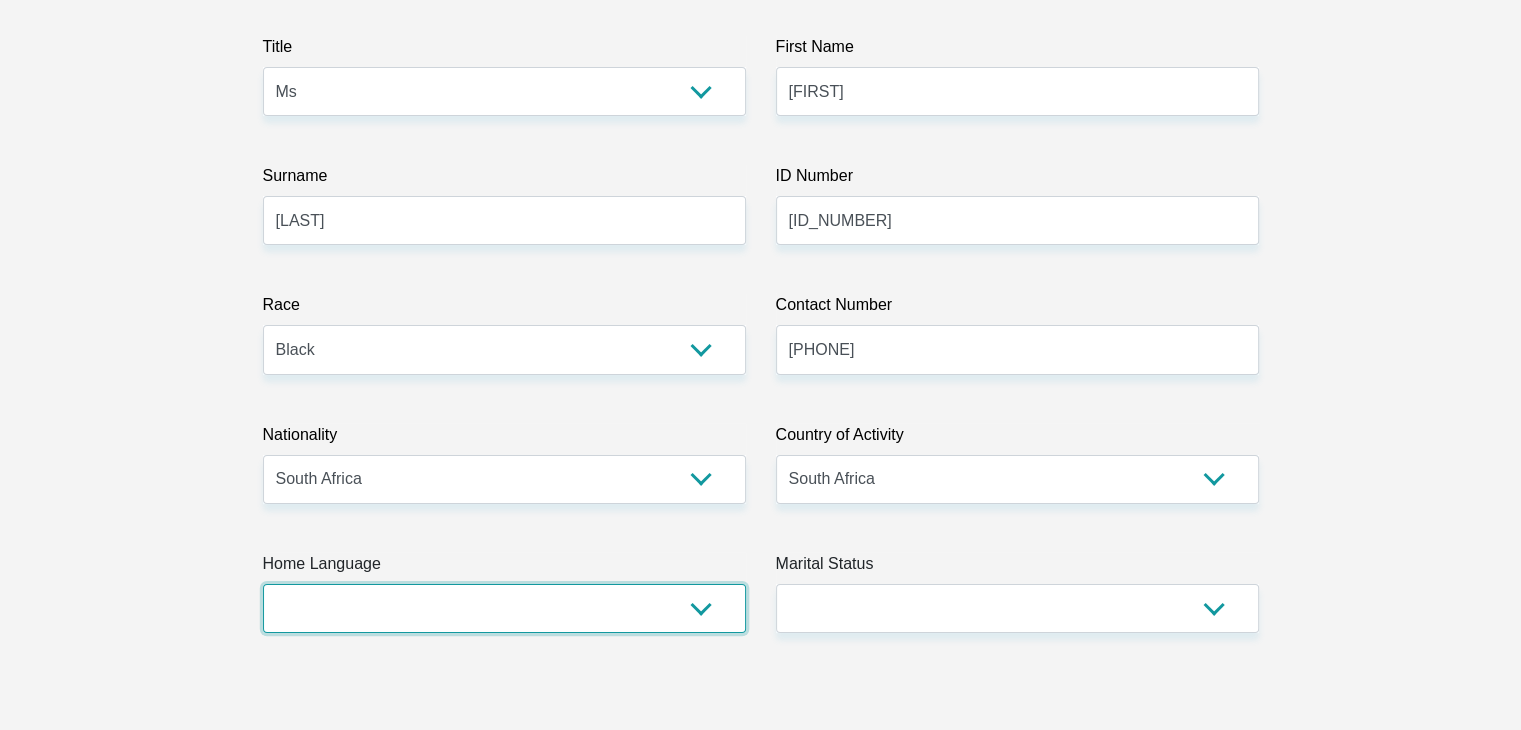 click on "Afrikaans
English
Sepedi
South Ndebele
Southern Sotho
Swati
Tsonga
Tswana
Venda
Xhosa
Zulu
Other" at bounding box center [504, 608] 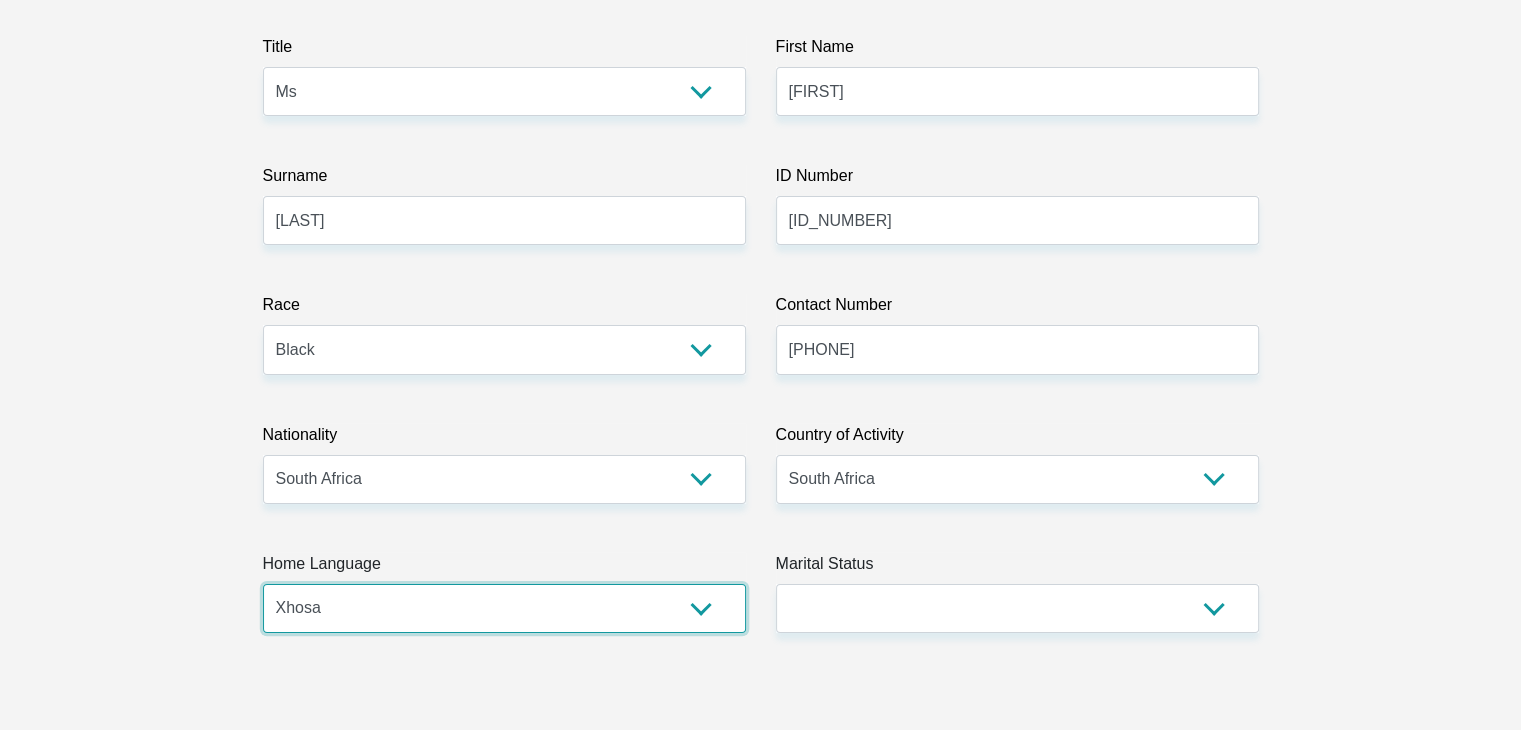 click on "Afrikaans
English
Sepedi
South Ndebele
Southern Sotho
Swati
Tsonga
Tswana
Venda
Xhosa
Zulu
Other" at bounding box center [504, 608] 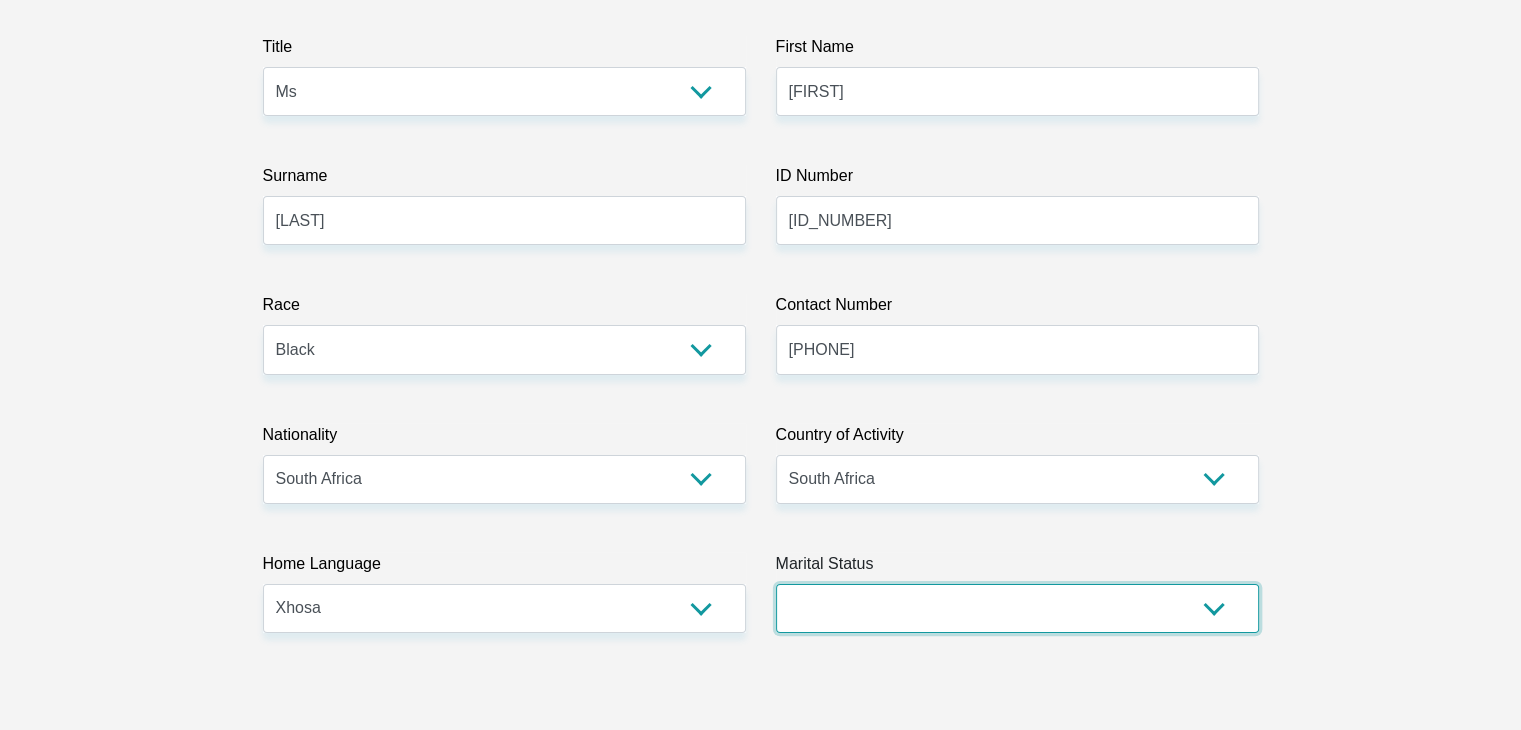 click on "Married ANC
Single
Divorced
Widowed
Married COP or Customary Law" at bounding box center [1017, 608] 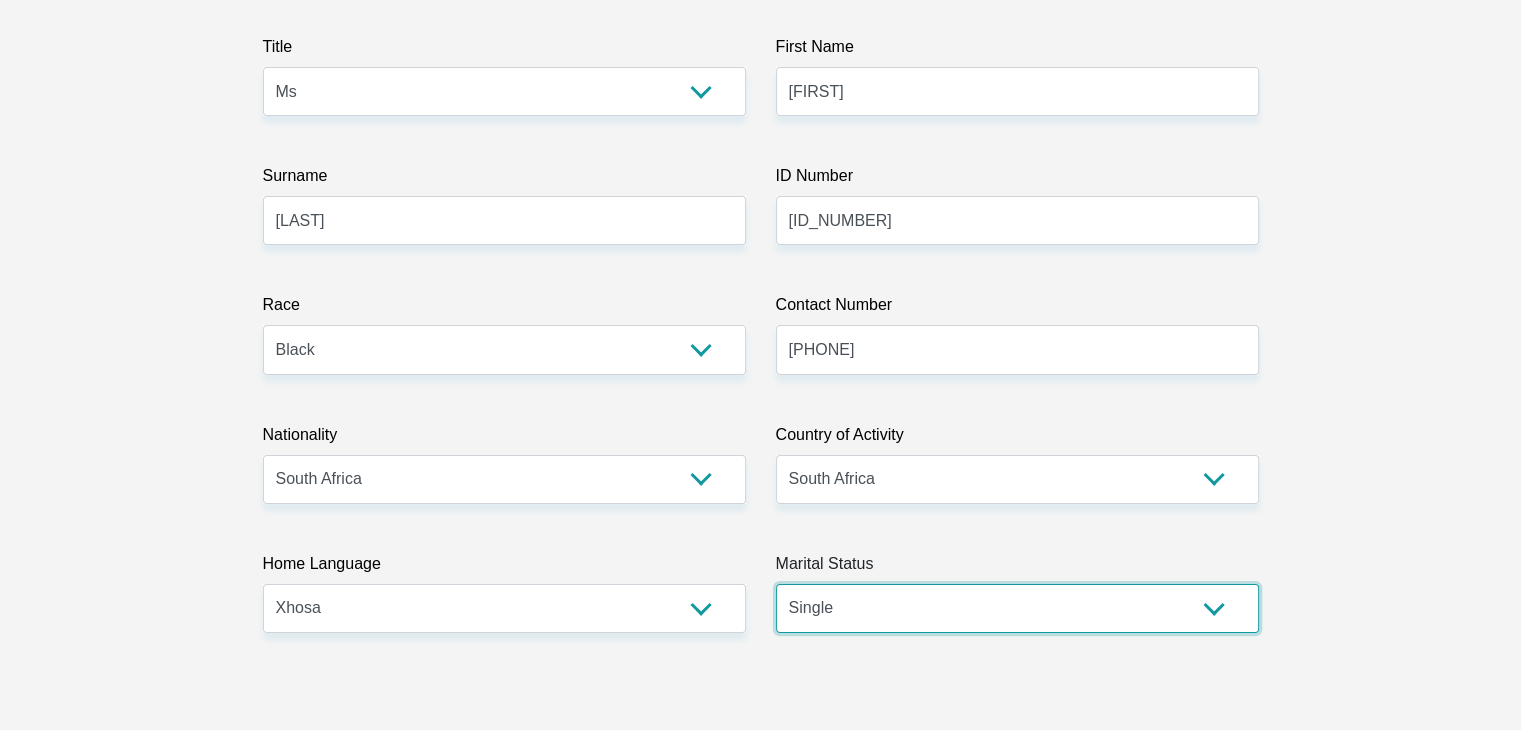 click on "Married ANC
Single
Divorced
Widowed
Married COP or Customary Law" at bounding box center (1017, 608) 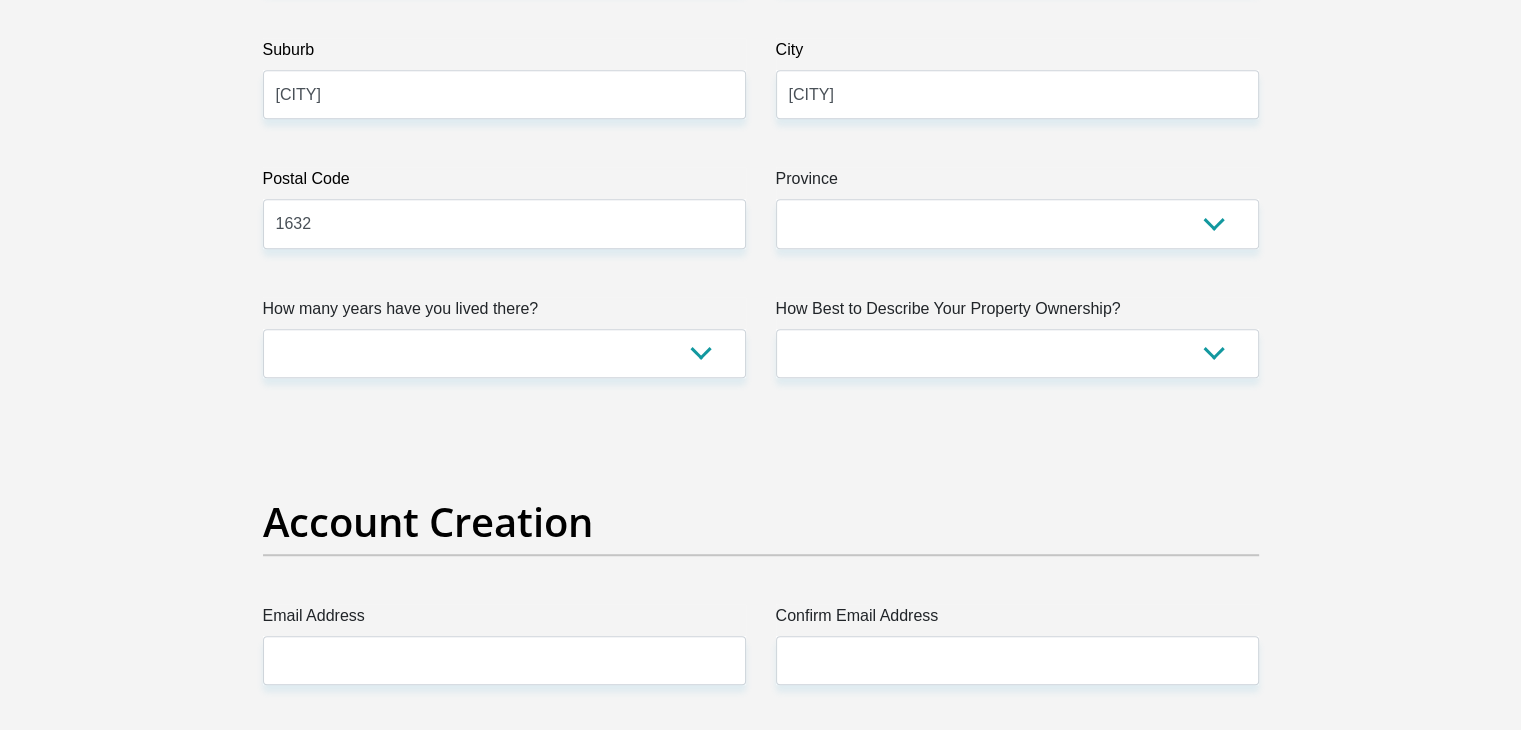 scroll, scrollTop: 1254, scrollLeft: 0, axis: vertical 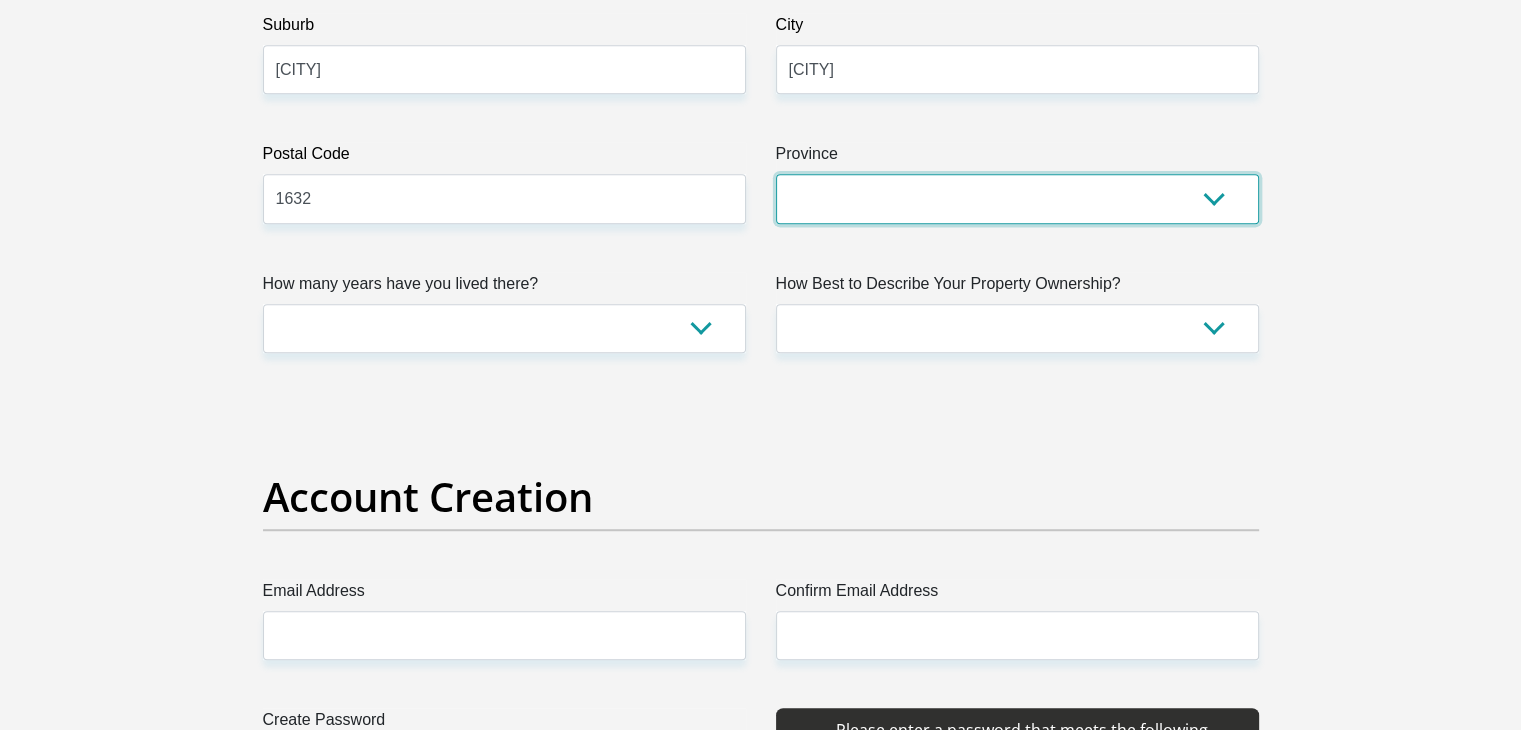 click on "Eastern Cape
Free State
Gauteng
KwaZulu-Natal
Limpopo
Mpumalanga
Northern Cape
North West
Western Cape" at bounding box center [1017, 198] 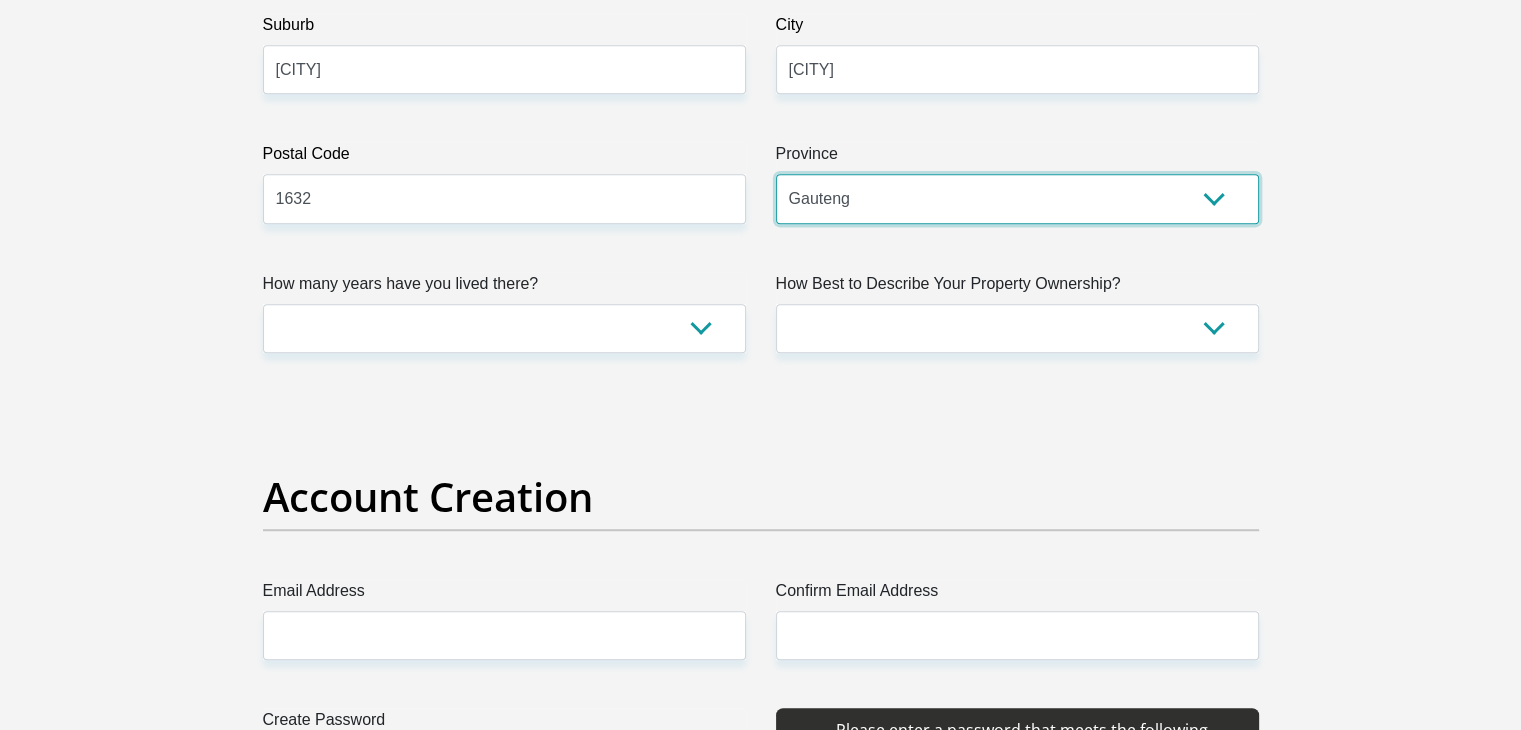 click on "Eastern Cape
Free State
Gauteng
KwaZulu-Natal
Limpopo
Mpumalanga
Northern Cape
North West
Western Cape" at bounding box center (1017, 198) 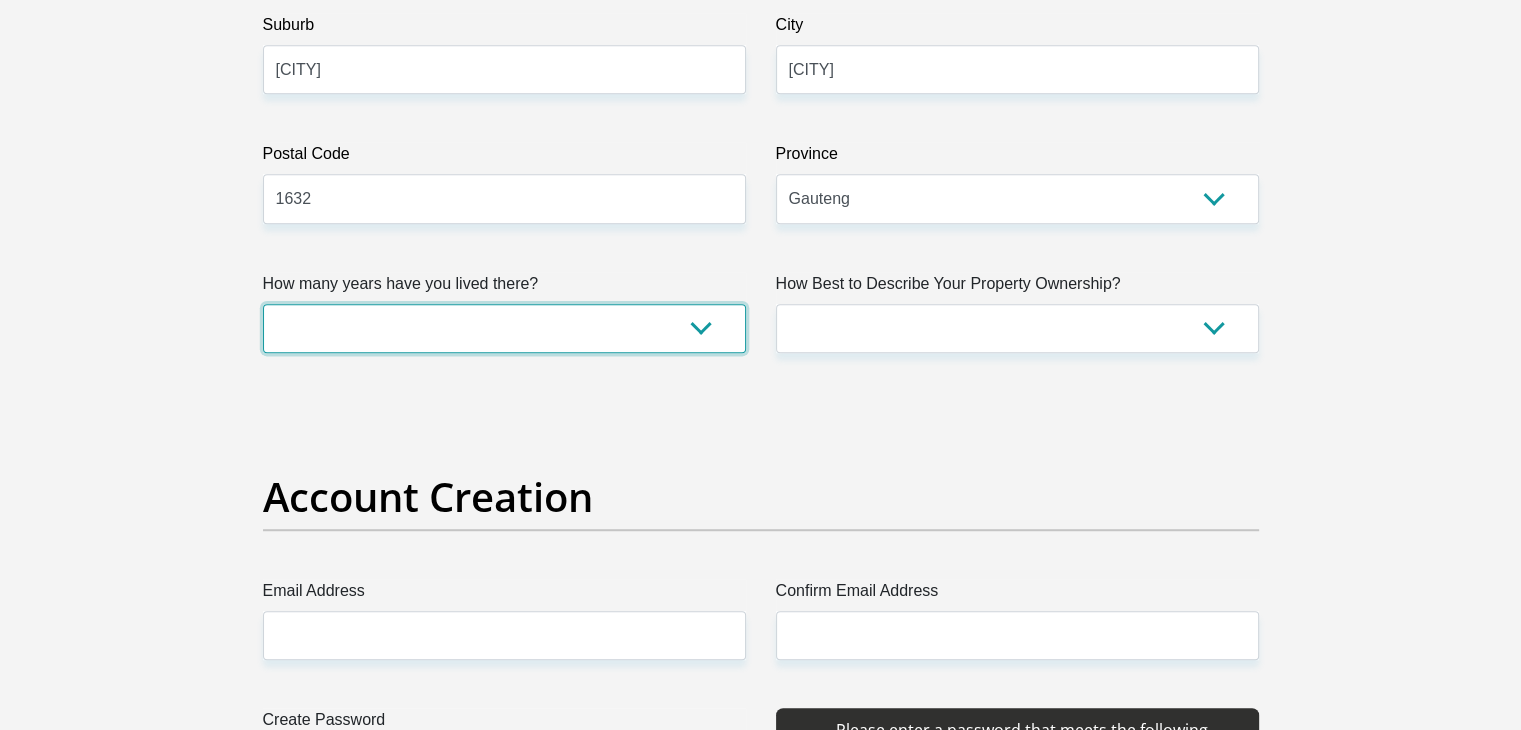 click on "less than 1 year
1-3 years
3-5 years
5+ years" at bounding box center [504, 328] 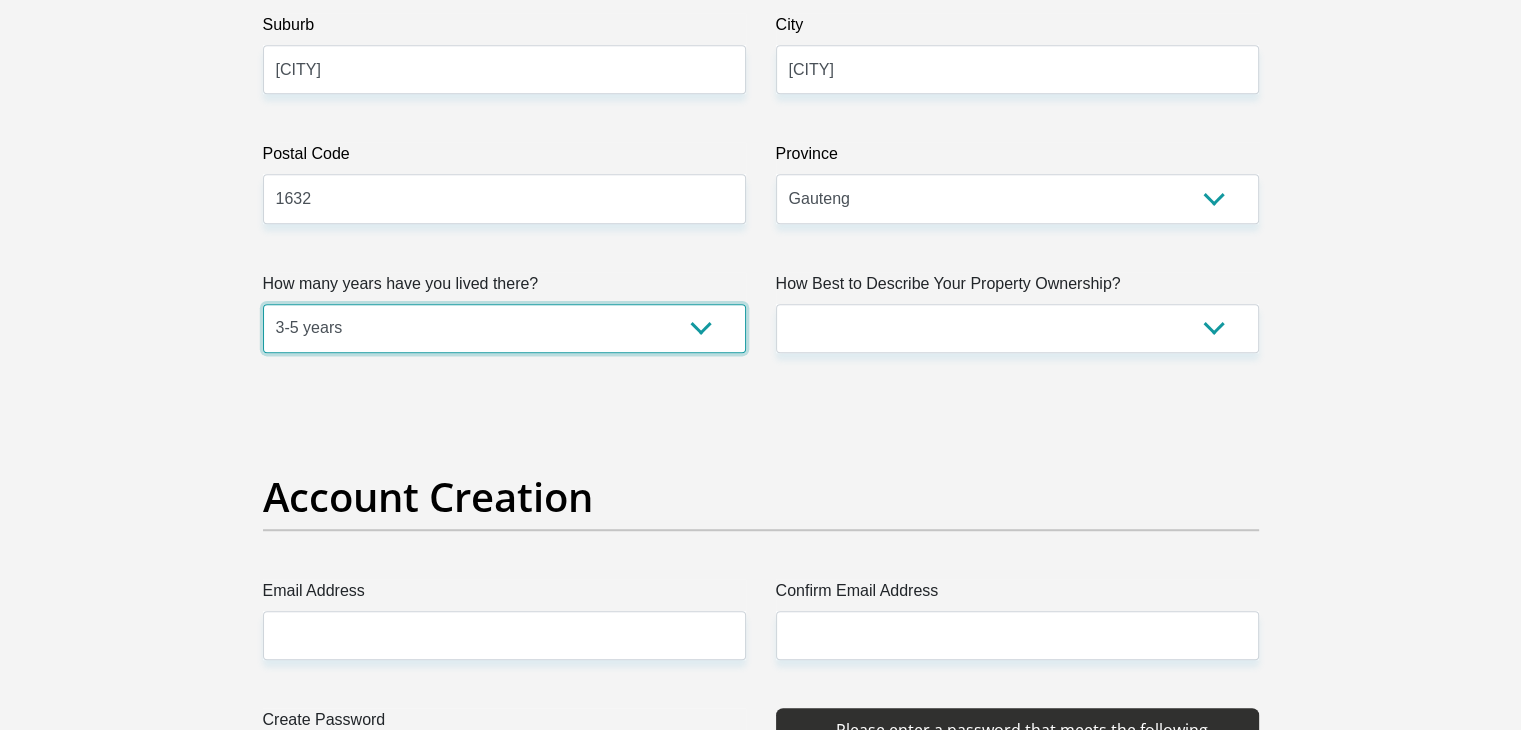 click on "less than 1 year
1-3 years
3-5 years
5+ years" at bounding box center (504, 328) 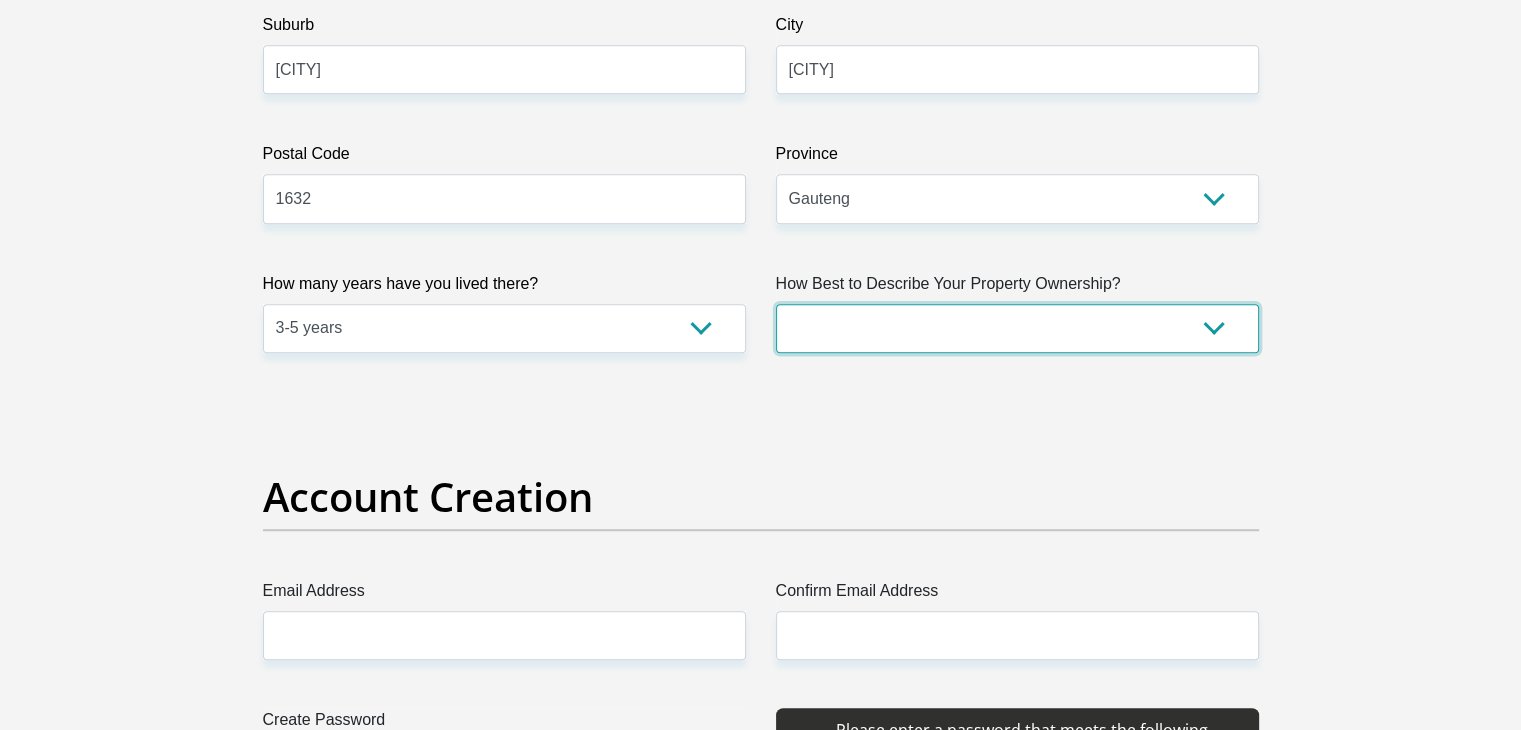click on "Owned
Rented
Family Owned
Company Dwelling" at bounding box center (1017, 328) 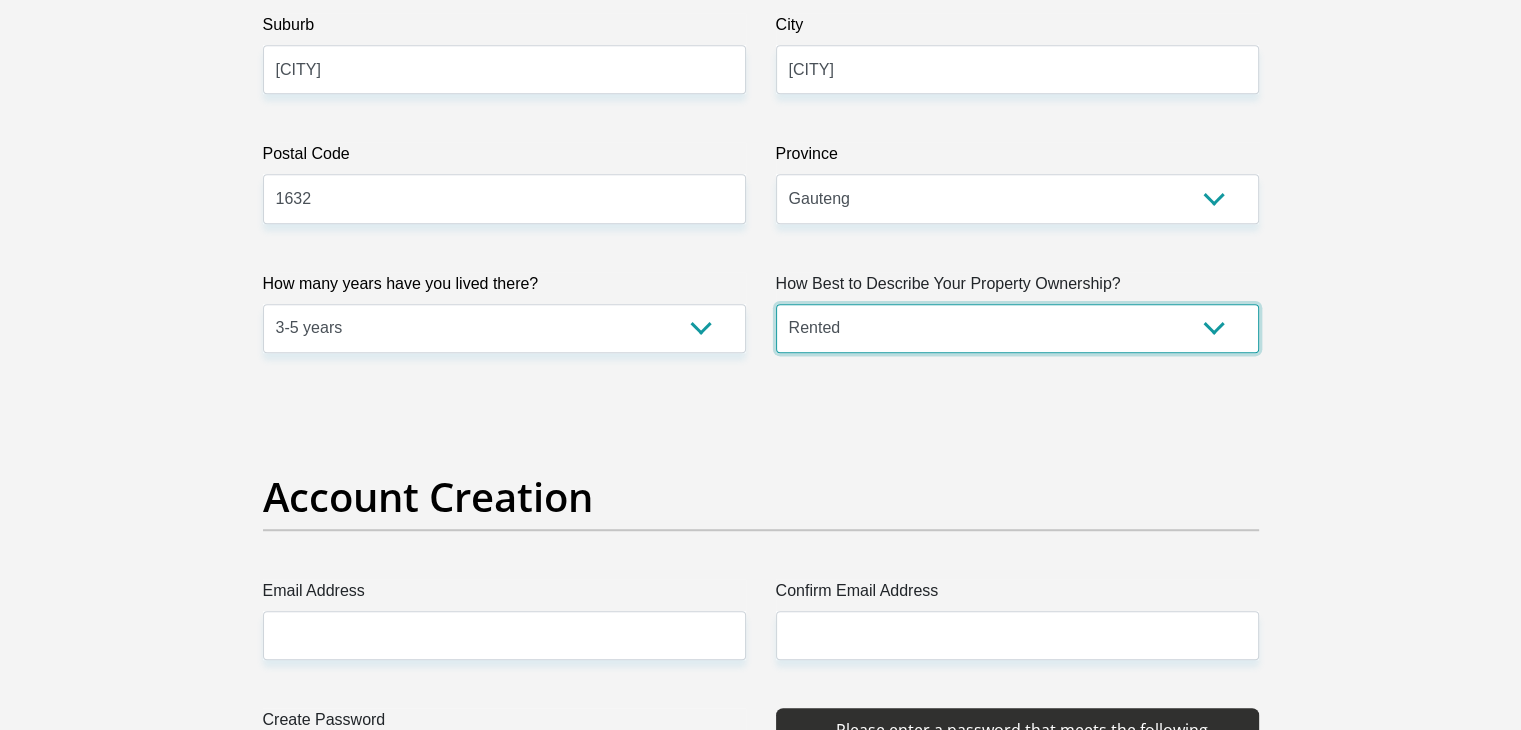 click on "Owned
Rented
Family Owned
Company Dwelling" at bounding box center (1017, 328) 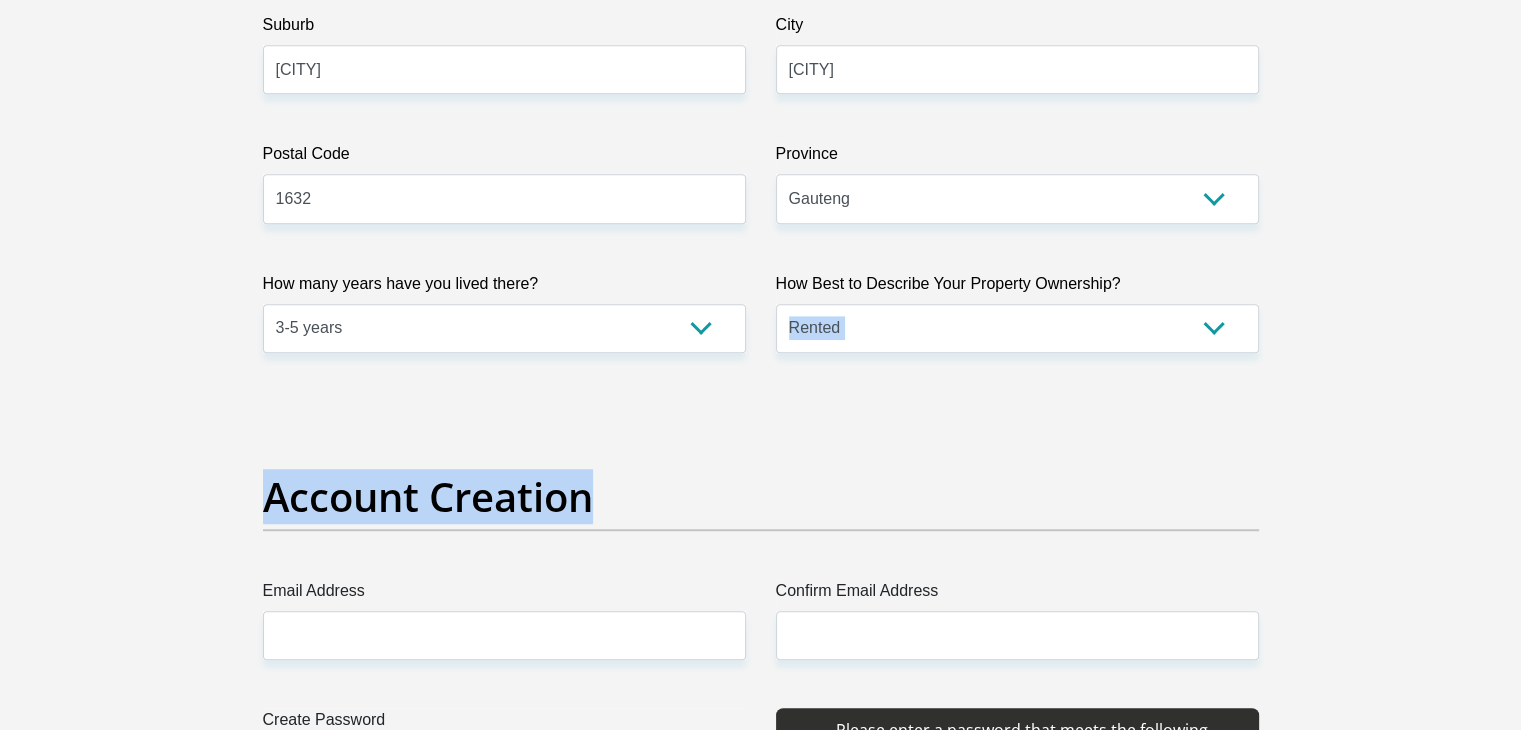 drag, startPoint x: 811, startPoint y: 421, endPoint x: 1389, endPoint y: 312, distance: 588.18787 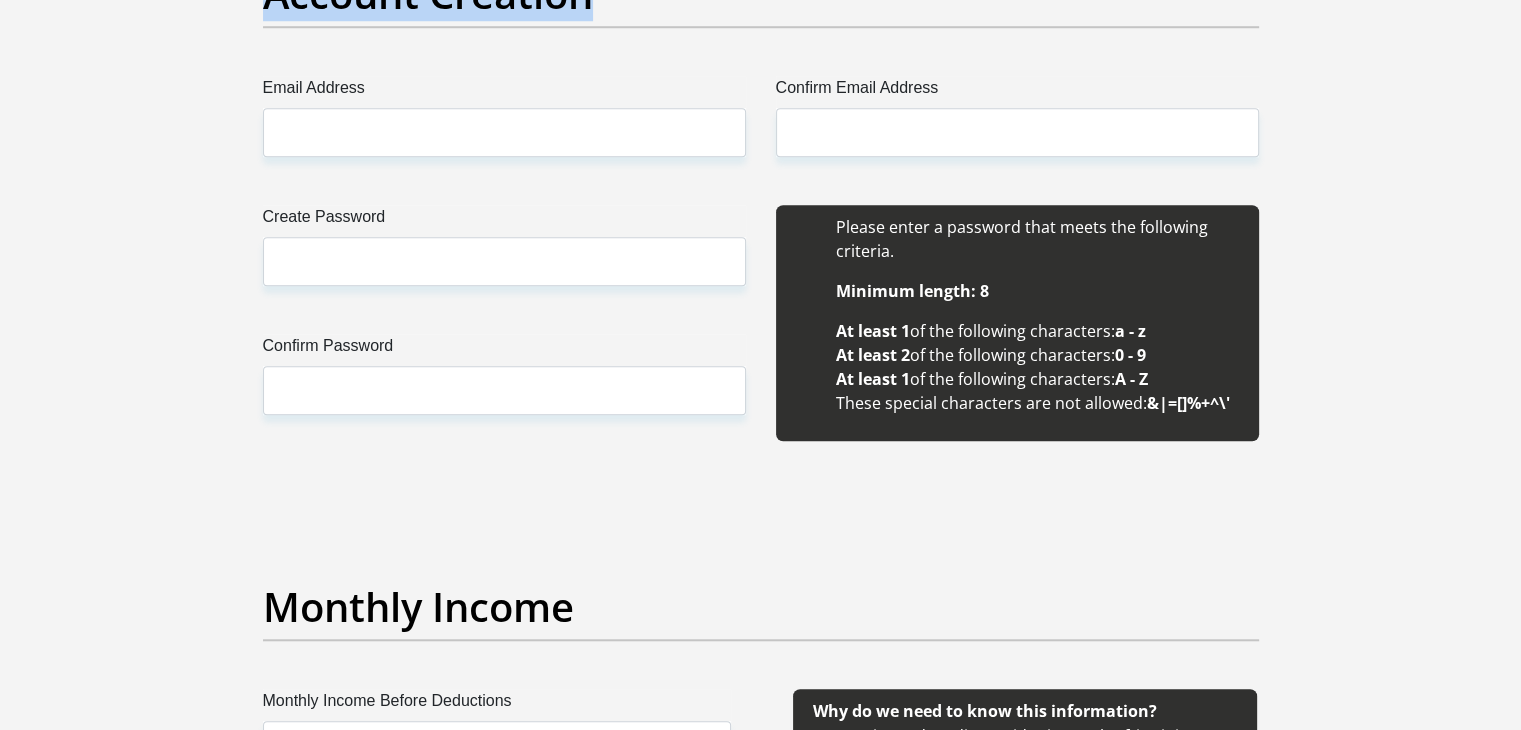 scroll, scrollTop: 1840, scrollLeft: 0, axis: vertical 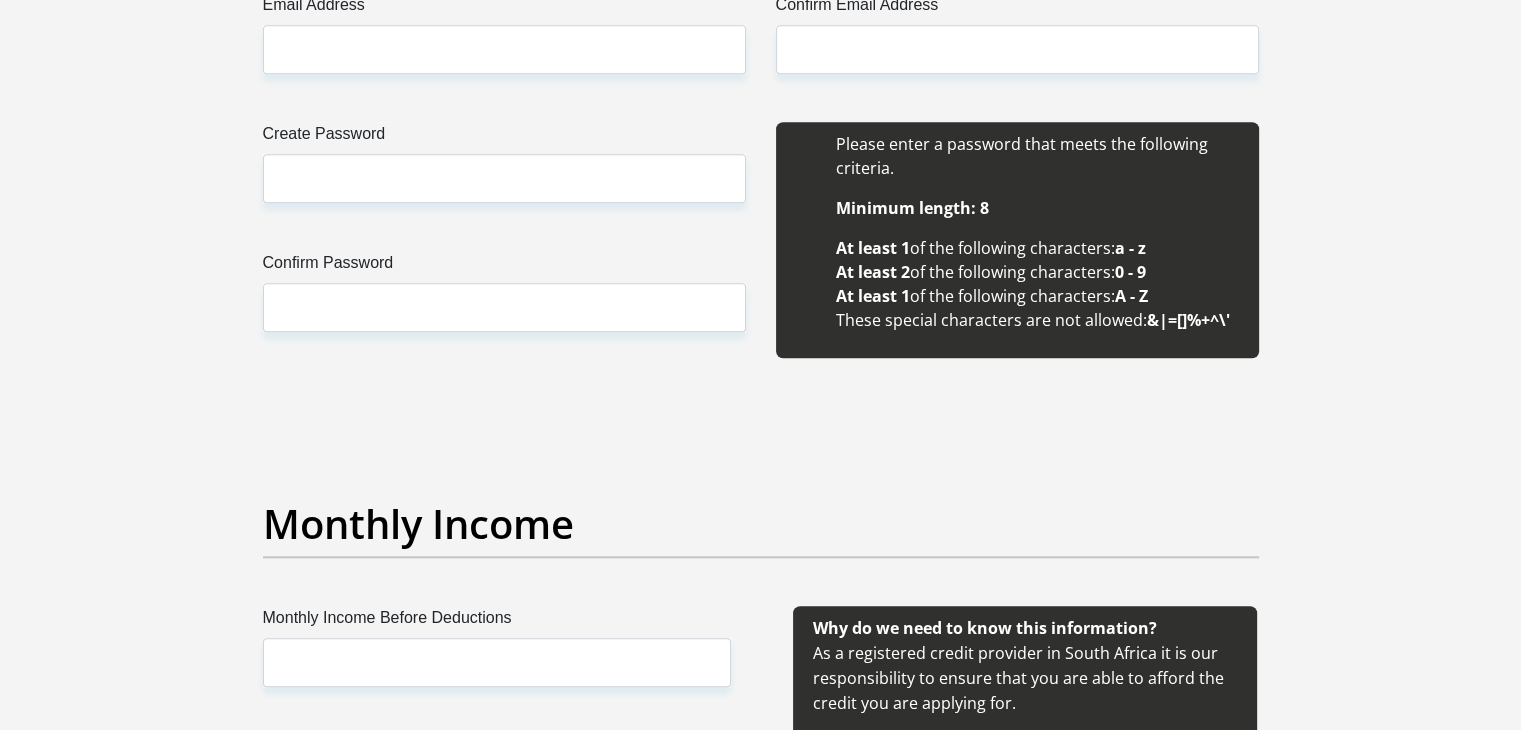 click on "Personal Details
Title
Mr
Ms
Mrs
Dr
Other
First Name
[FIRST]
Surname
[LAST]
ID Number
[ID_NUMBER]
Please input valid ID number
Race
Black
Coloured
Indian
White
Other
Contact Number
[PHONE]
Please input valid contact number
Aruba" at bounding box center (760, 1733) 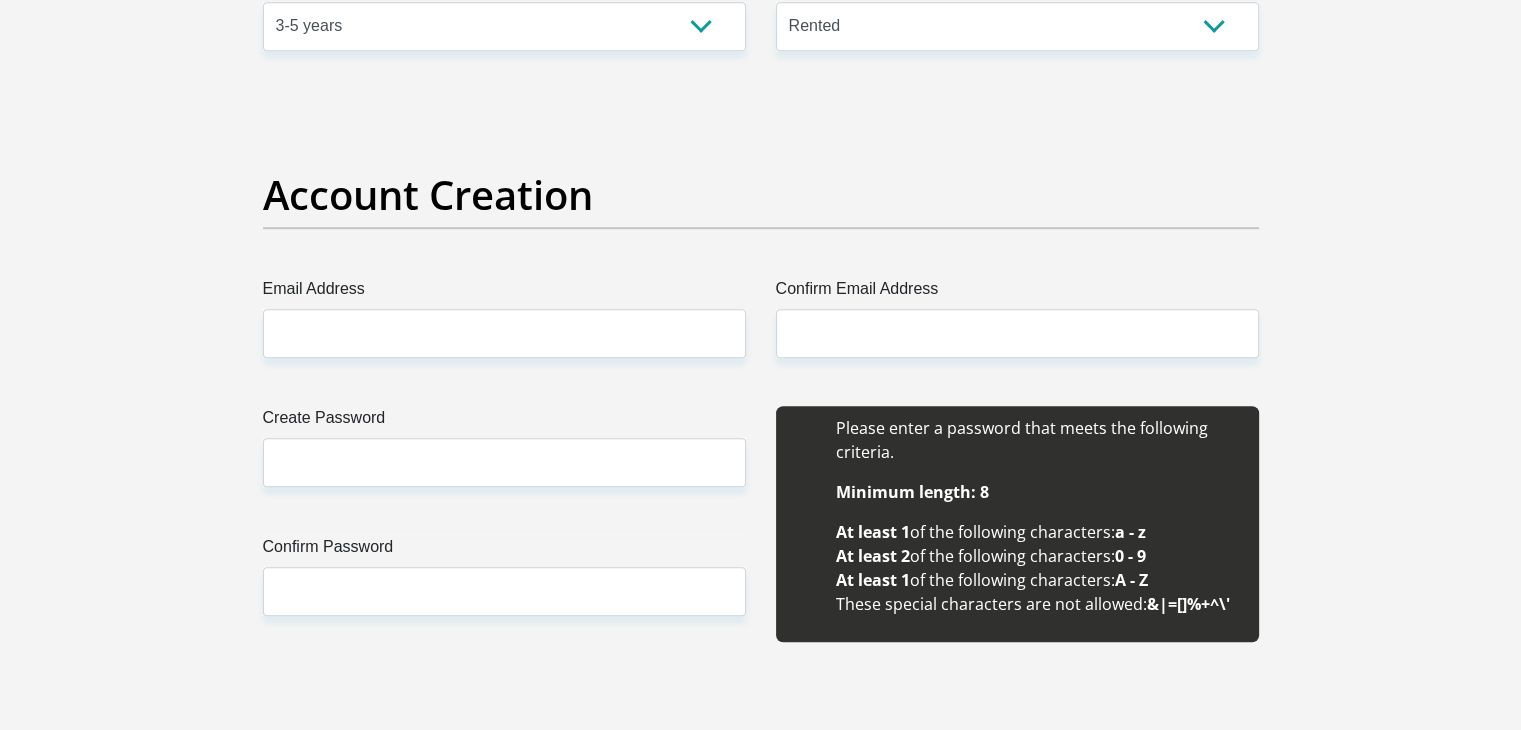 scroll, scrollTop: 1548, scrollLeft: 0, axis: vertical 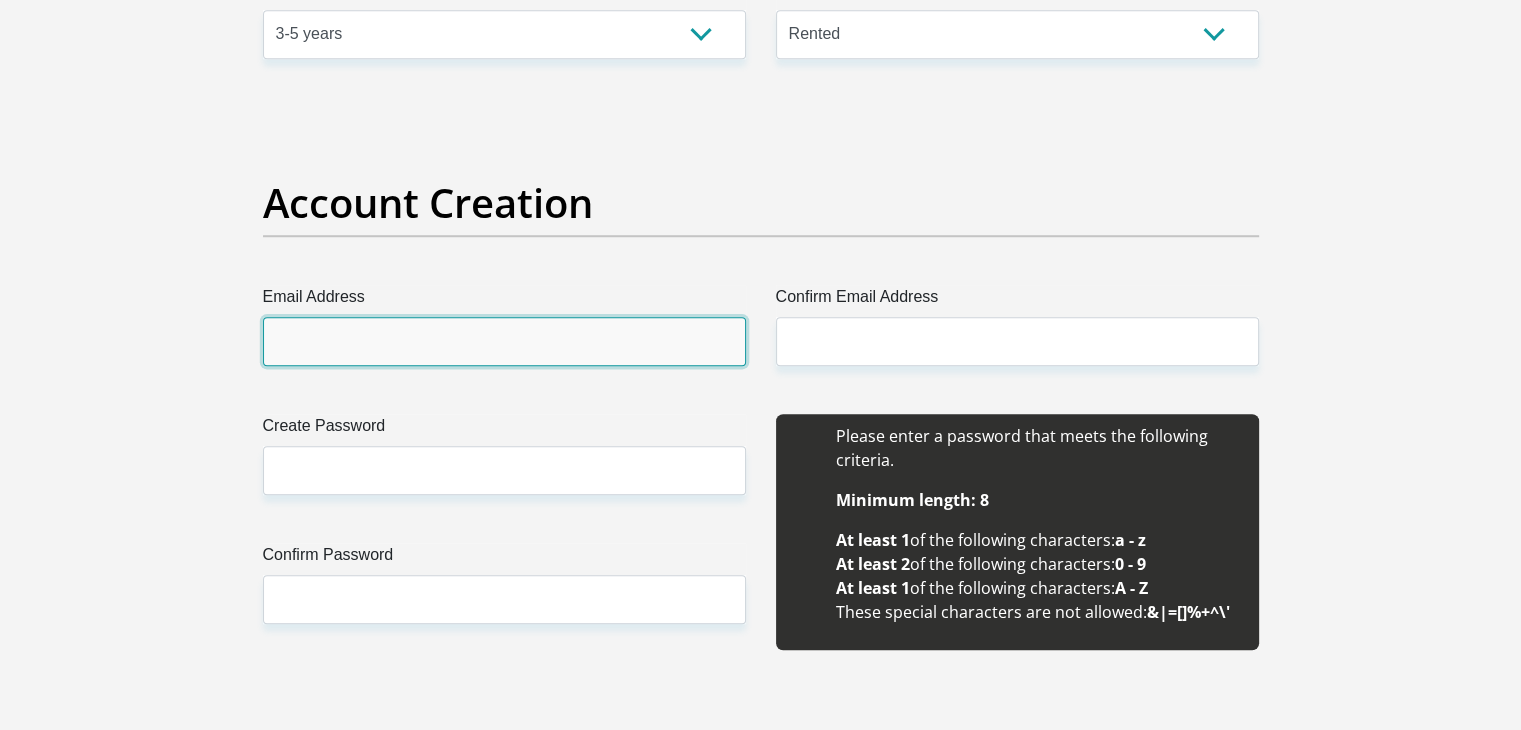click on "Email Address" at bounding box center (504, 341) 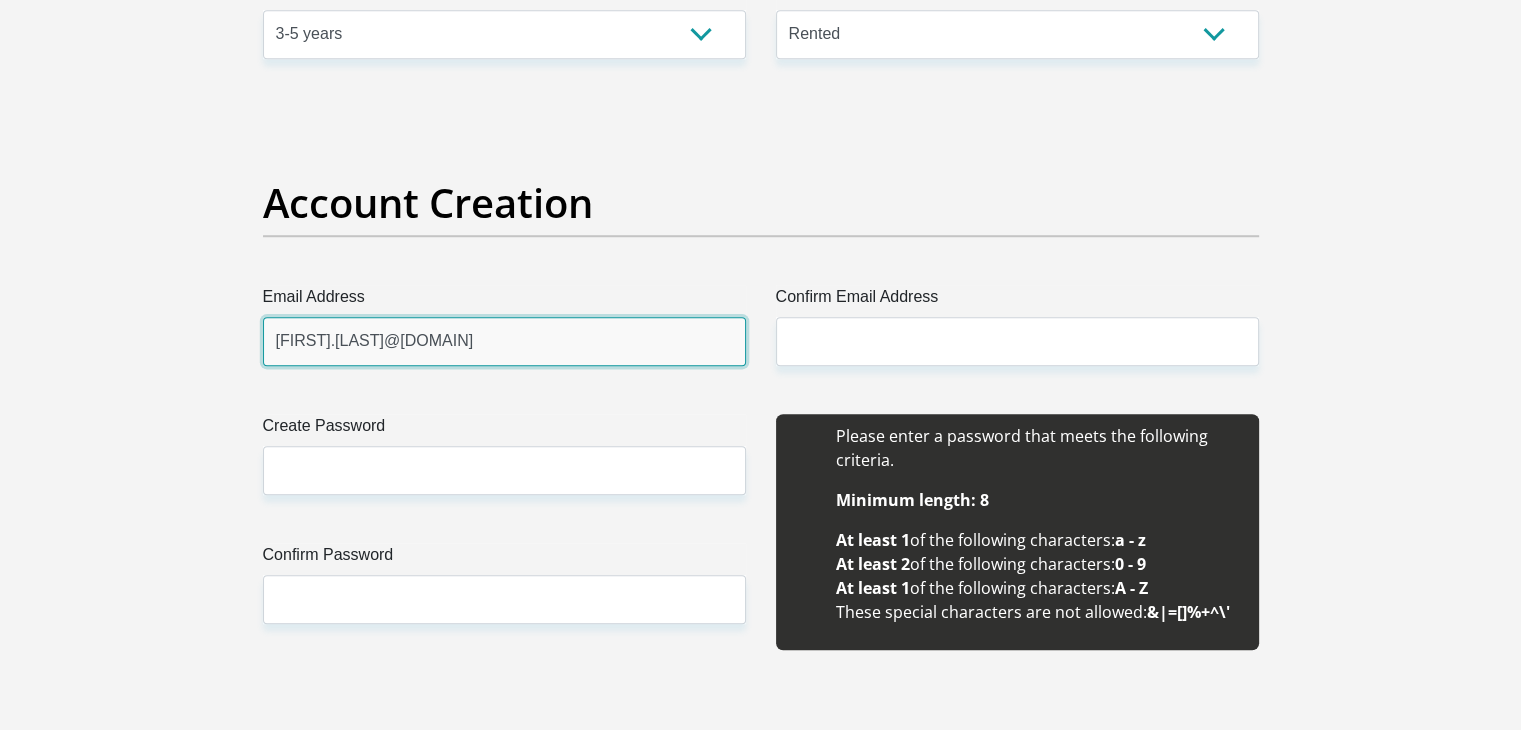 type on "[FIRST].[LAST]@[DOMAIN]" 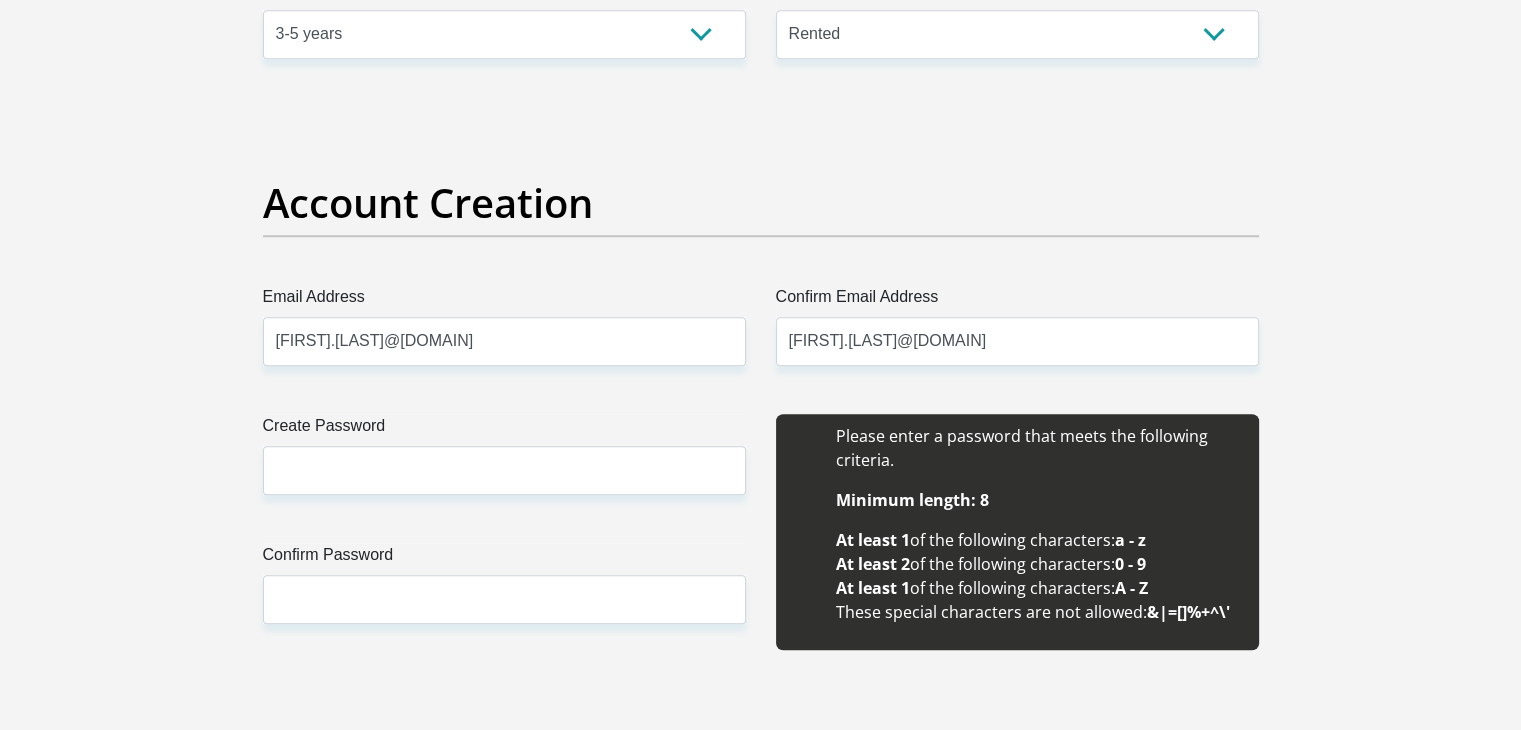 type 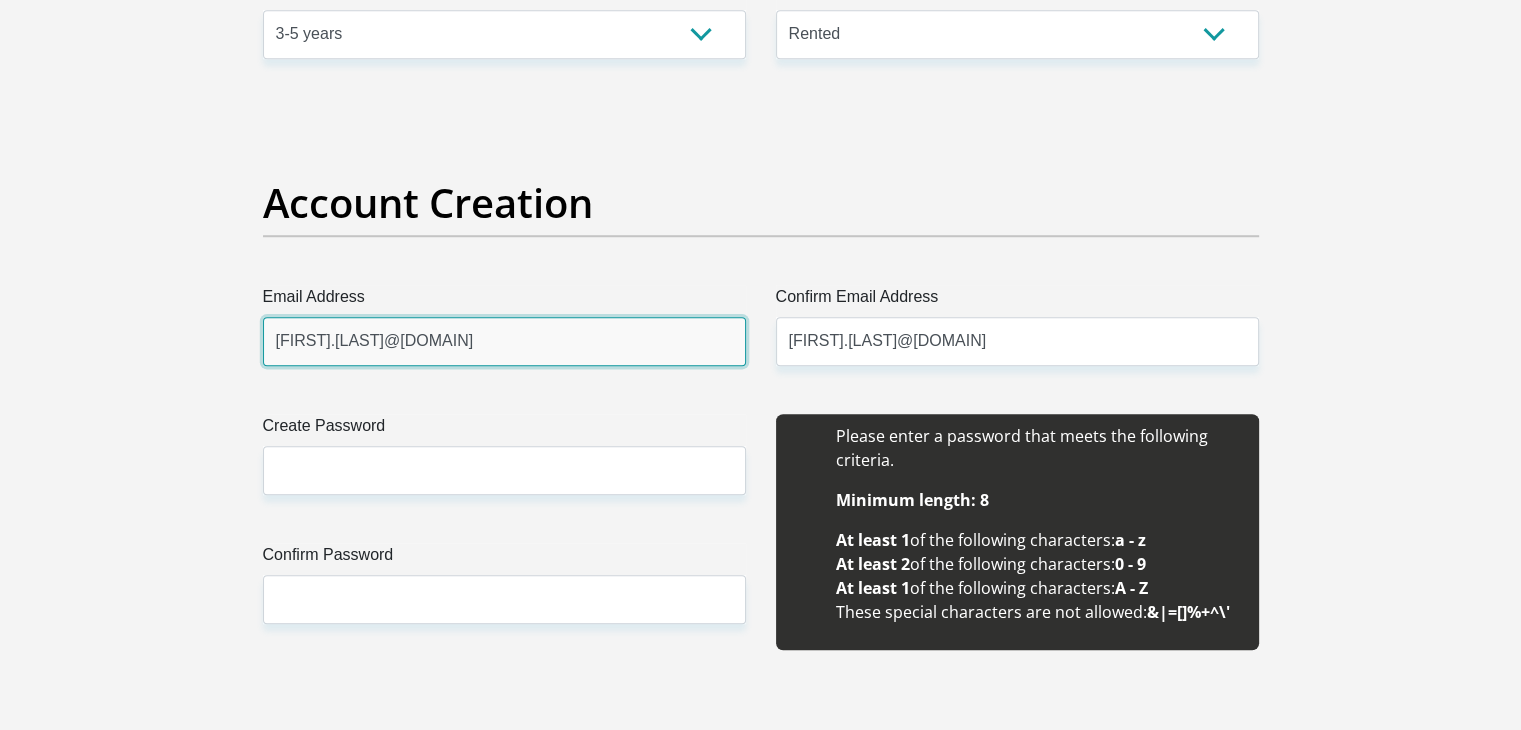 type 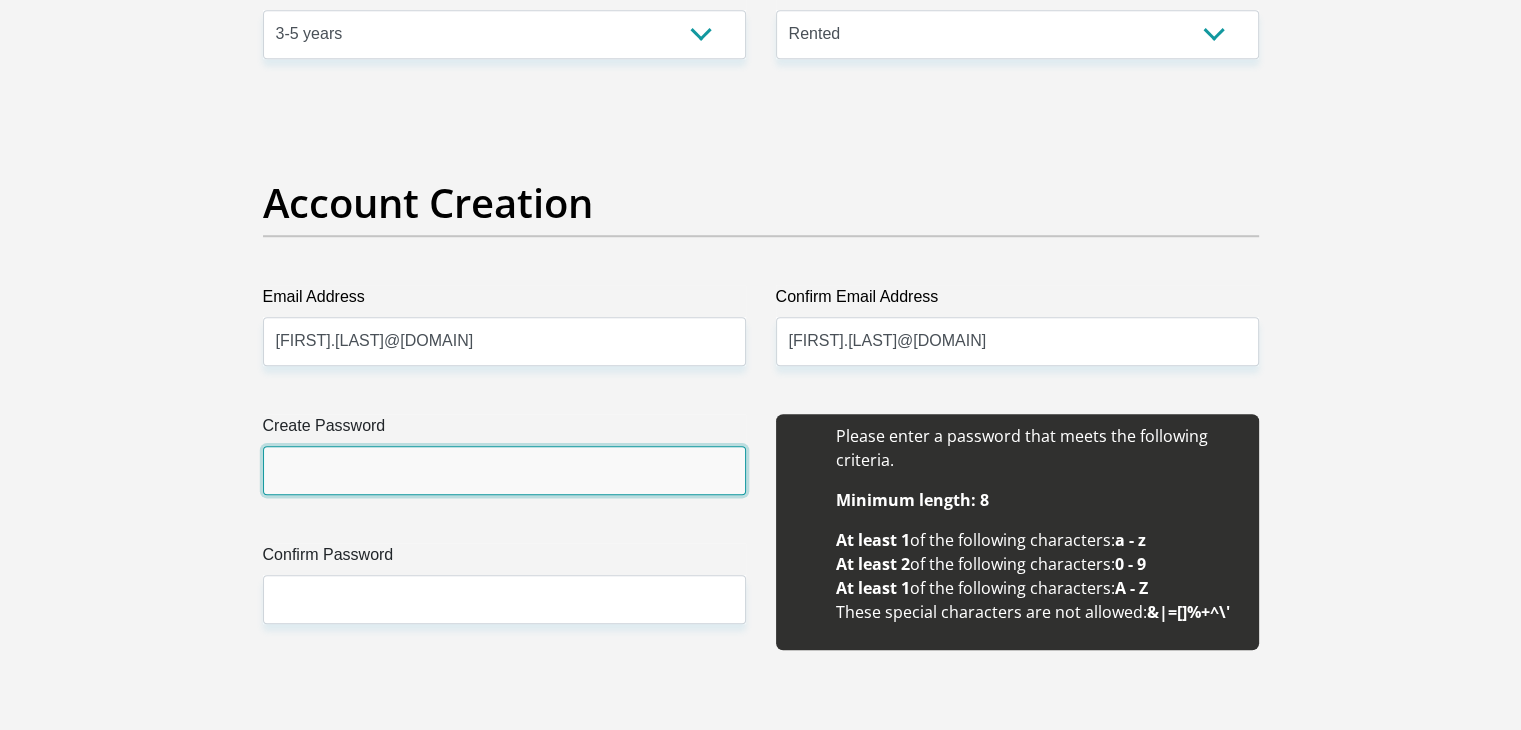 click on "Create Password" at bounding box center [504, 470] 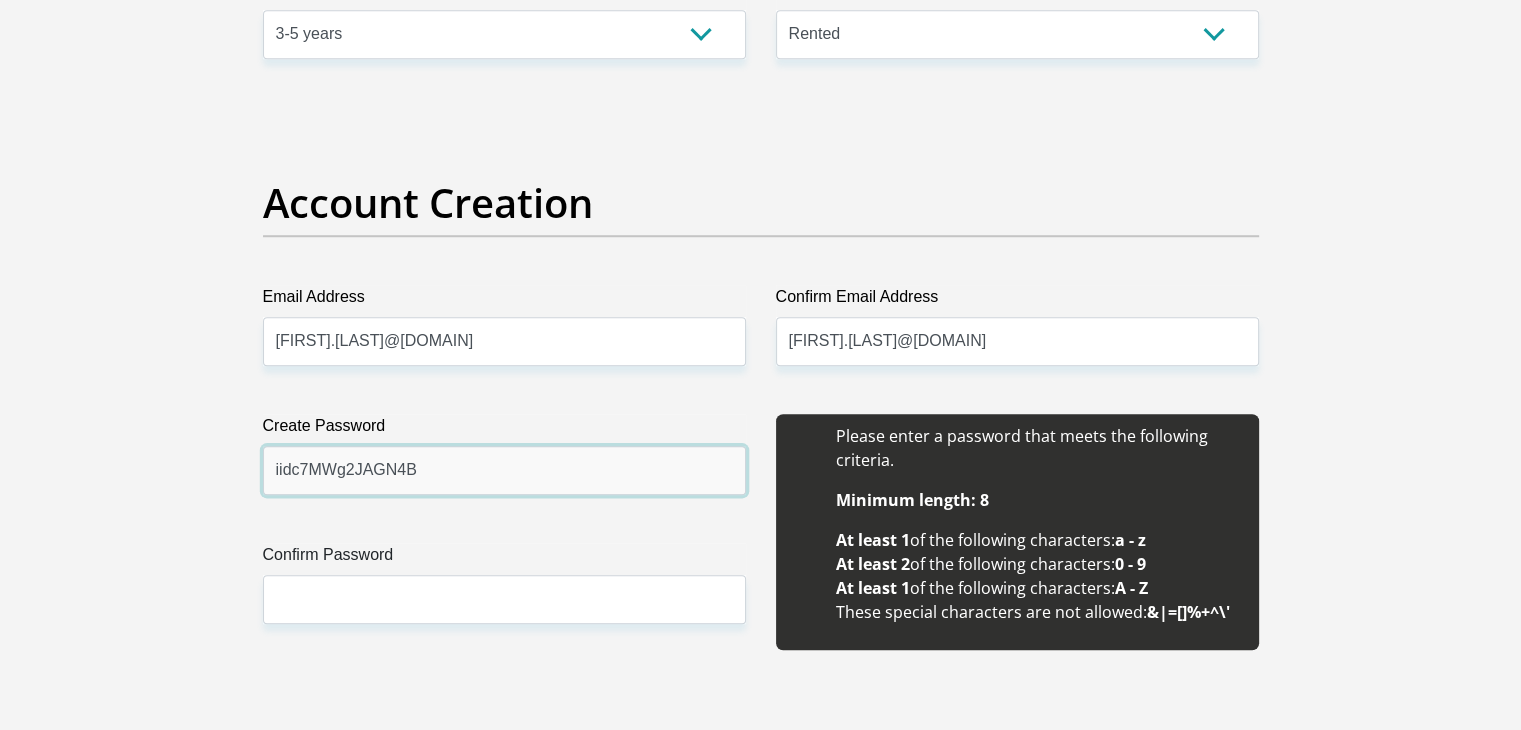 click on "iidc7MWg2JAGN4B" at bounding box center [504, 470] 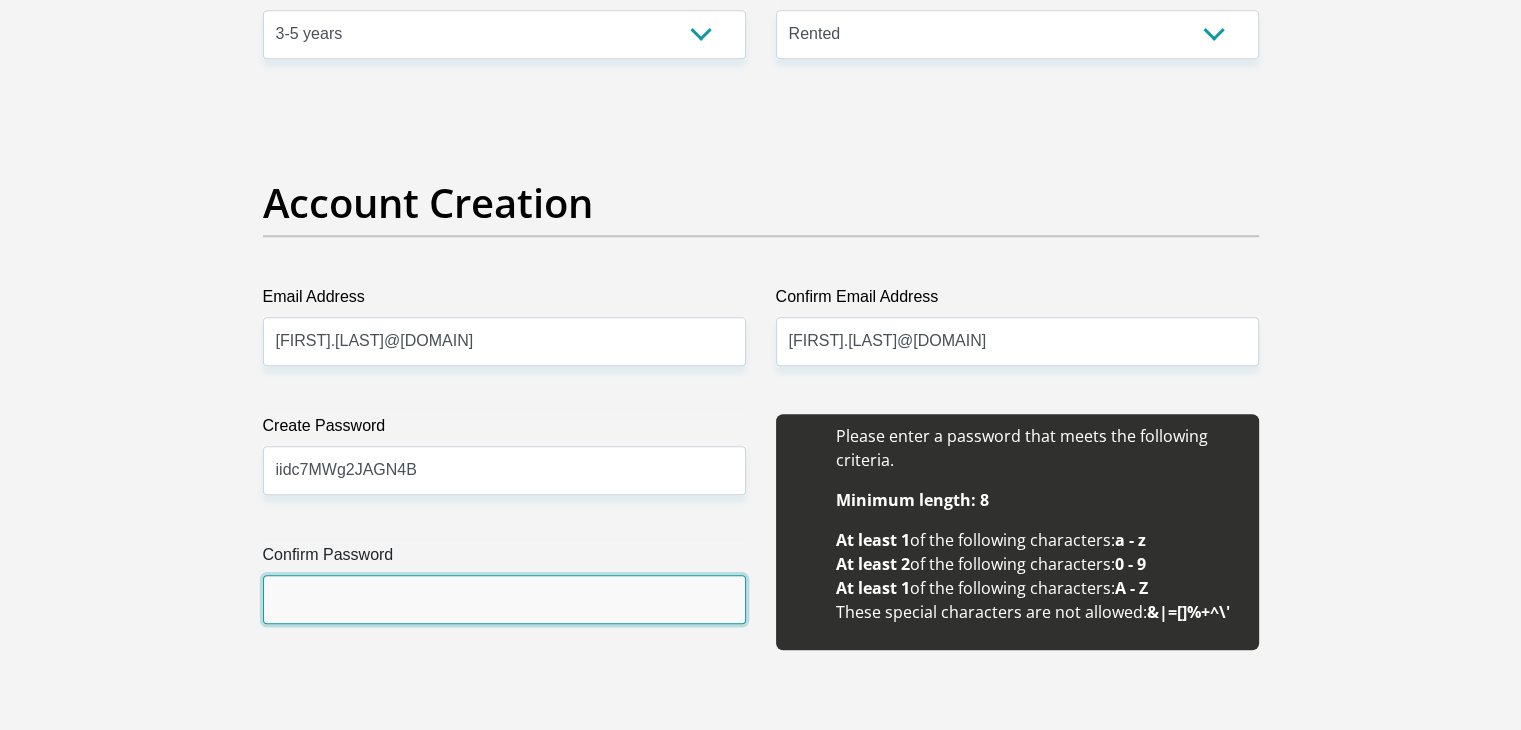 click on "Confirm Password" at bounding box center (504, 599) 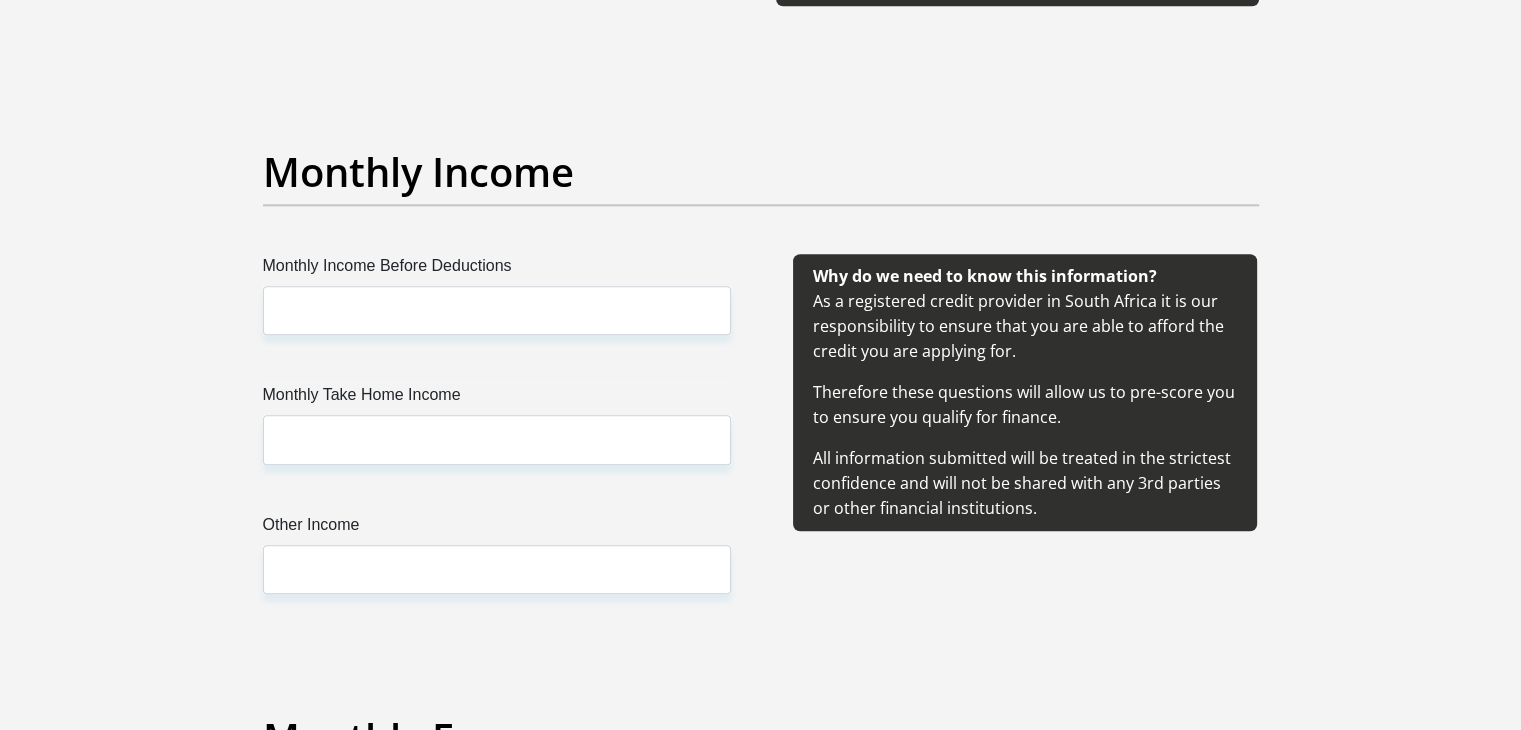scroll, scrollTop: 2167, scrollLeft: 0, axis: vertical 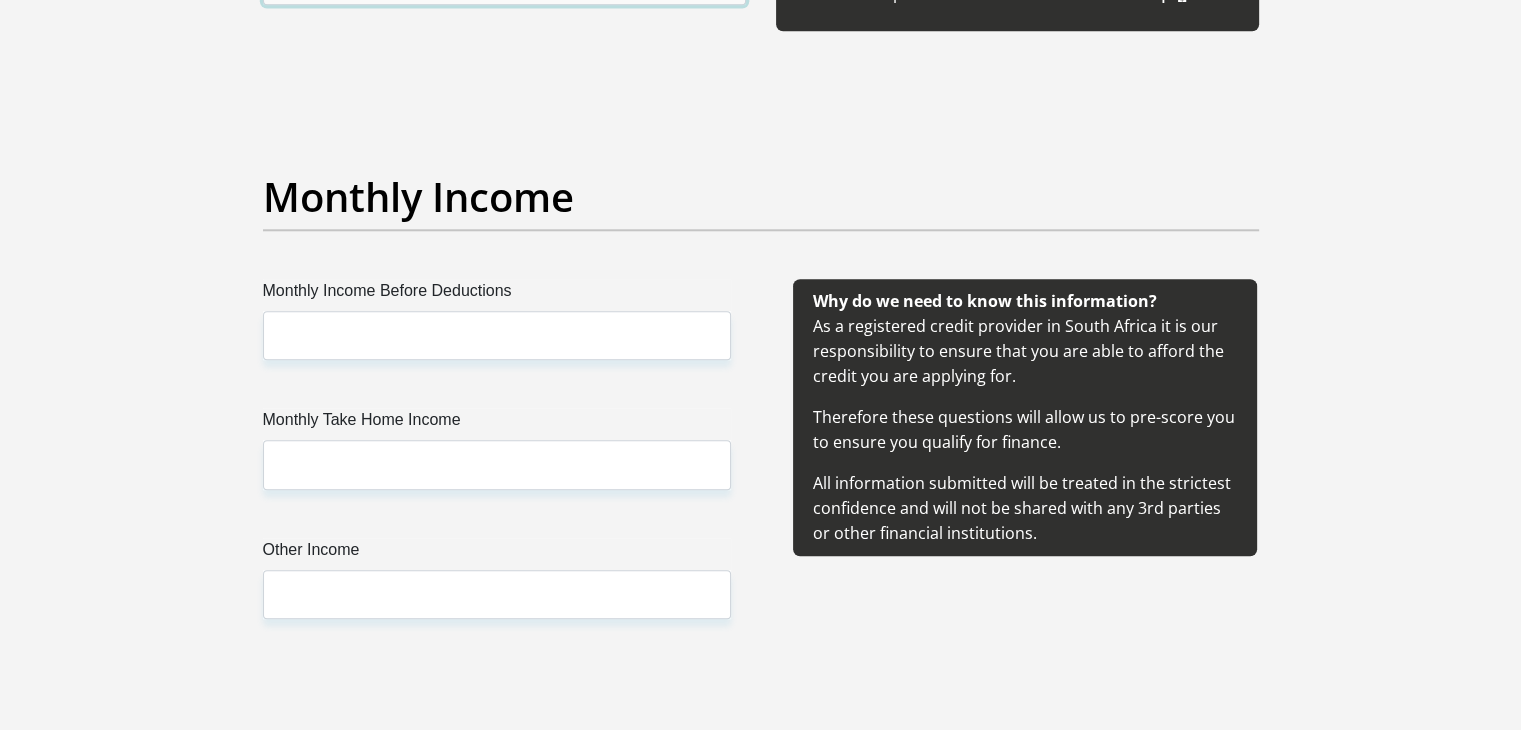 type on "iidc7MWg2JAGN4B" 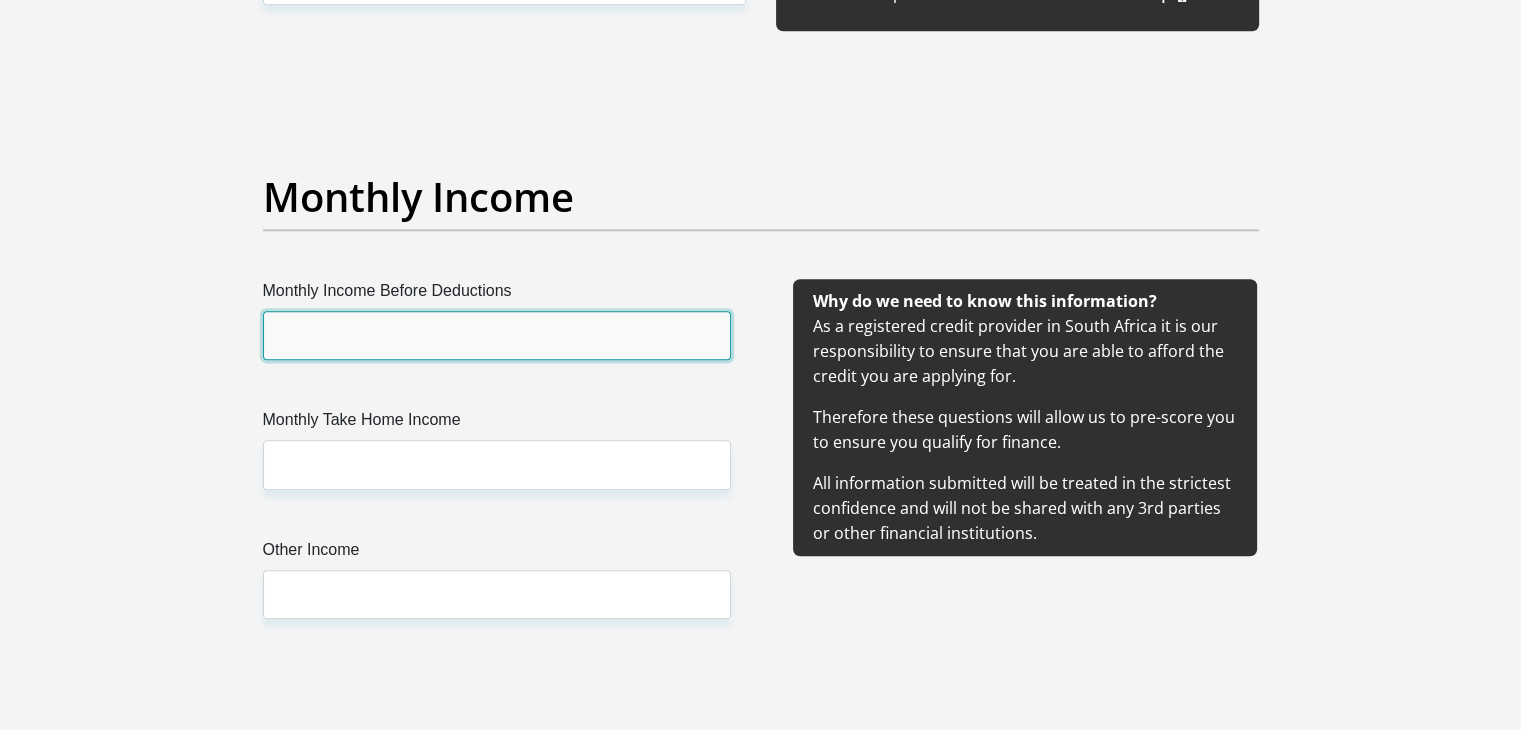 click on "Monthly Income Before Deductions" at bounding box center [497, 335] 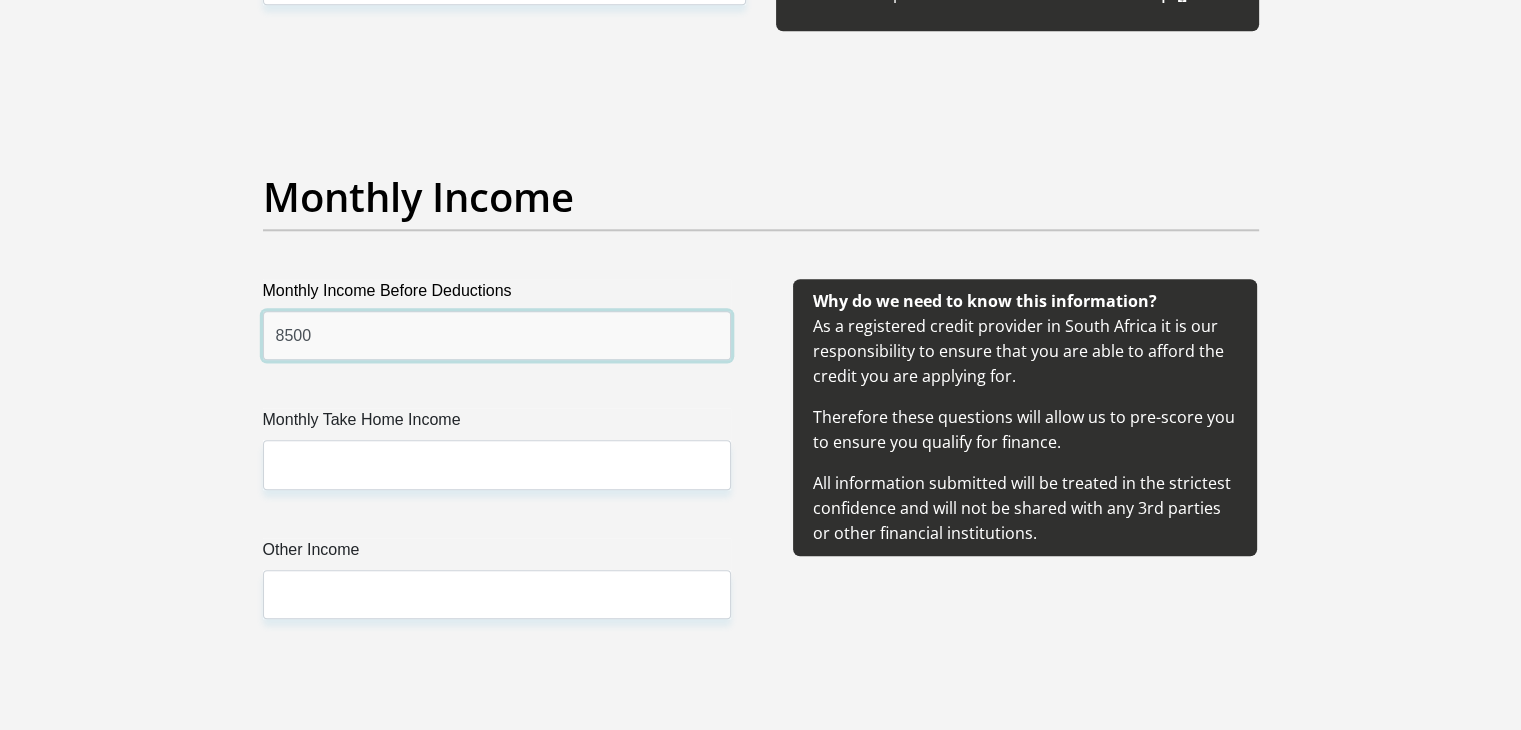 type on "8500" 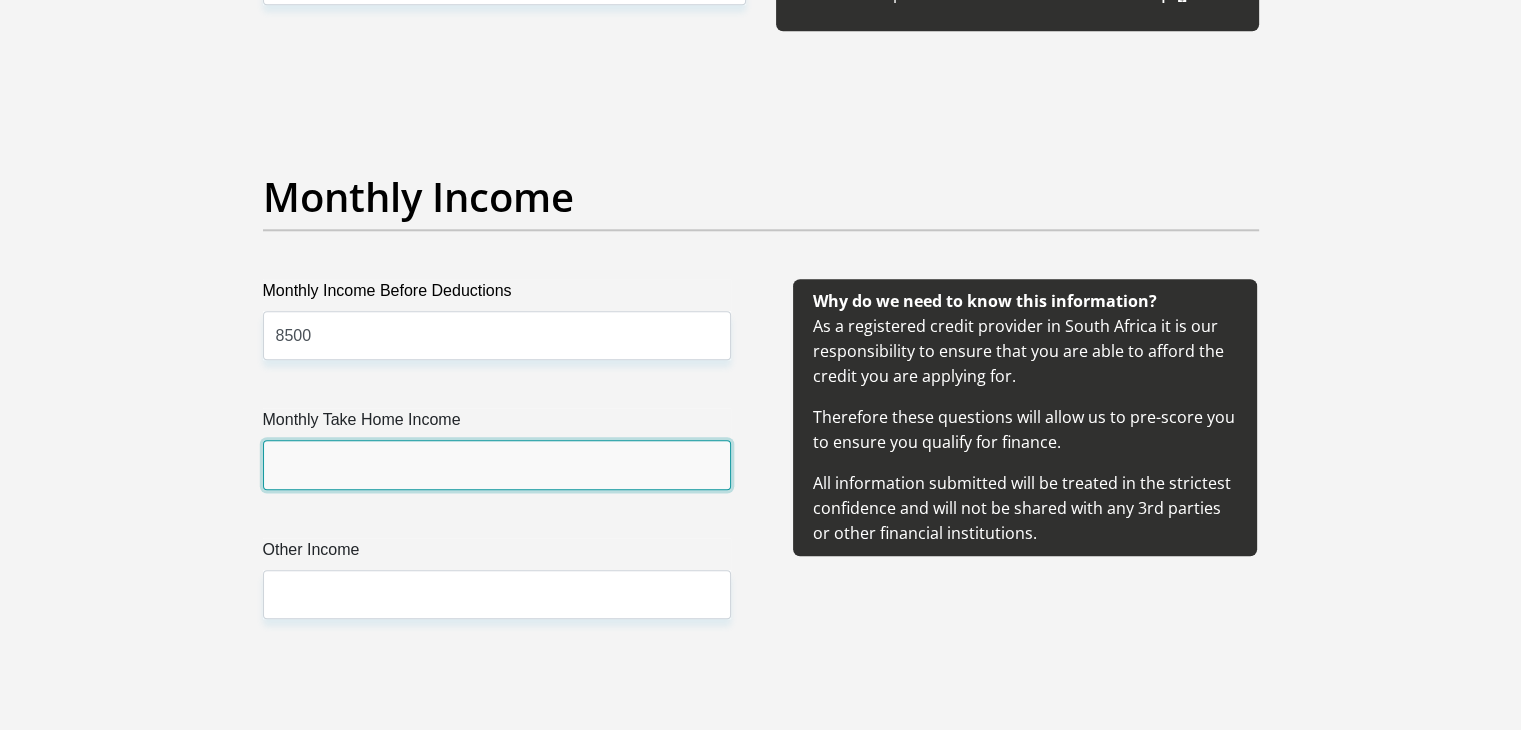 click on "Monthly Take Home Income" at bounding box center (497, 464) 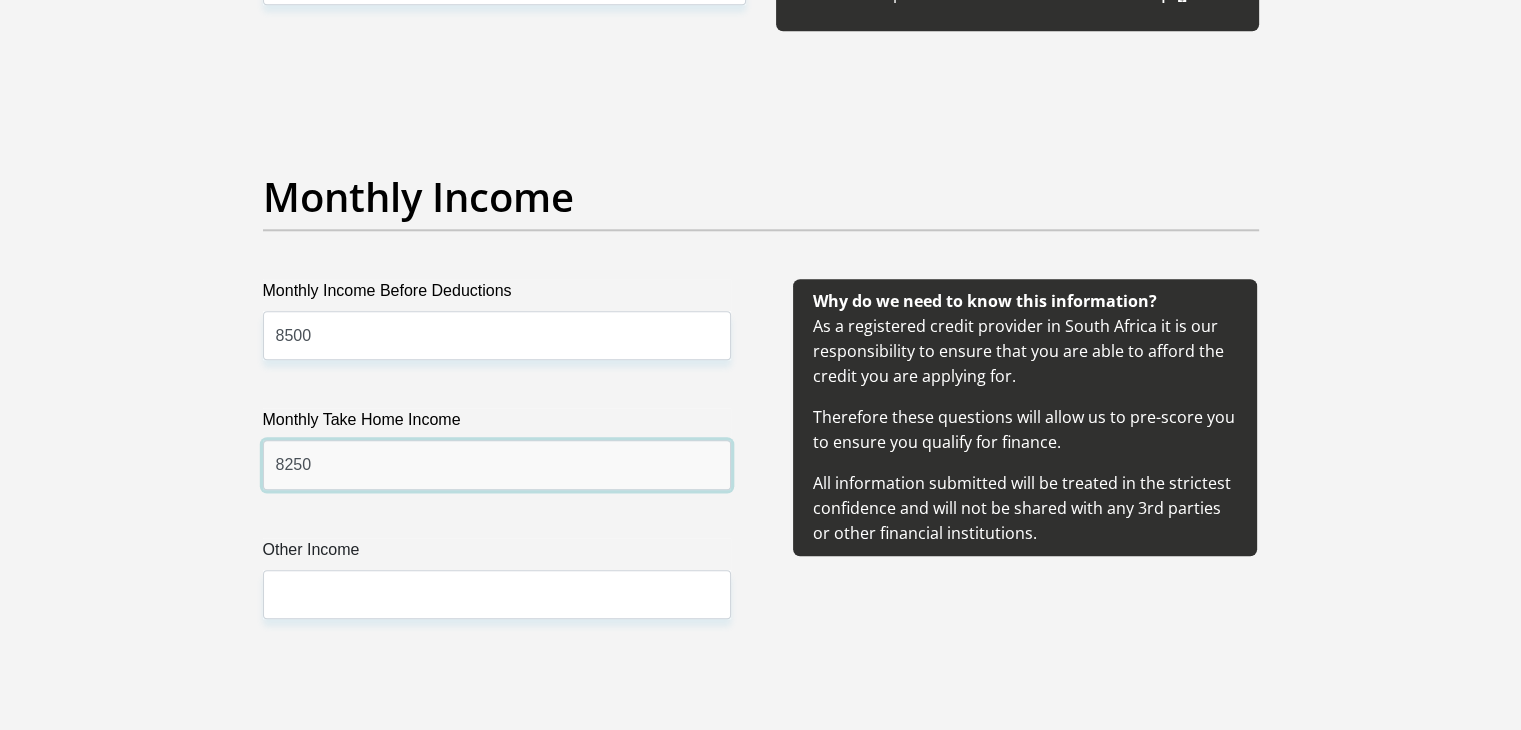 type on "8250" 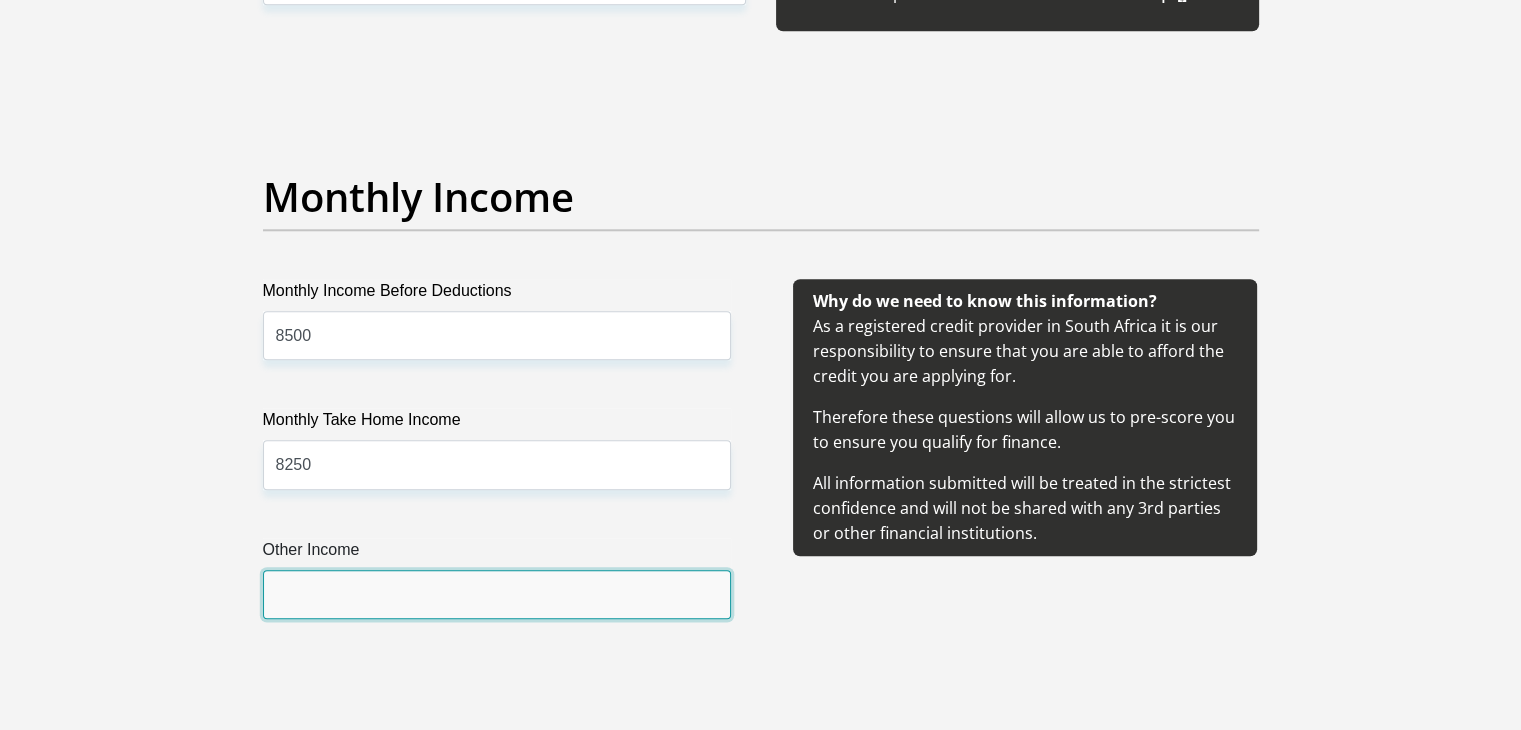 click on "Other Income" at bounding box center [497, 594] 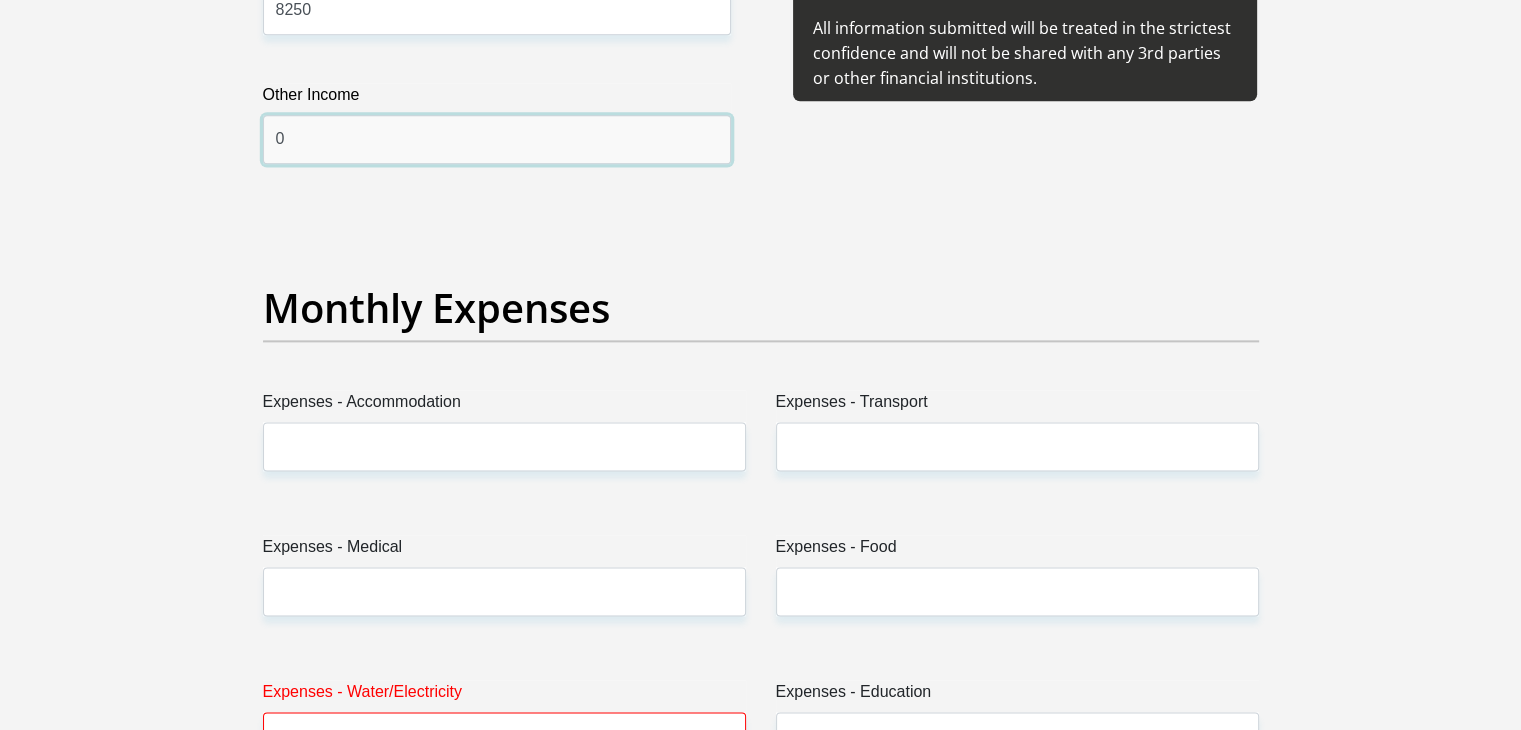 scroll, scrollTop: 2630, scrollLeft: 0, axis: vertical 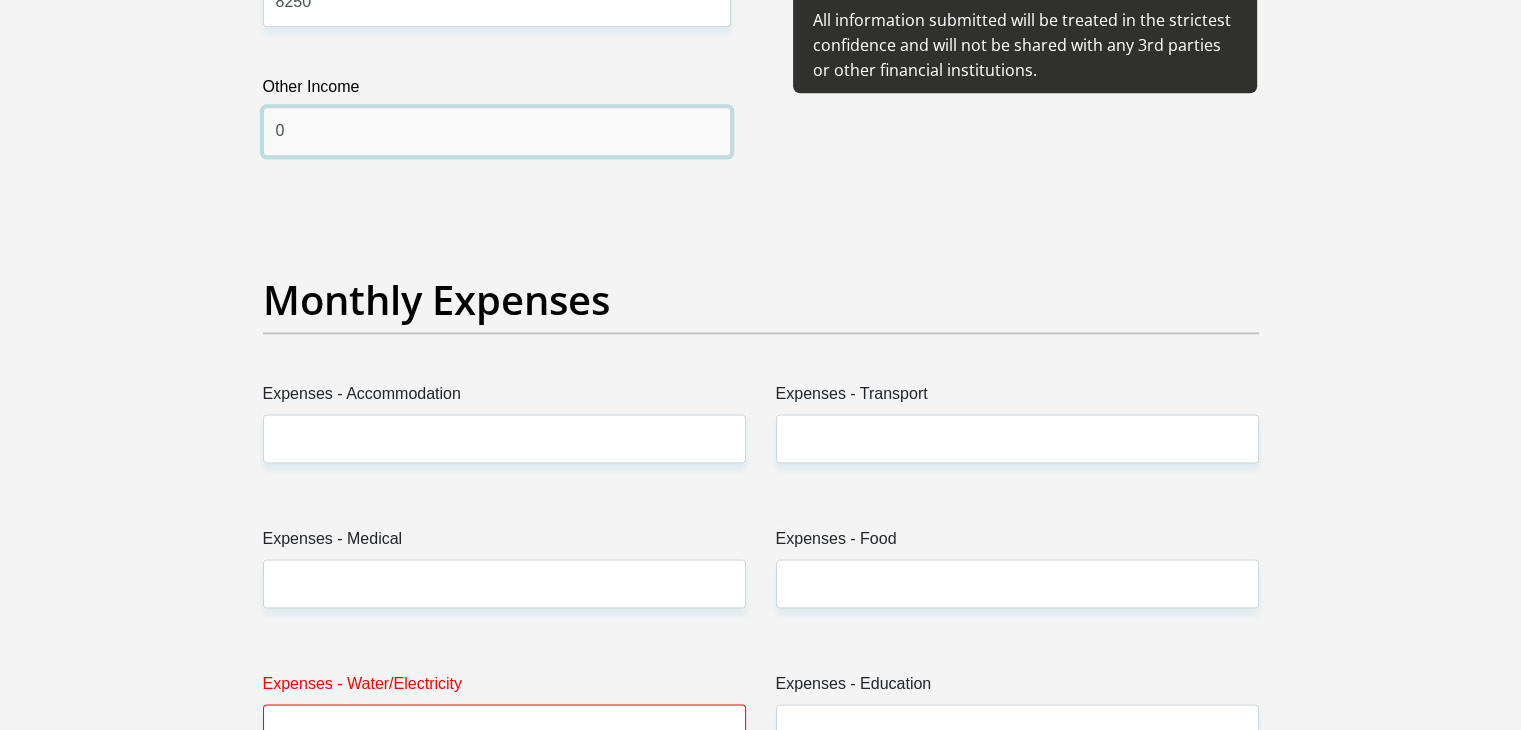 type on "0" 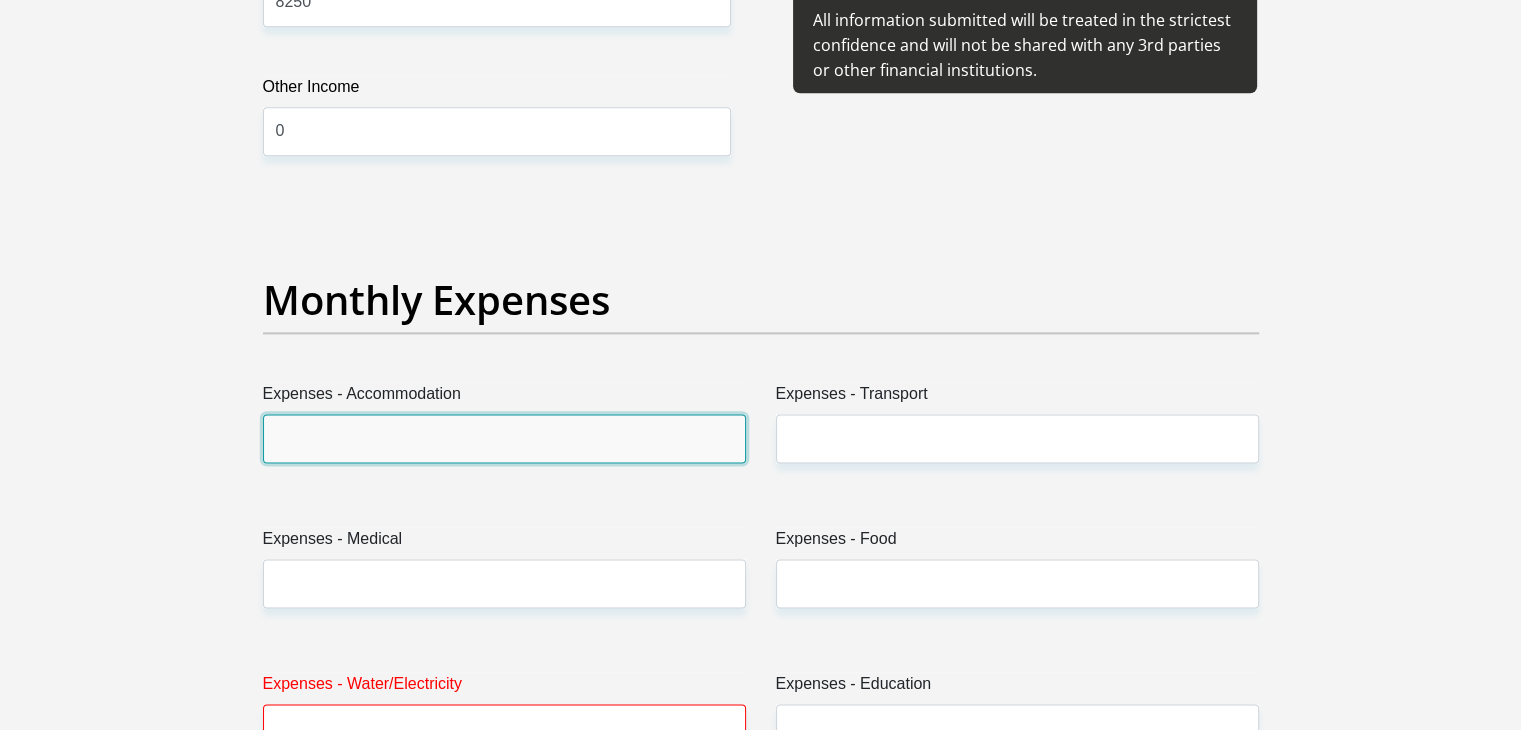 click on "Expenses - Accommodation" at bounding box center (504, 438) 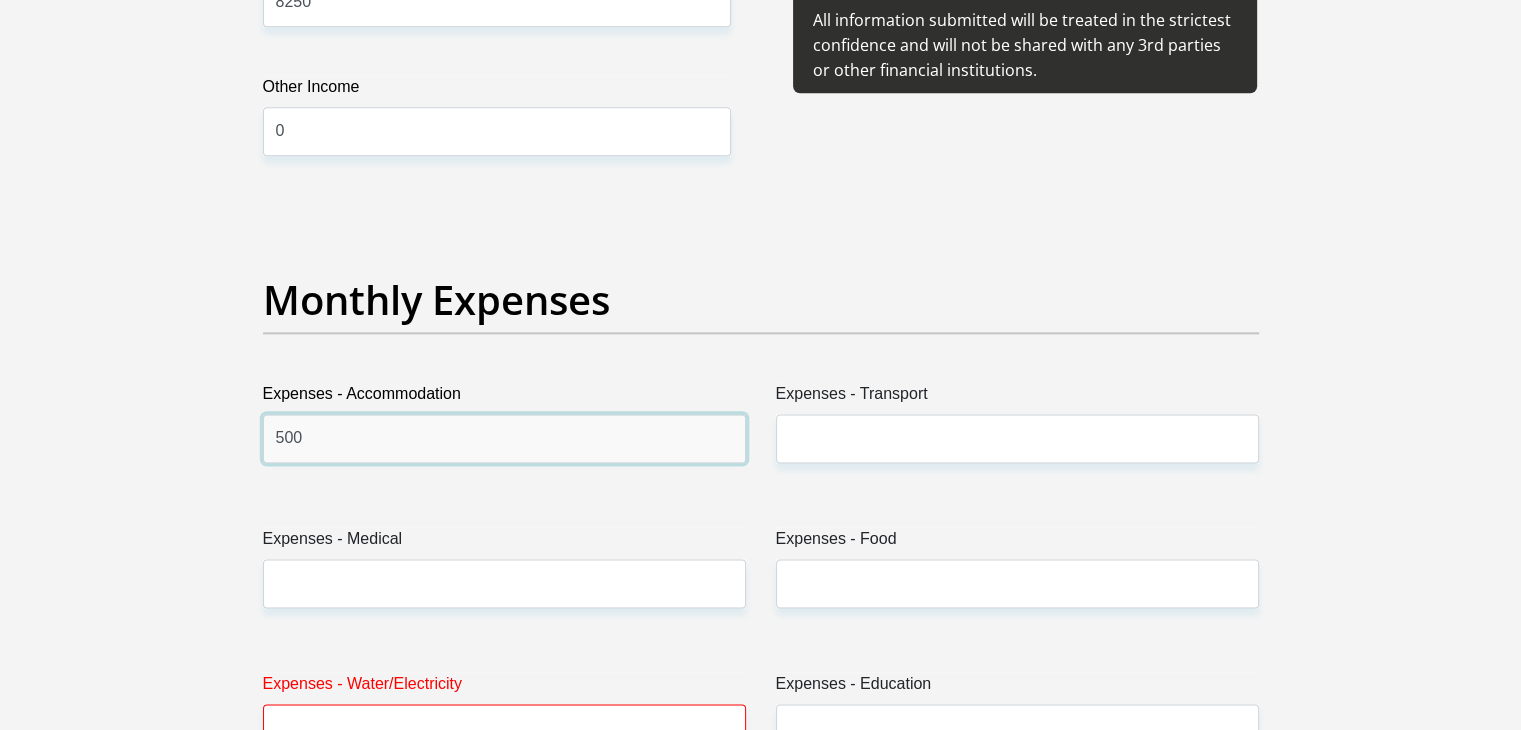 type on "500" 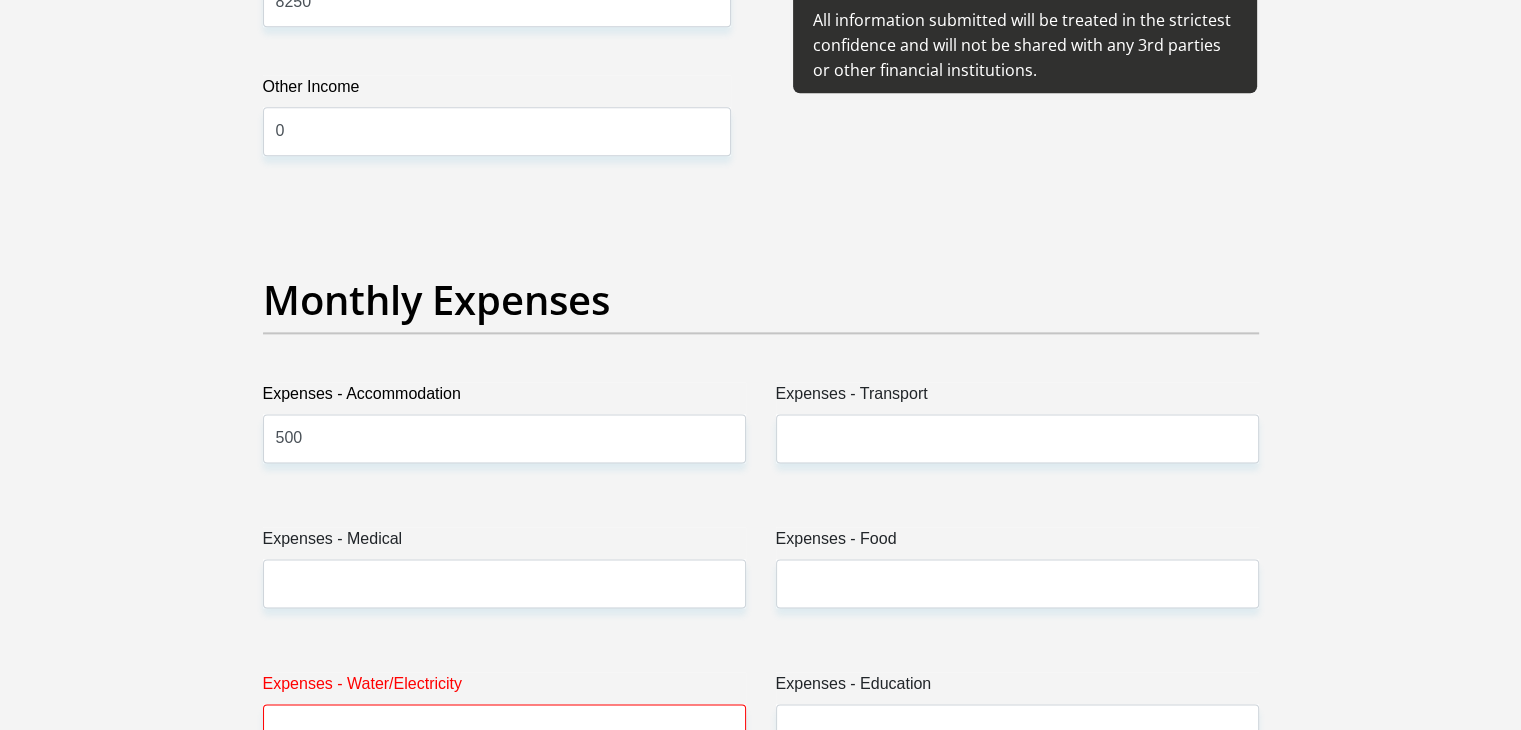 click on "Expenses - Transport" at bounding box center [1017, 430] 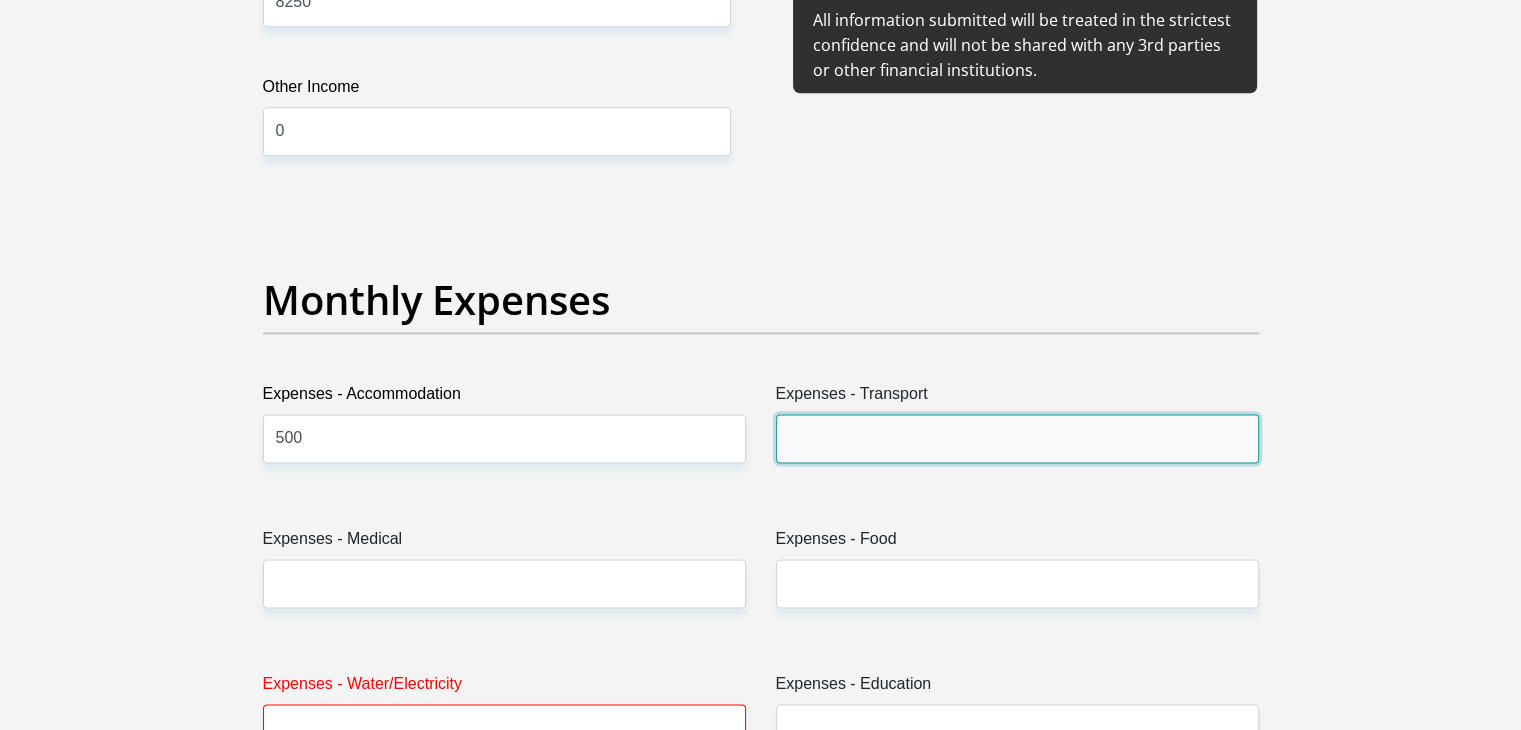 click on "Expenses - Transport" at bounding box center (1017, 438) 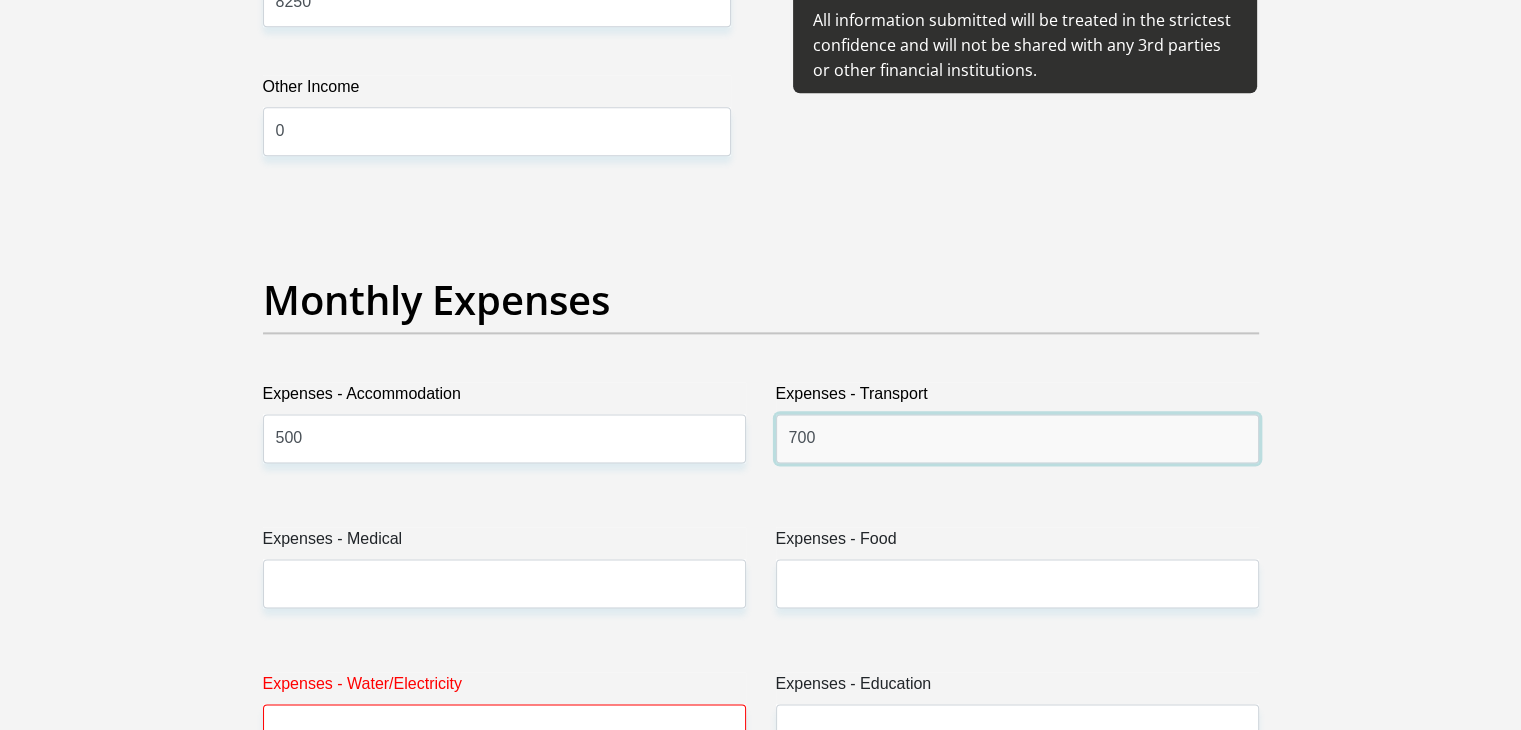 type on "700" 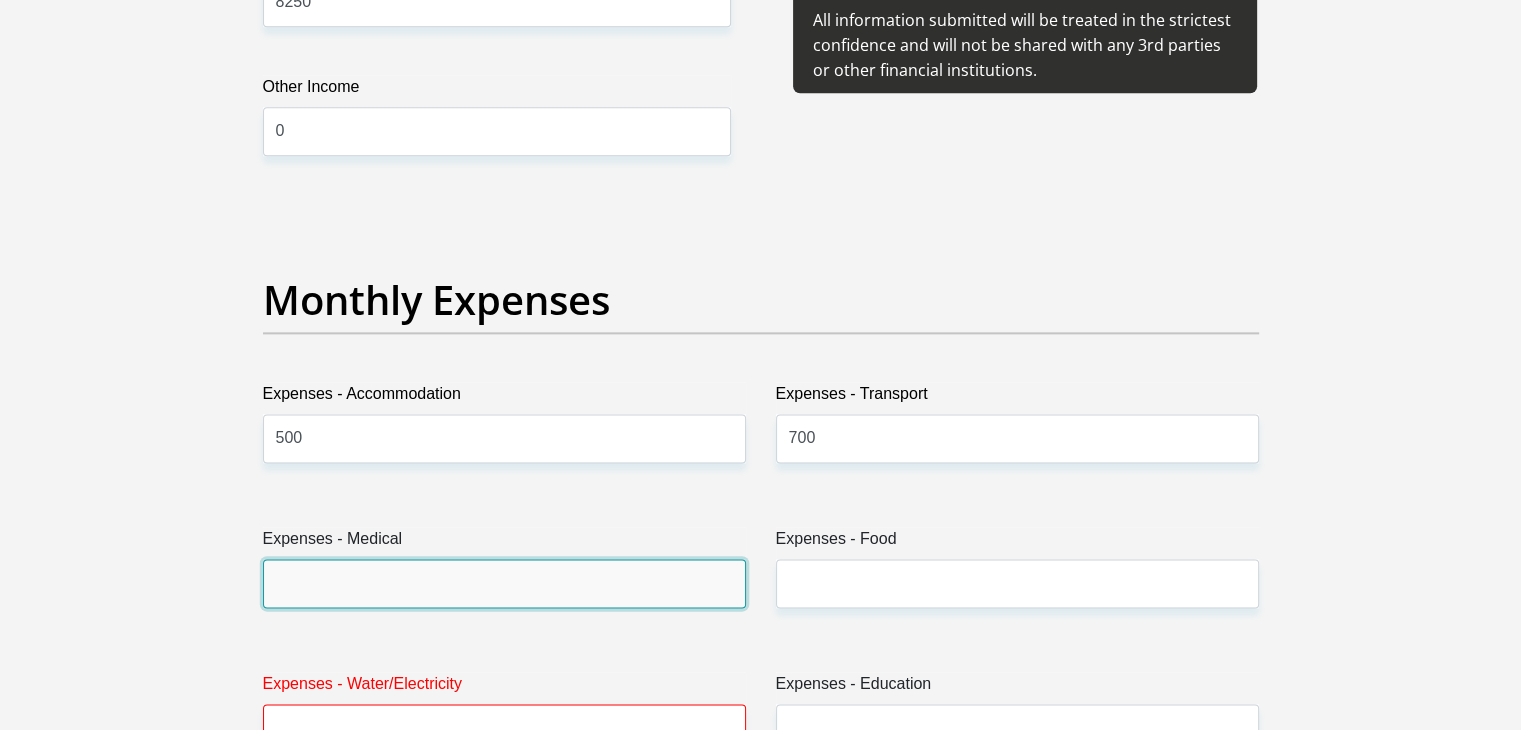 click on "Expenses - Medical" at bounding box center (504, 583) 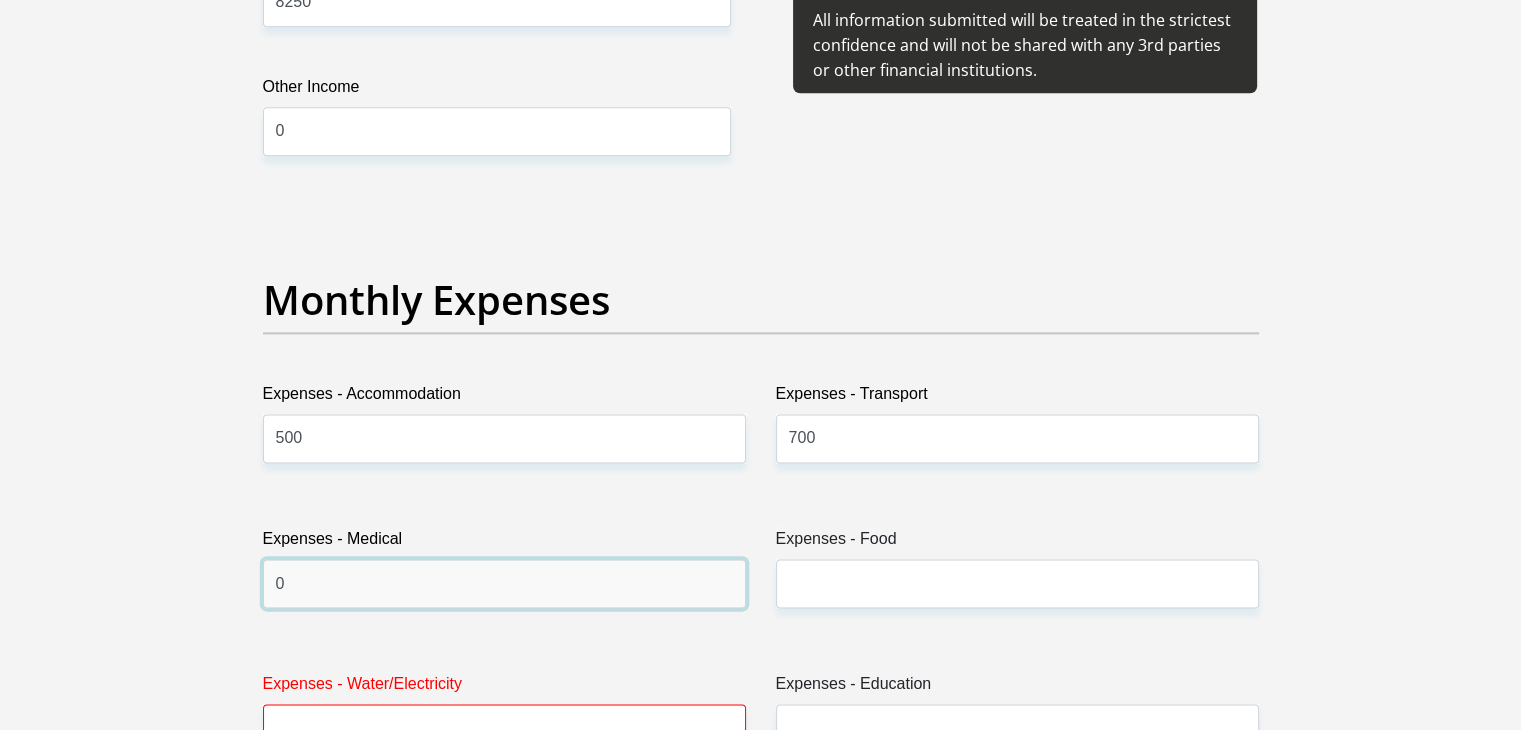 type on "0" 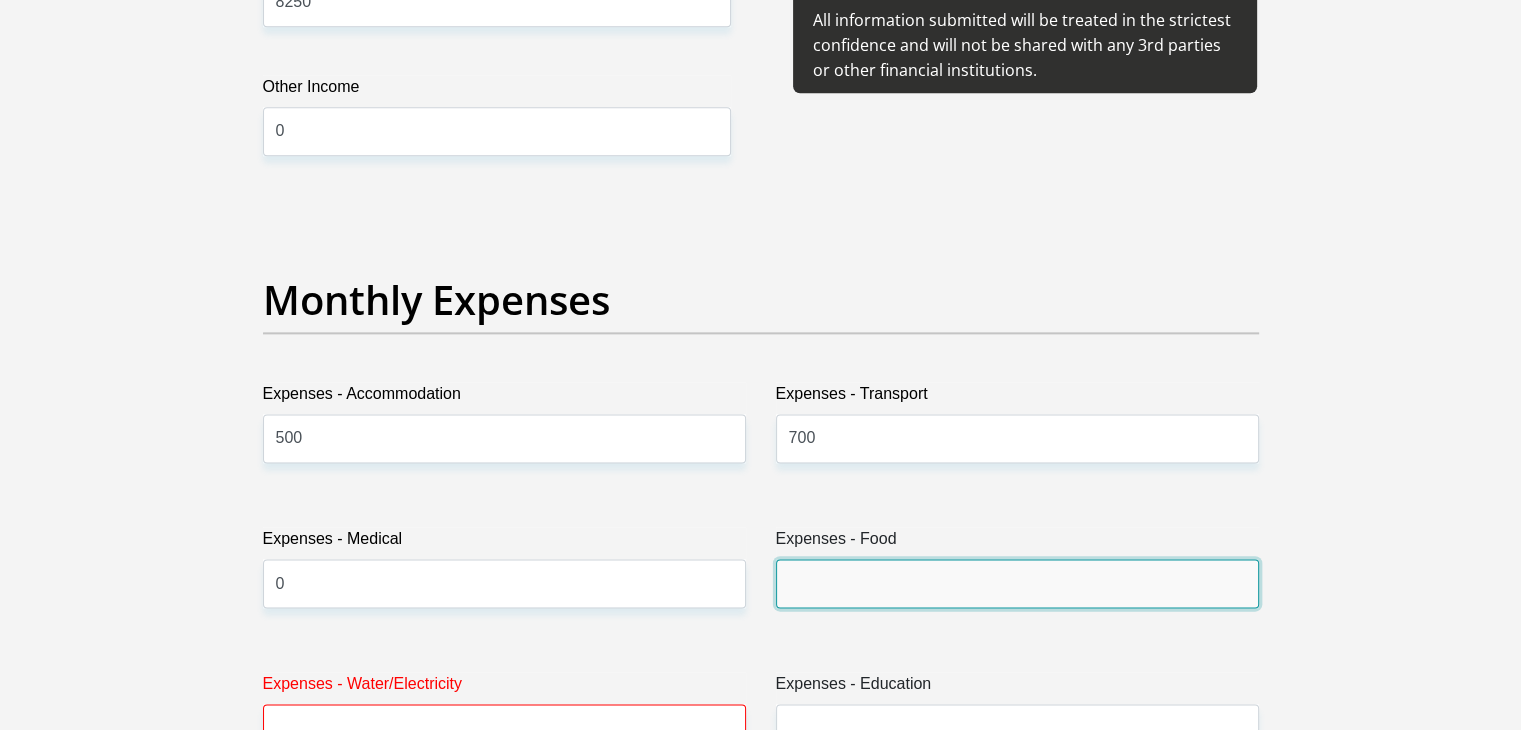 click on "Expenses - Food" at bounding box center (1017, 583) 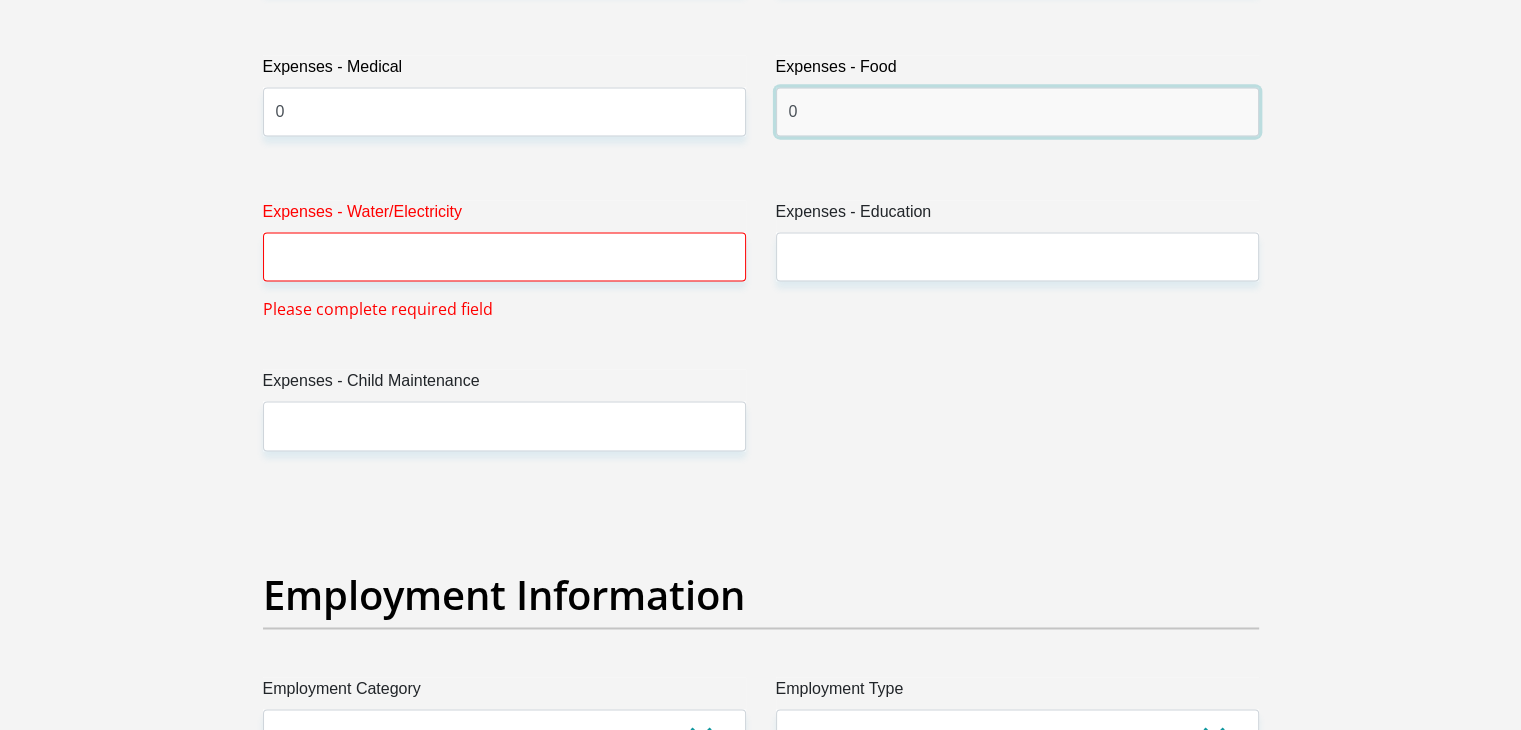 scroll, scrollTop: 3136, scrollLeft: 0, axis: vertical 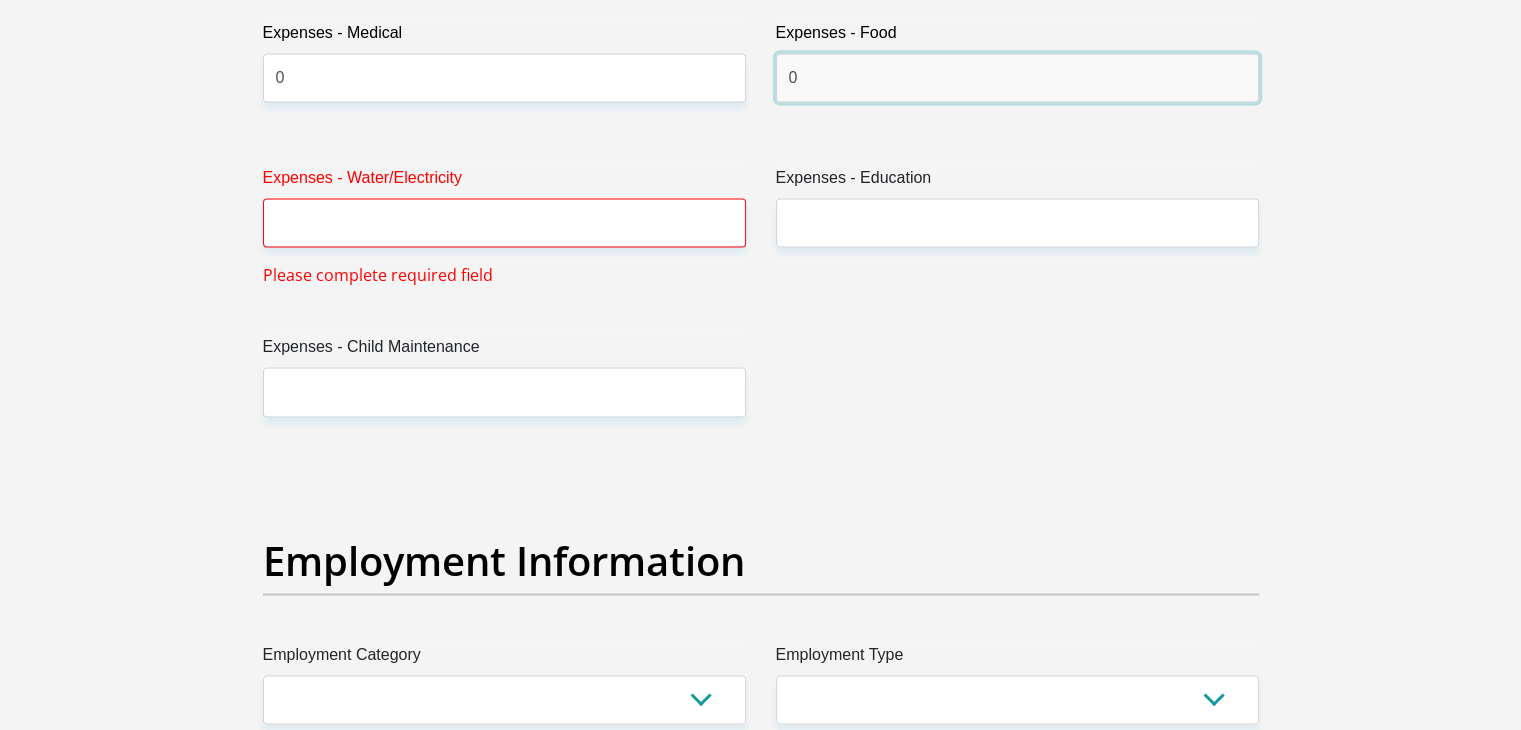 type on "0" 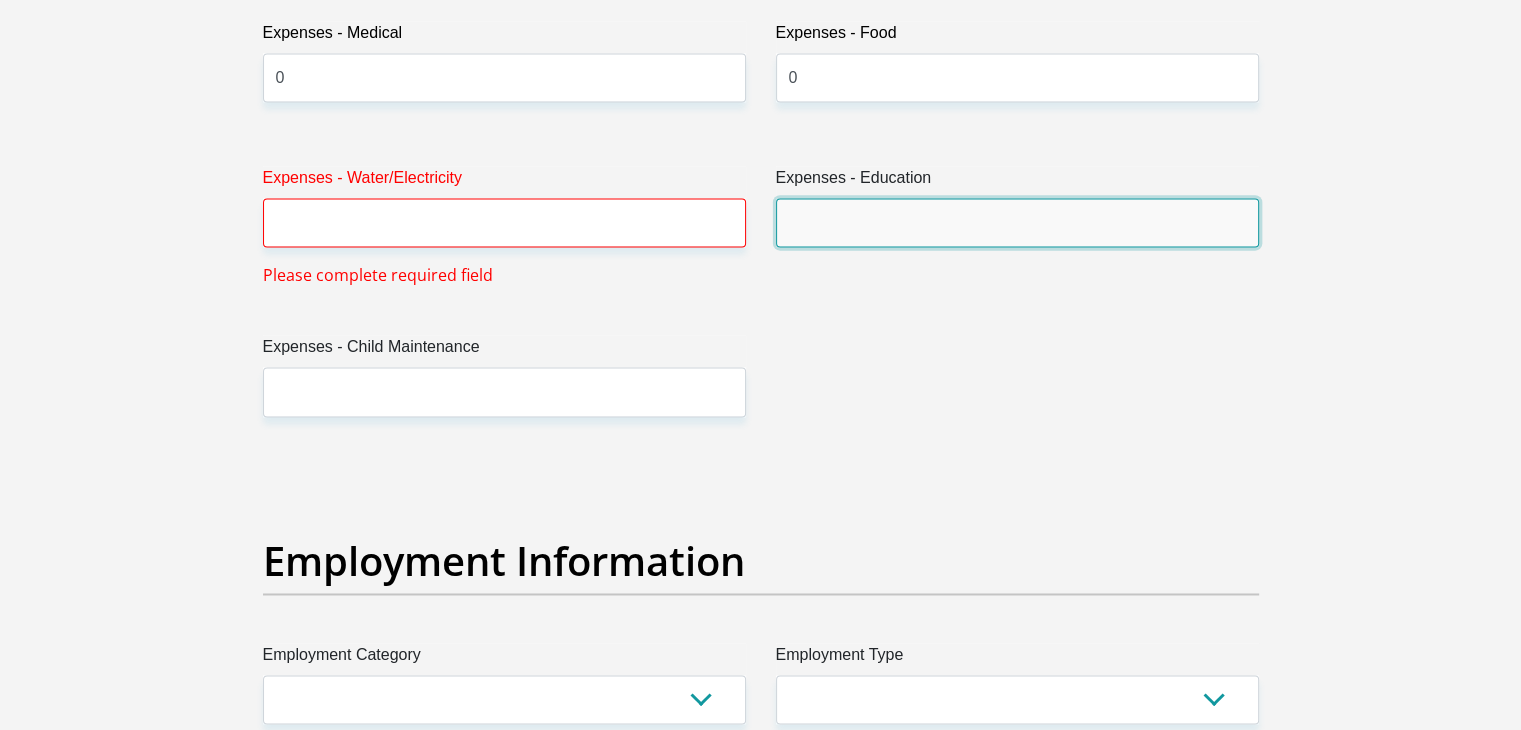 click on "Expenses - Education" at bounding box center (1017, 222) 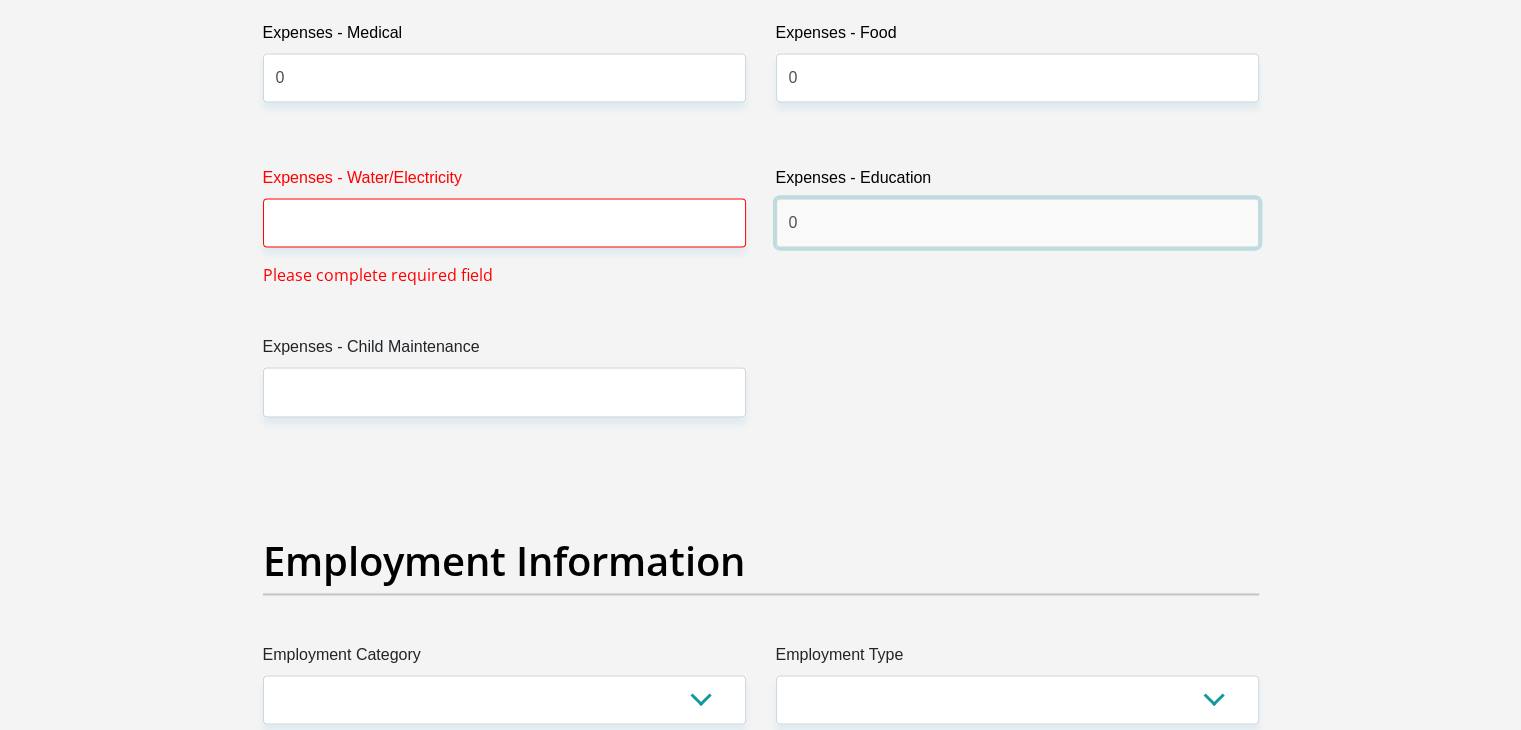 type on "0" 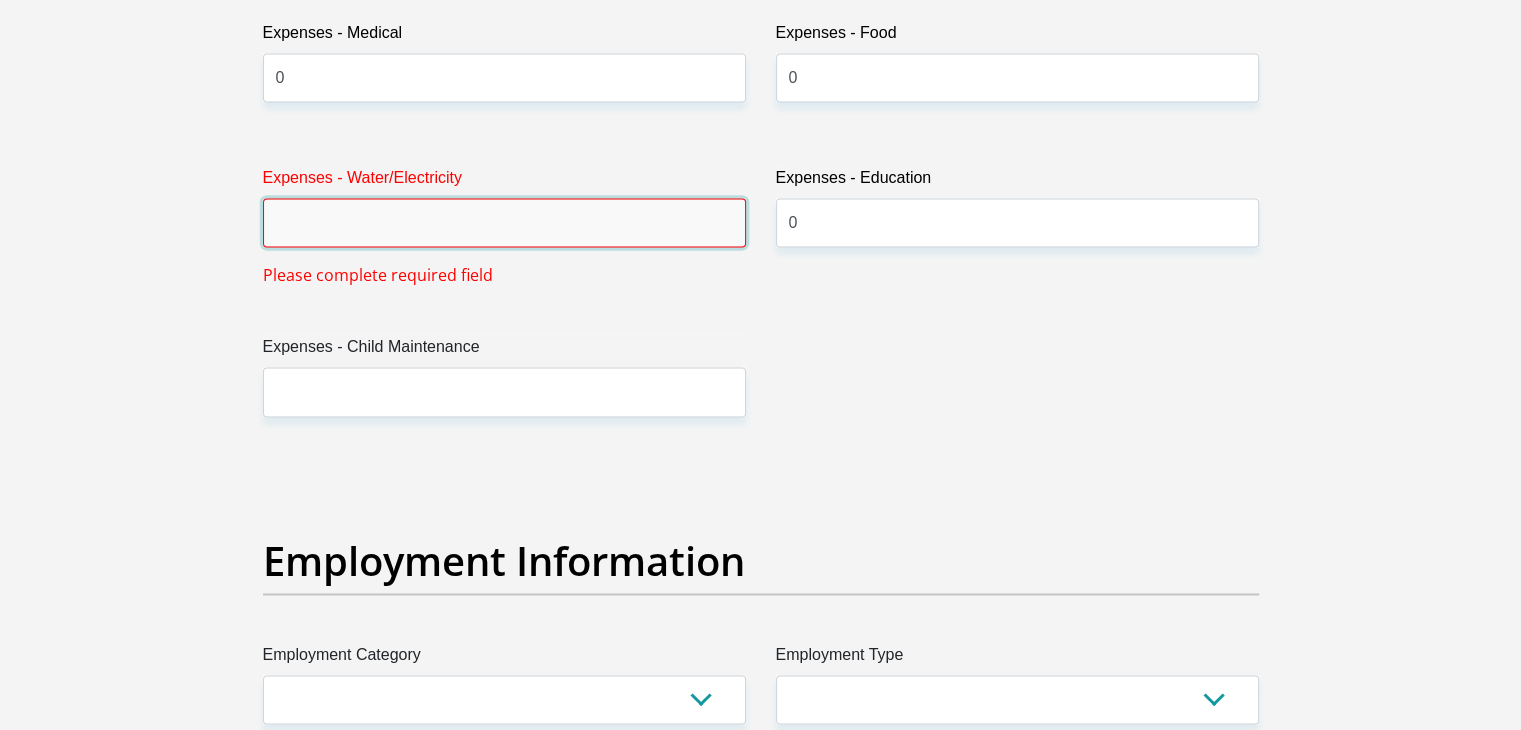 click on "Expenses - Water/Electricity" at bounding box center [504, 222] 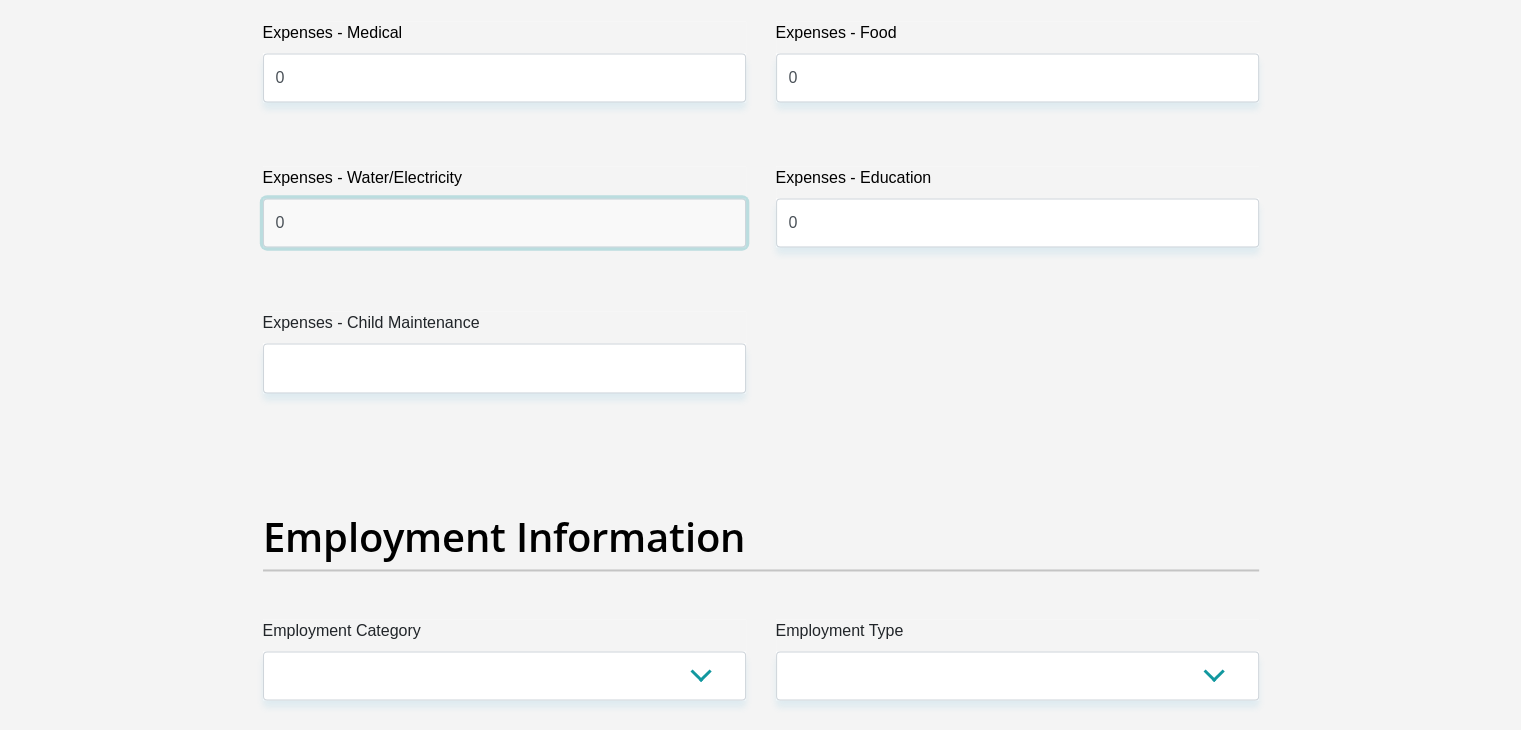 type on "0" 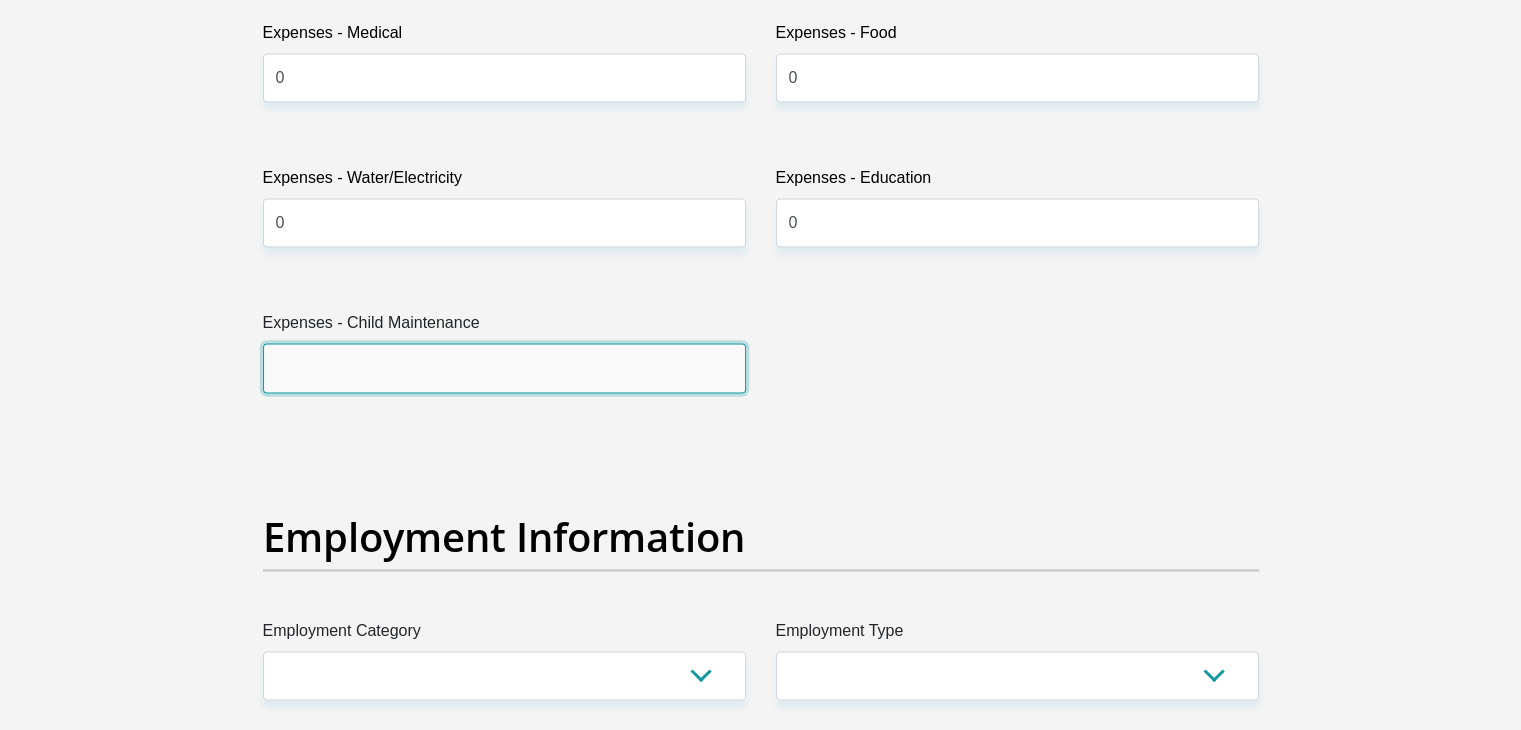 click on "Expenses - Child Maintenance" at bounding box center [504, 367] 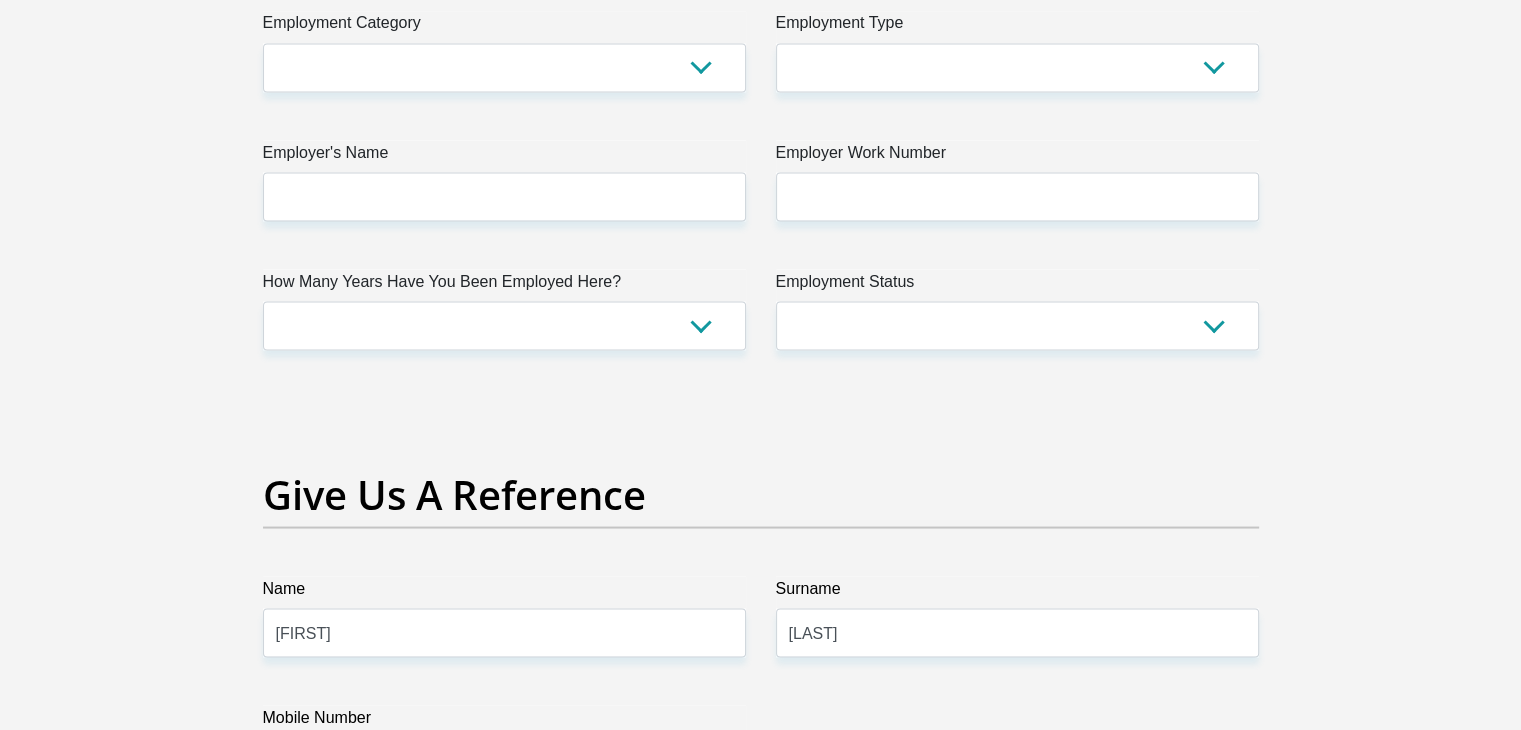 scroll, scrollTop: 3628, scrollLeft: 0, axis: vertical 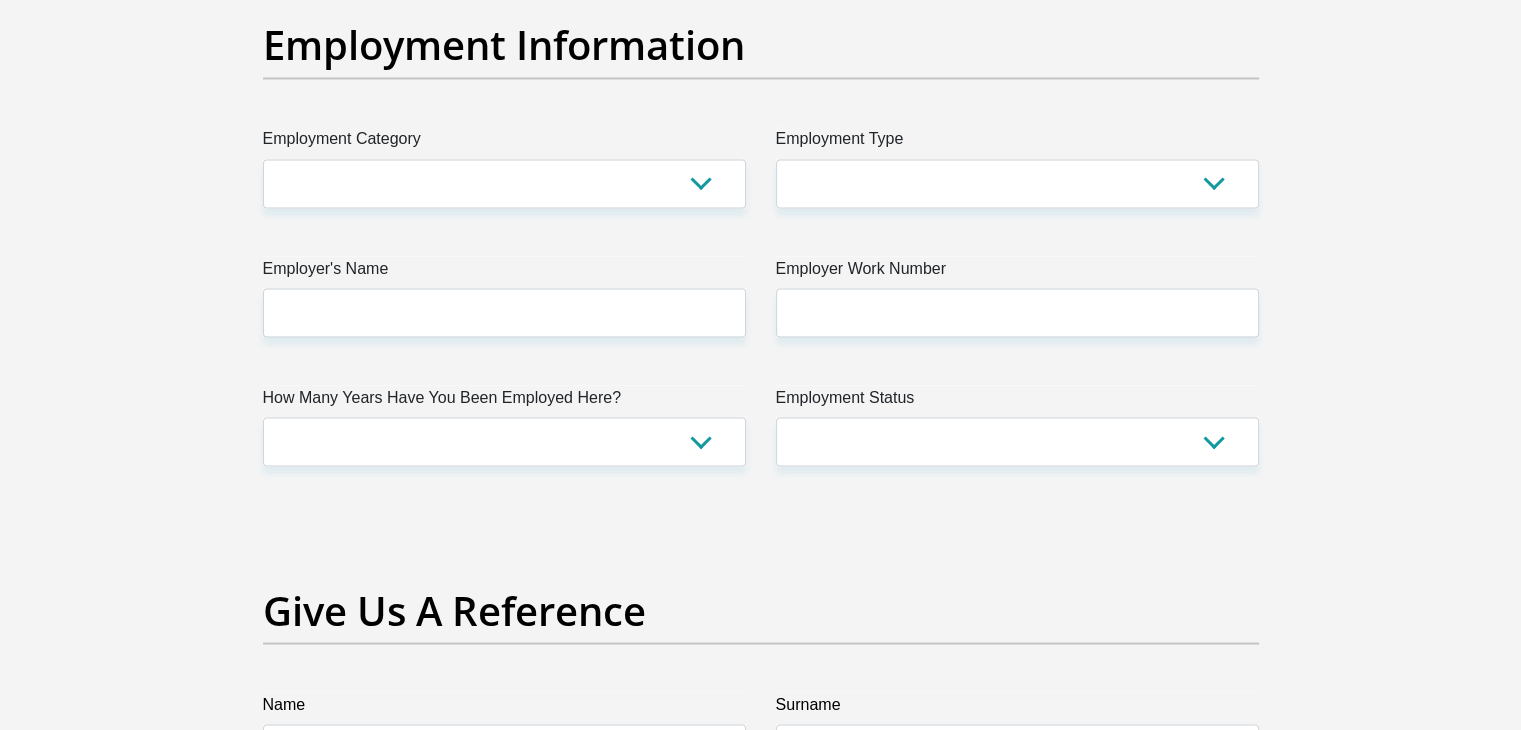 type on "0" 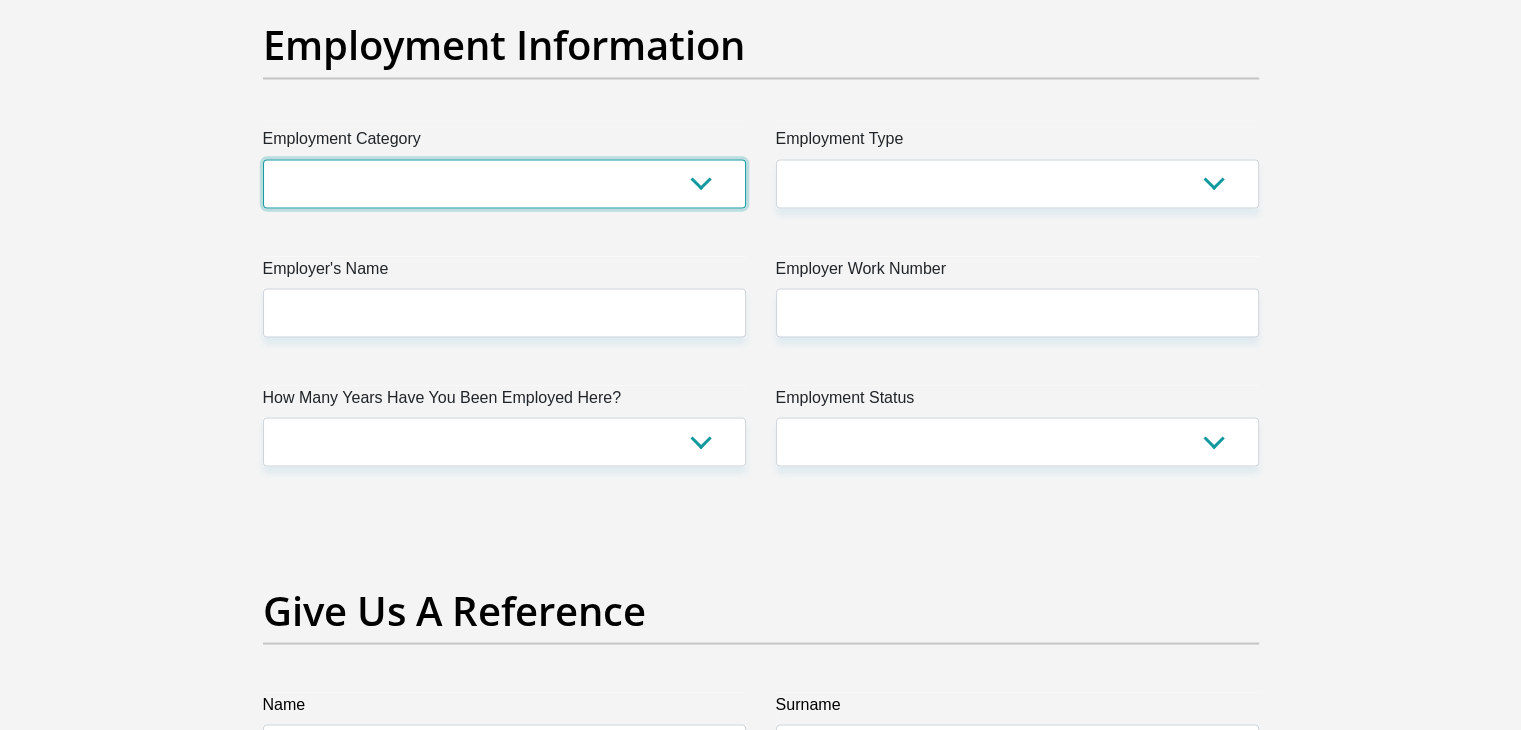click on "AGRICULTURE
ALCOHOL & TOBACCO
CONSTRUCTION MATERIALS
METALLURGY
EQUIPMENT FOR RENEWABLE ENERGY
SPECIALIZED CONTRACTORS
CAR
GAMING (INCL. INTERNET
OTHER WHOLESALE
UNLICENSED PHARMACEUTICALS
CURRENCY EXCHANGE HOUSES
OTHER FINANCIAL INSTITUTIONS & INSURANCE
REAL ESTATE AGENTS
OIL & GAS
OTHER MATERIALS (E.G. IRON ORE)
PRECIOUS STONES & PRECIOUS METALS
POLITICAL ORGANIZATIONS
RELIGIOUS ORGANIZATIONS(NOT SECTS)
ACTI. HAVING BUSINESS DEAL WITH PUBLIC ADMINISTRATION
LAUNDROMATS" at bounding box center [504, 183] 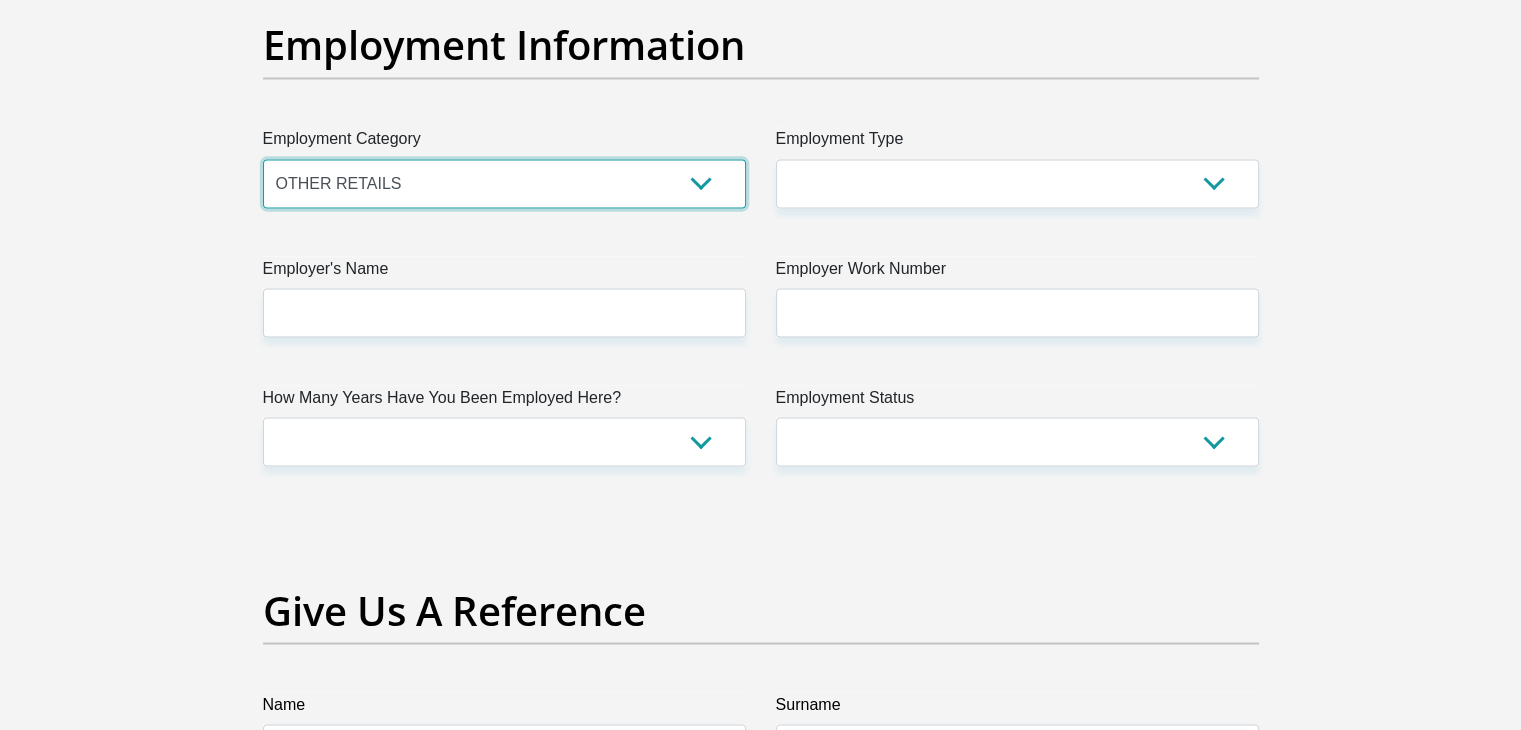 click on "AGRICULTURE
ALCOHOL & TOBACCO
CONSTRUCTION MATERIALS
METALLURGY
EQUIPMENT FOR RENEWABLE ENERGY
SPECIALIZED CONTRACTORS
CAR
GAMING (INCL. INTERNET
OTHER WHOLESALE
UNLICENSED PHARMACEUTICALS
CURRENCY EXCHANGE HOUSES
OTHER FINANCIAL INSTITUTIONS & INSURANCE
REAL ESTATE AGENTS
OIL & GAS
OTHER MATERIALS (E.G. IRON ORE)
PRECIOUS STONES & PRECIOUS METALS
POLITICAL ORGANIZATIONS
RELIGIOUS ORGANIZATIONS(NOT SECTS)
ACTI. HAVING BUSINESS DEAL WITH PUBLIC ADMINISTRATION
LAUNDROMATS" at bounding box center (504, 183) 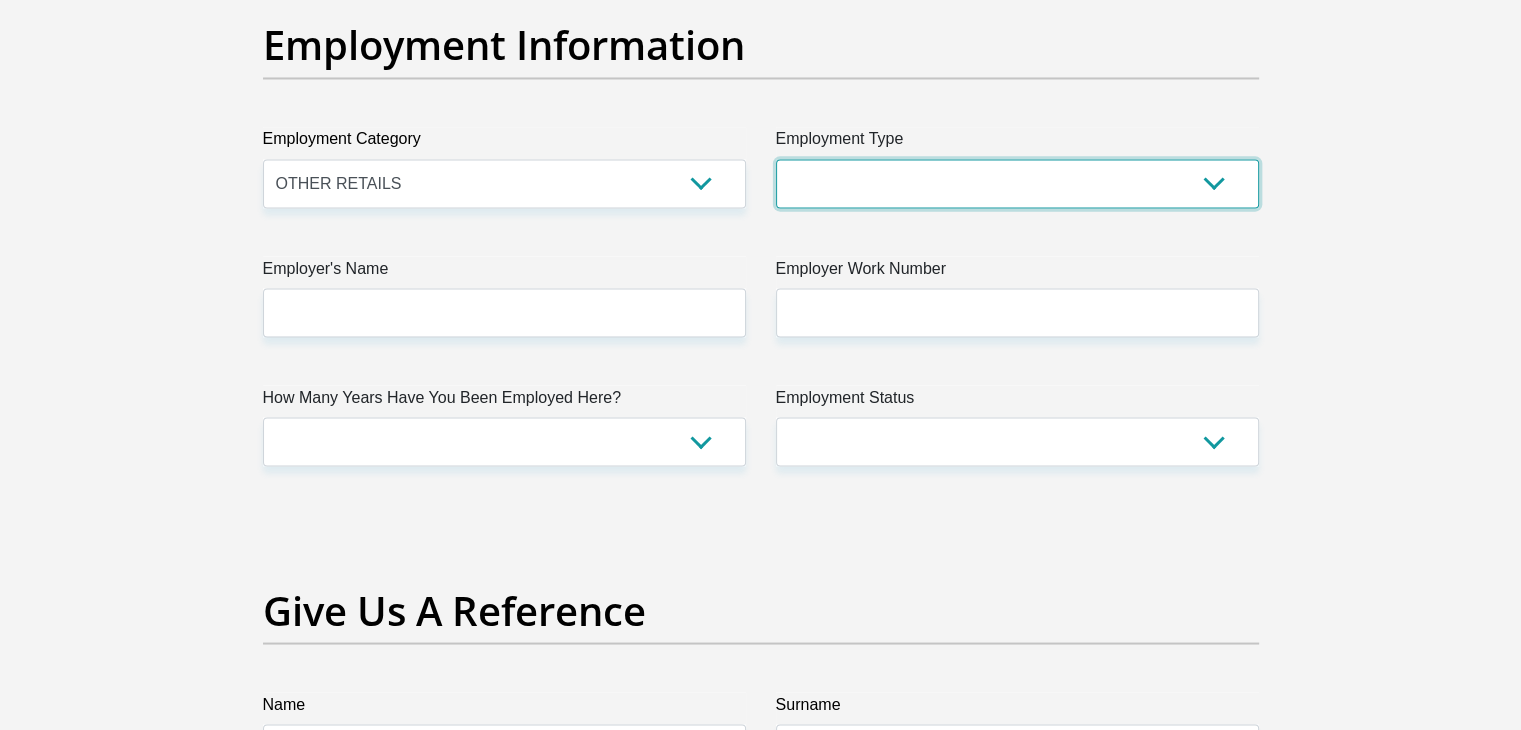 click on "College/Lecturer
Craft Seller
Creative
Driver
Executive
Farmer
Forces - Non Commissioned
Forces - Officer
Hawker
Housewife
Labourer
Licenced Professional
Manager
Miner
Non Licenced Professional
Office Staff/Clerk
Outside Worker
Pensioner
Permanent Teacher
Production/Manufacturing
Sales
Self-Employed
Semi-Professional Worker
Service Industry  Social Worker  Student" at bounding box center (1017, 183) 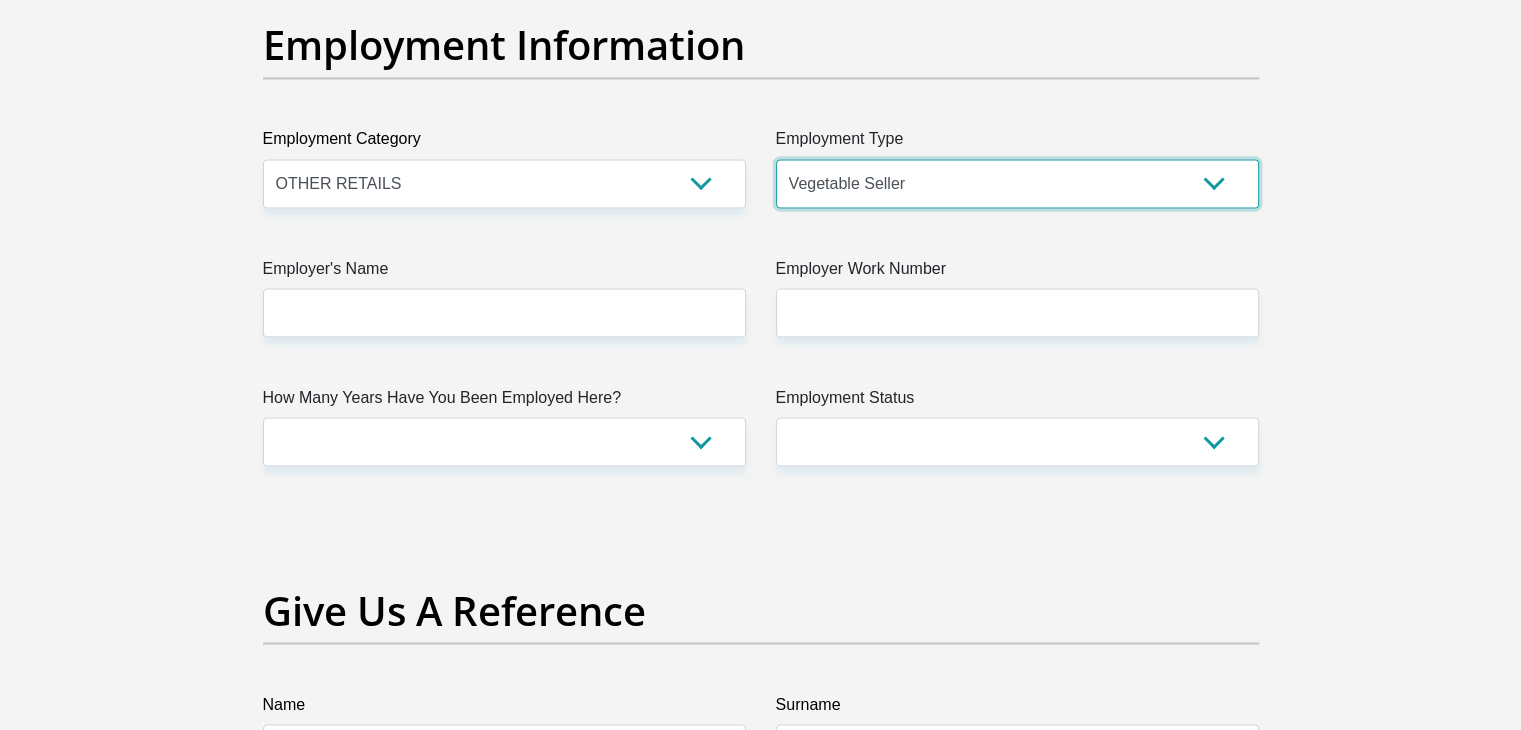click on "College/Lecturer
Craft Seller
Creative
Driver
Executive
Farmer
Forces - Non Commissioned
Forces - Officer
Hawker
Housewife
Labourer
Licenced Professional
Manager
Miner
Non Licenced Professional
Office Staff/Clerk
Outside Worker
Pensioner
Permanent Teacher
Production/Manufacturing
Sales
Self-Employed
Semi-Professional Worker
Service Industry  Social Worker  Student" at bounding box center (1017, 183) 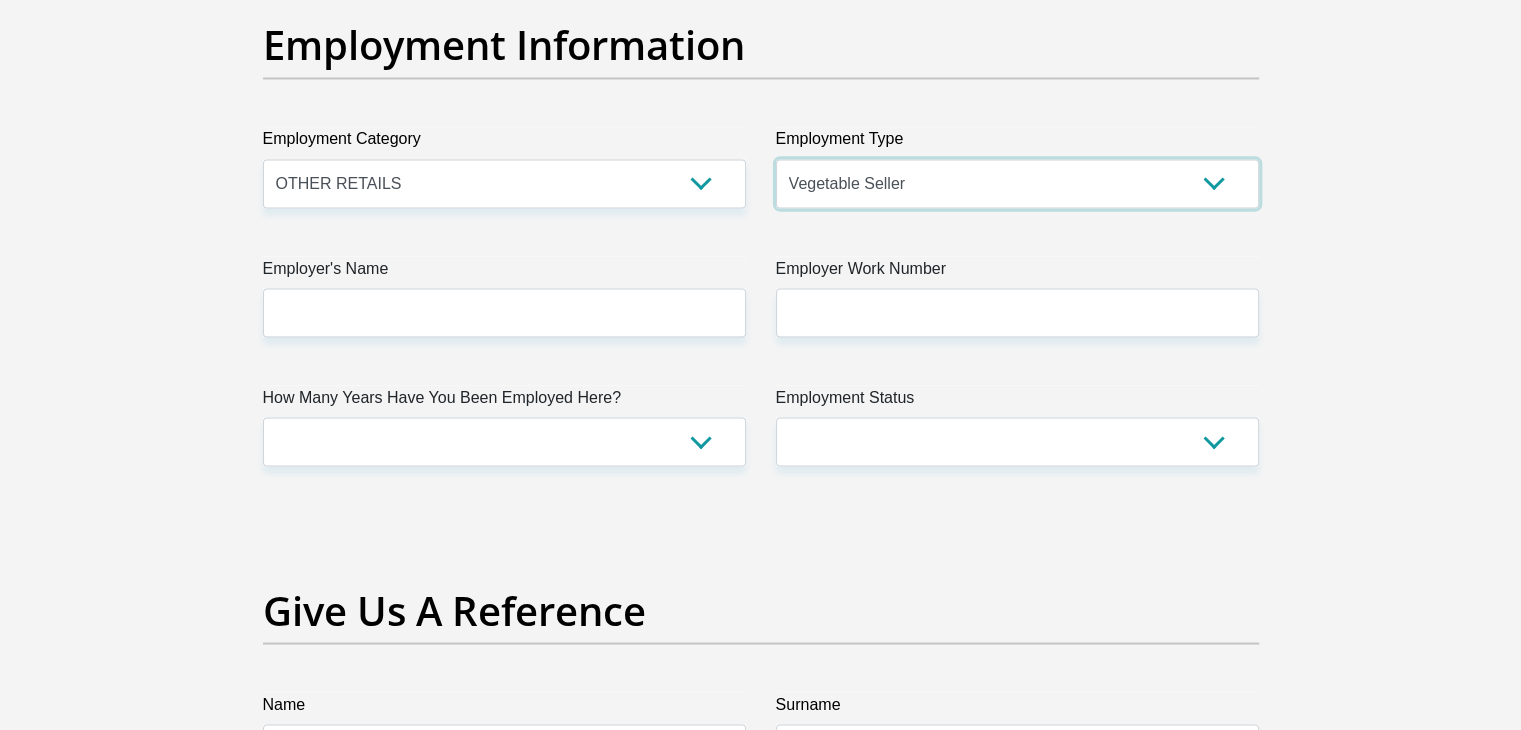 click on "College/Lecturer
Craft Seller
Creative
Driver
Executive
Farmer
Forces - Non Commissioned
Forces - Officer
Hawker
Housewife
Labourer
Licenced Professional
Manager
Miner
Non Licenced Professional
Office Staff/Clerk
Outside Worker
Pensioner
Permanent Teacher
Production/Manufacturing
Sales
Self-Employed
Semi-Professional Worker
Service Industry  Social Worker  Student" at bounding box center (1017, 183) 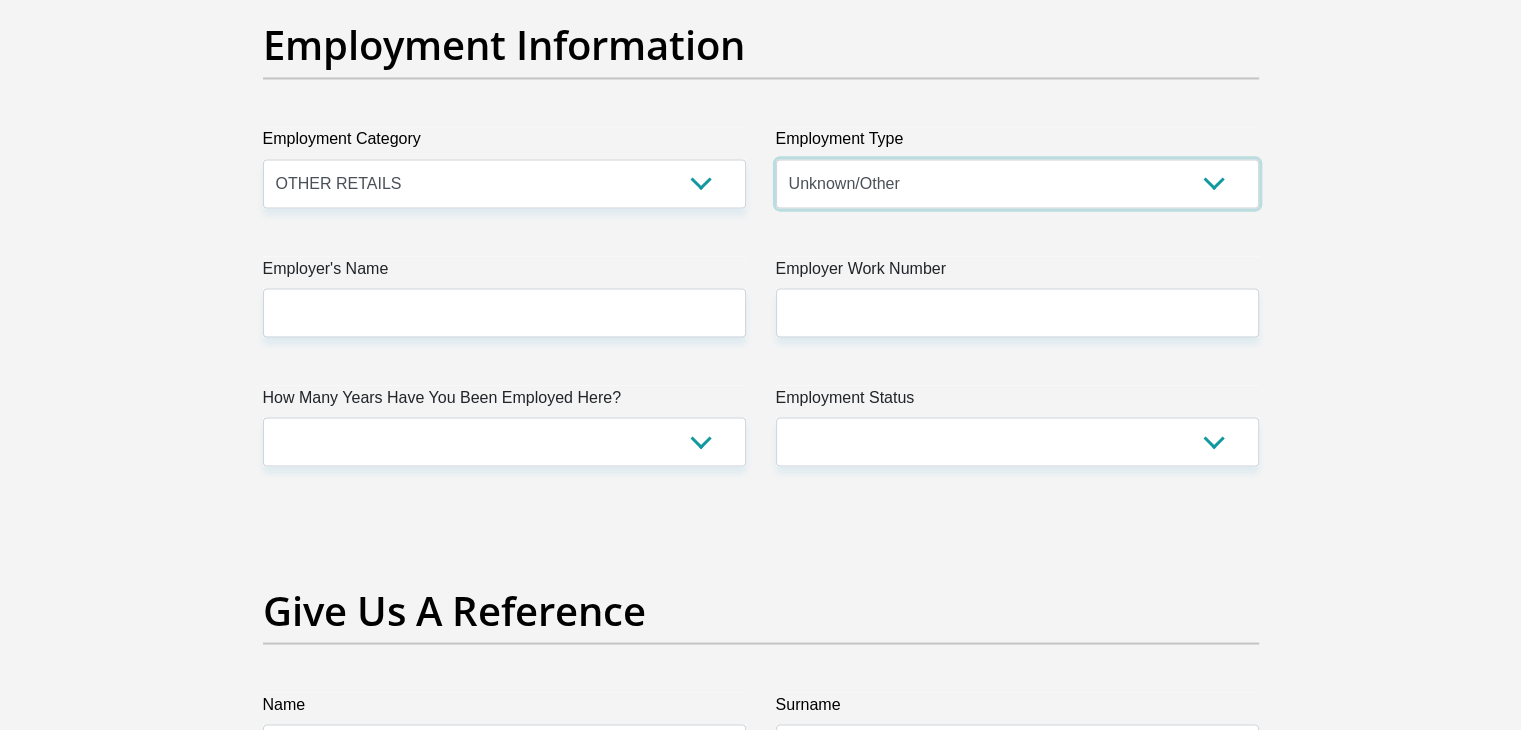click on "College/Lecturer
Craft Seller
Creative
Driver
Executive
Farmer
Forces - Non Commissioned
Forces - Officer
Hawker
Housewife
Labourer
Licenced Professional
Manager
Miner
Non Licenced Professional
Office Staff/Clerk
Outside Worker
Pensioner
Permanent Teacher
Production/Manufacturing
Sales
Self-Employed
Semi-Professional Worker
Service Industry  Social Worker  Student" at bounding box center [1017, 183] 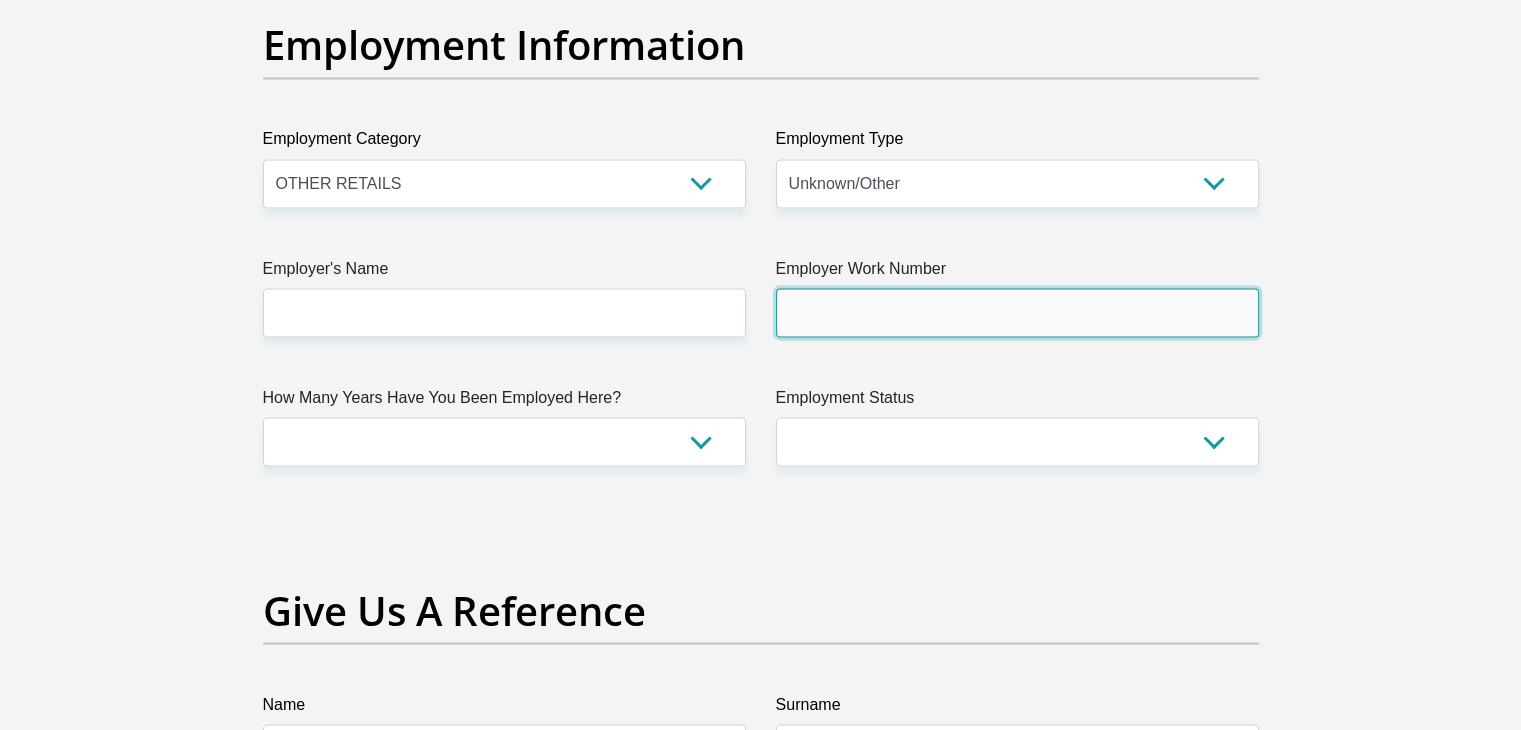 click on "Employer Work Number" at bounding box center [1017, 312] 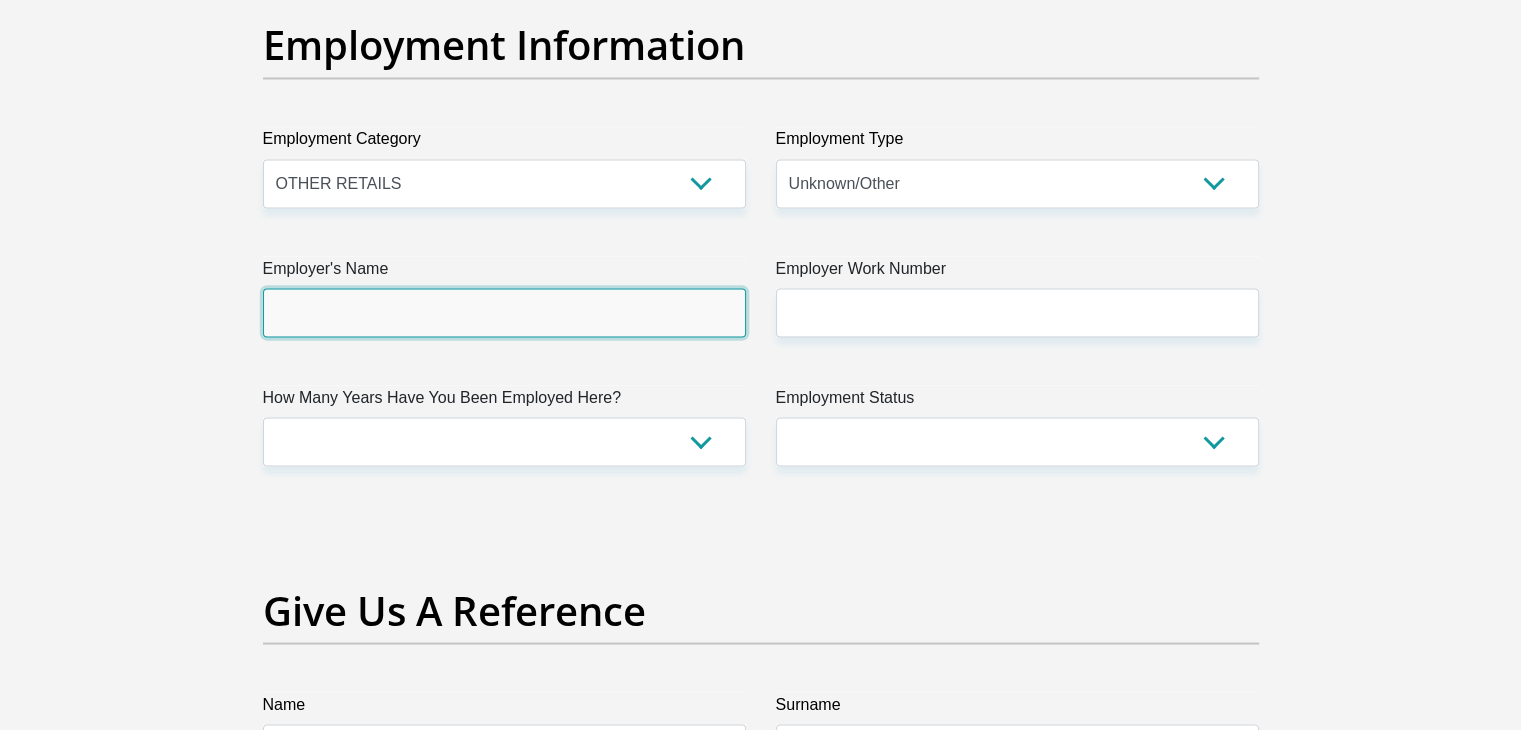 click on "Employer's Name" at bounding box center (504, 312) 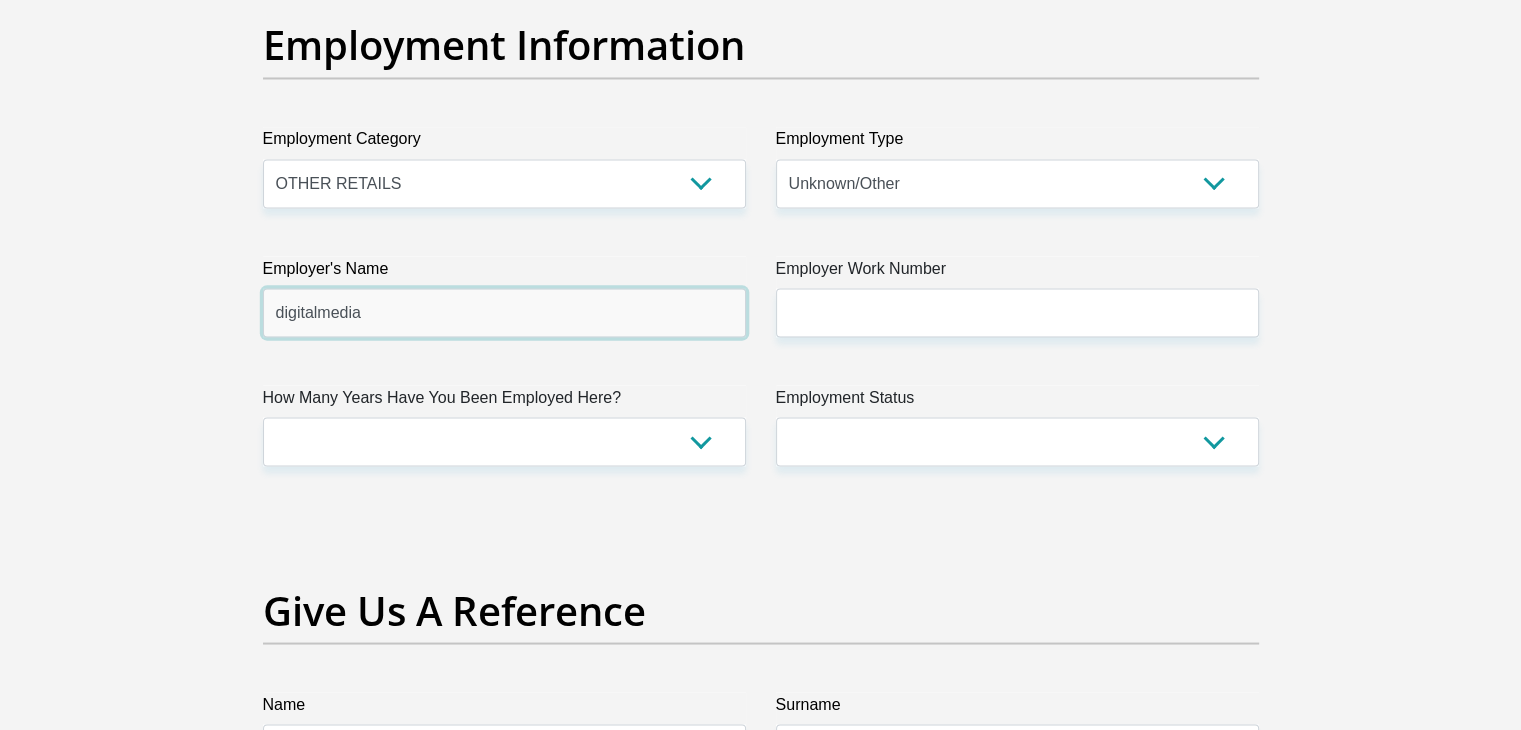 type on "digitalmedia" 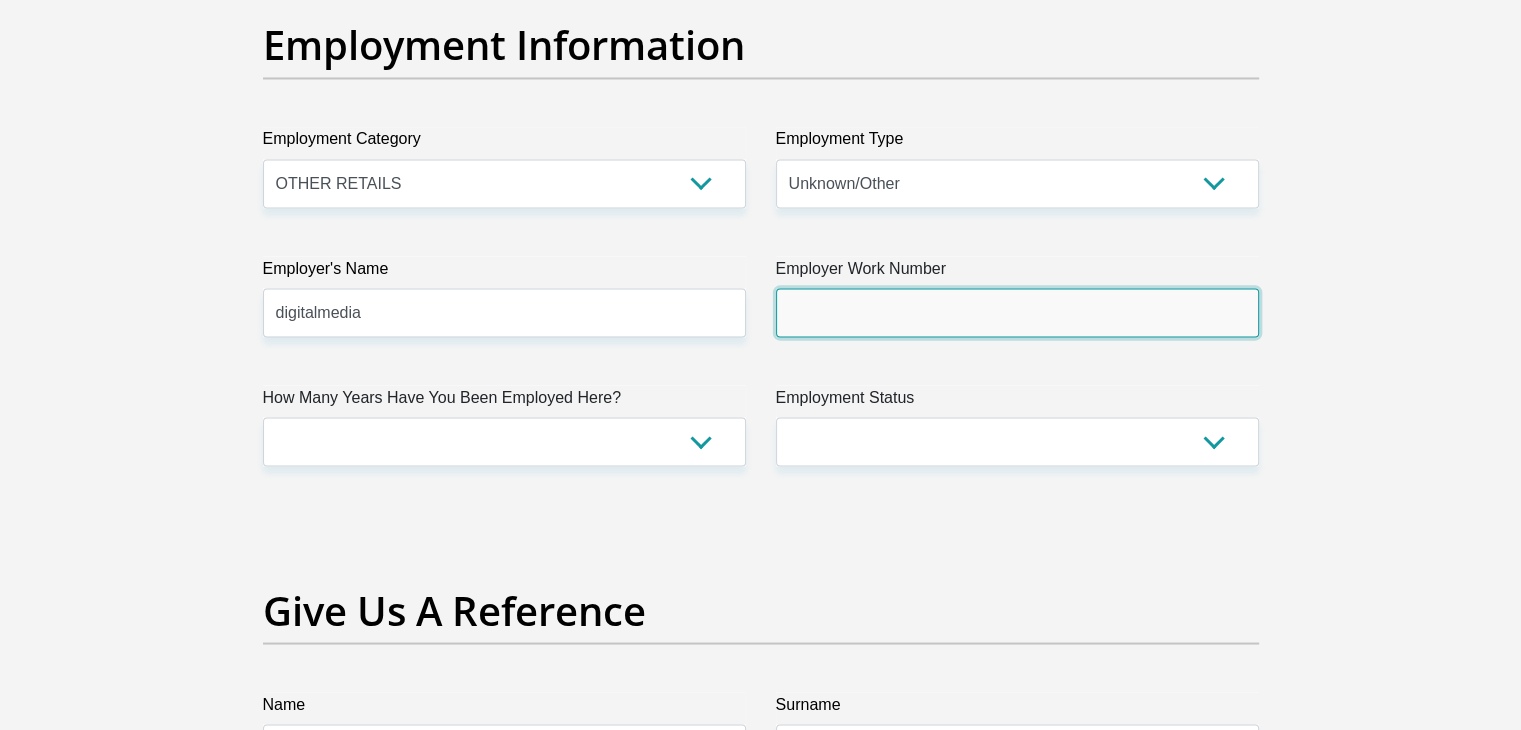 click on "Employer Work Number" at bounding box center [1017, 312] 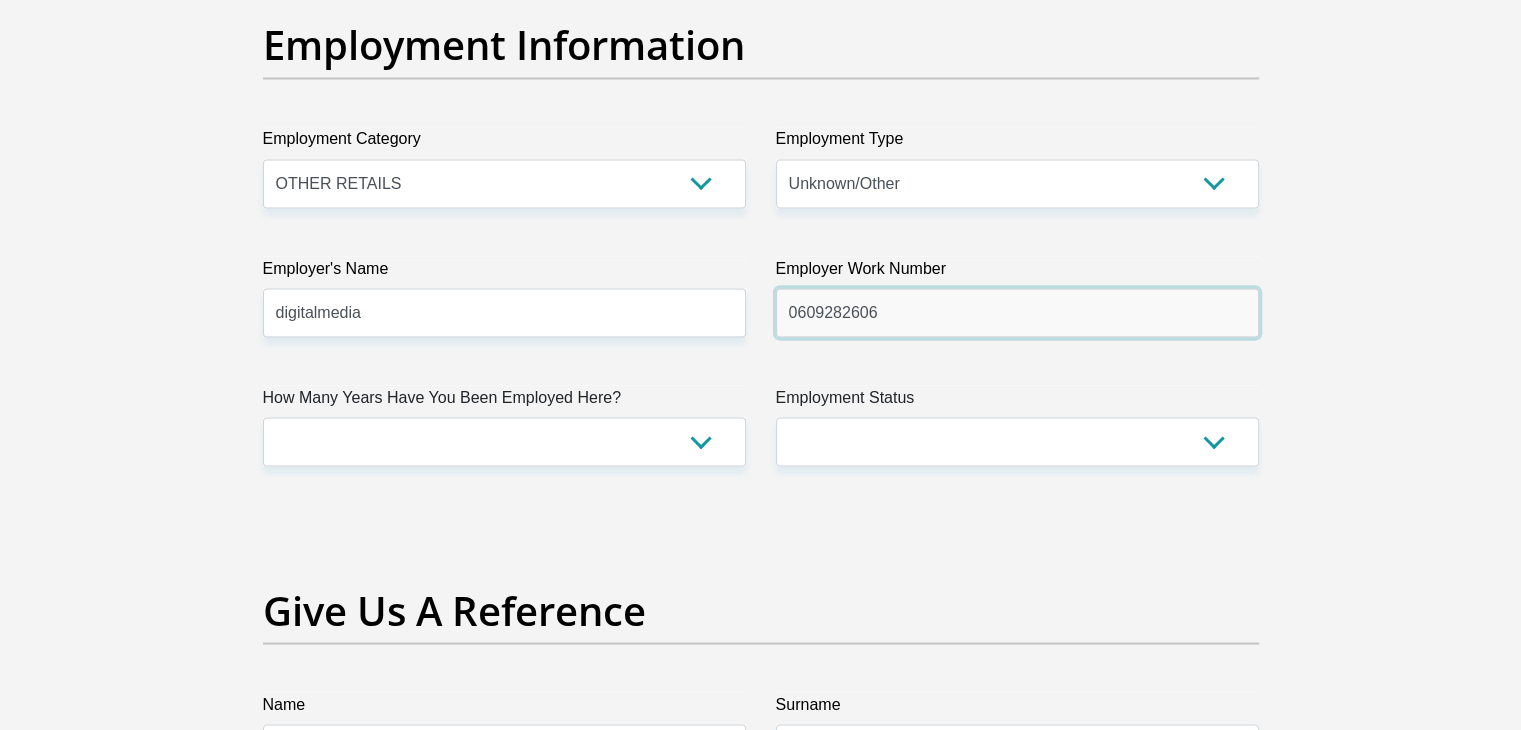 type on "0609282606" 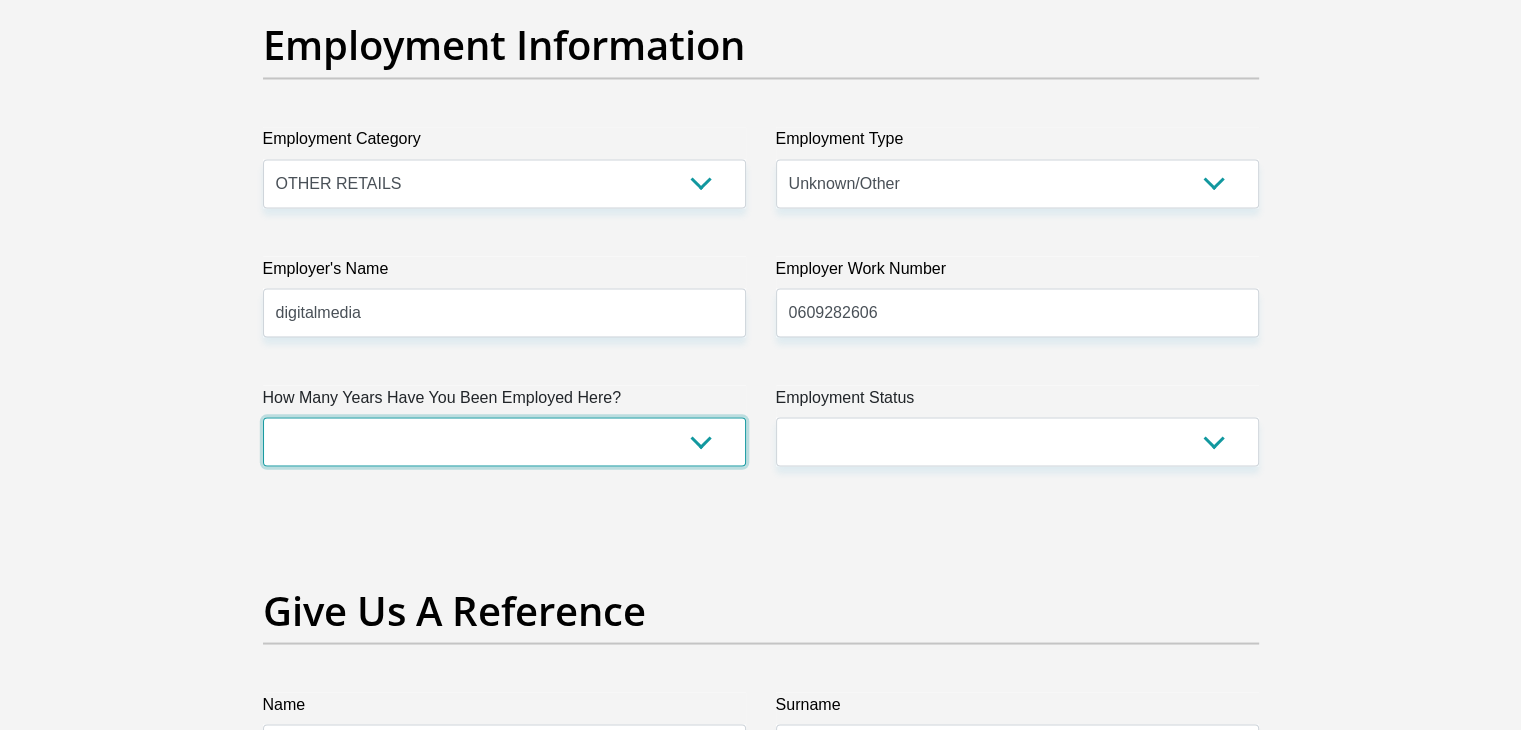 click on "less than 1 year
1-3 years
3-5 years
5+ years" at bounding box center (504, 441) 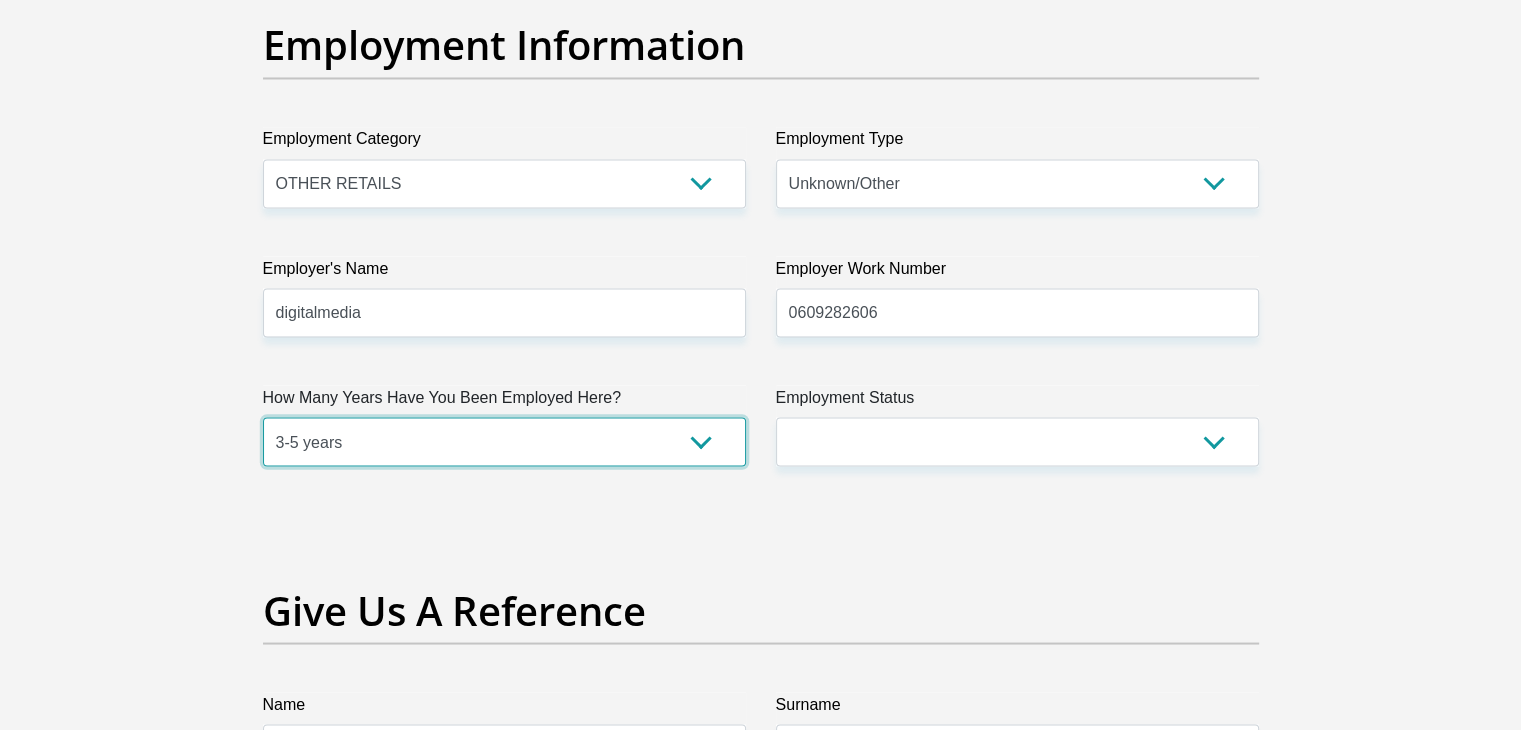 click on "less than 1 year
1-3 years
3-5 years
5+ years" at bounding box center [504, 441] 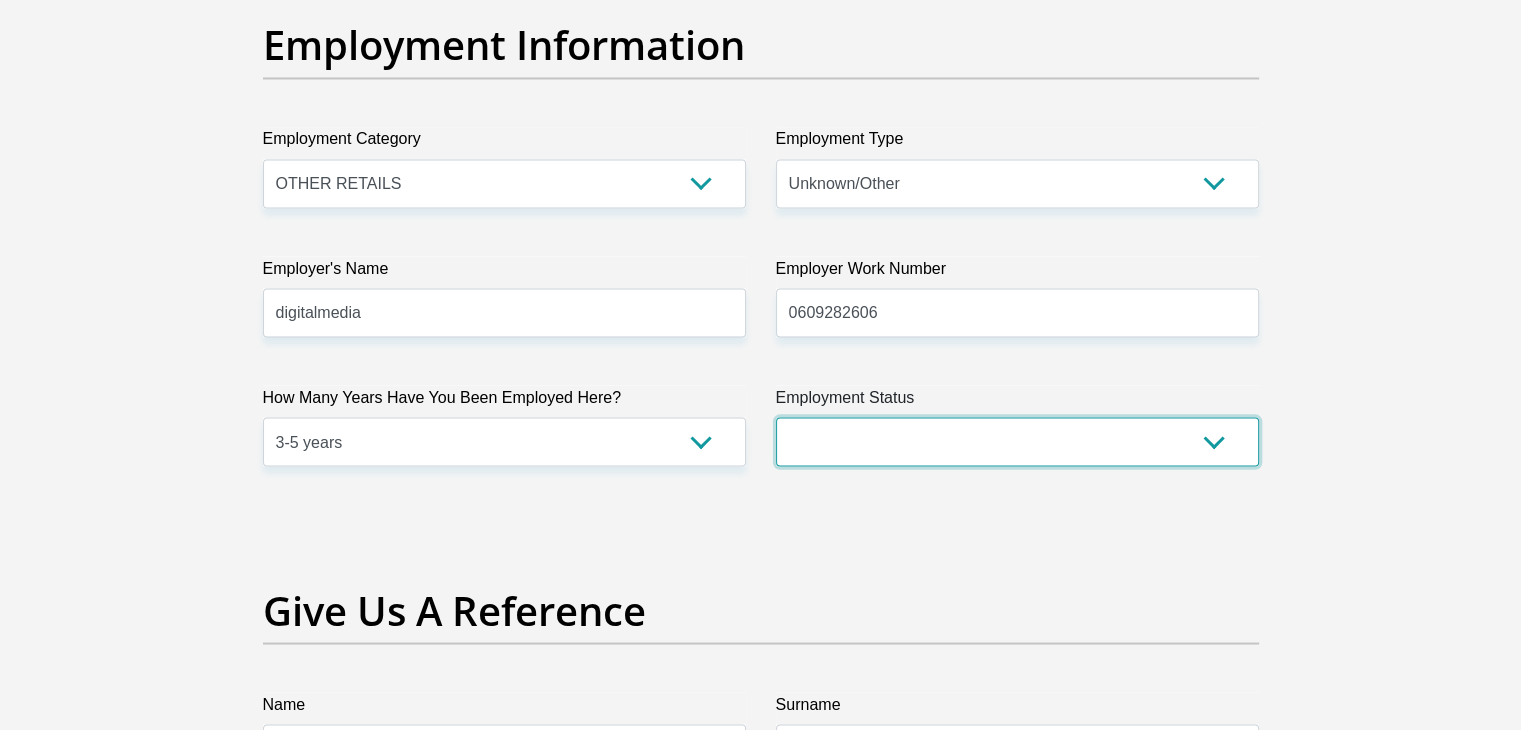 click on "Permanent/Full-time
Part-time/Casual
Contract Worker
Self-Employed
Housewife
Retired
Student
Medically Boarded
Disability
Unemployed" at bounding box center [1017, 441] 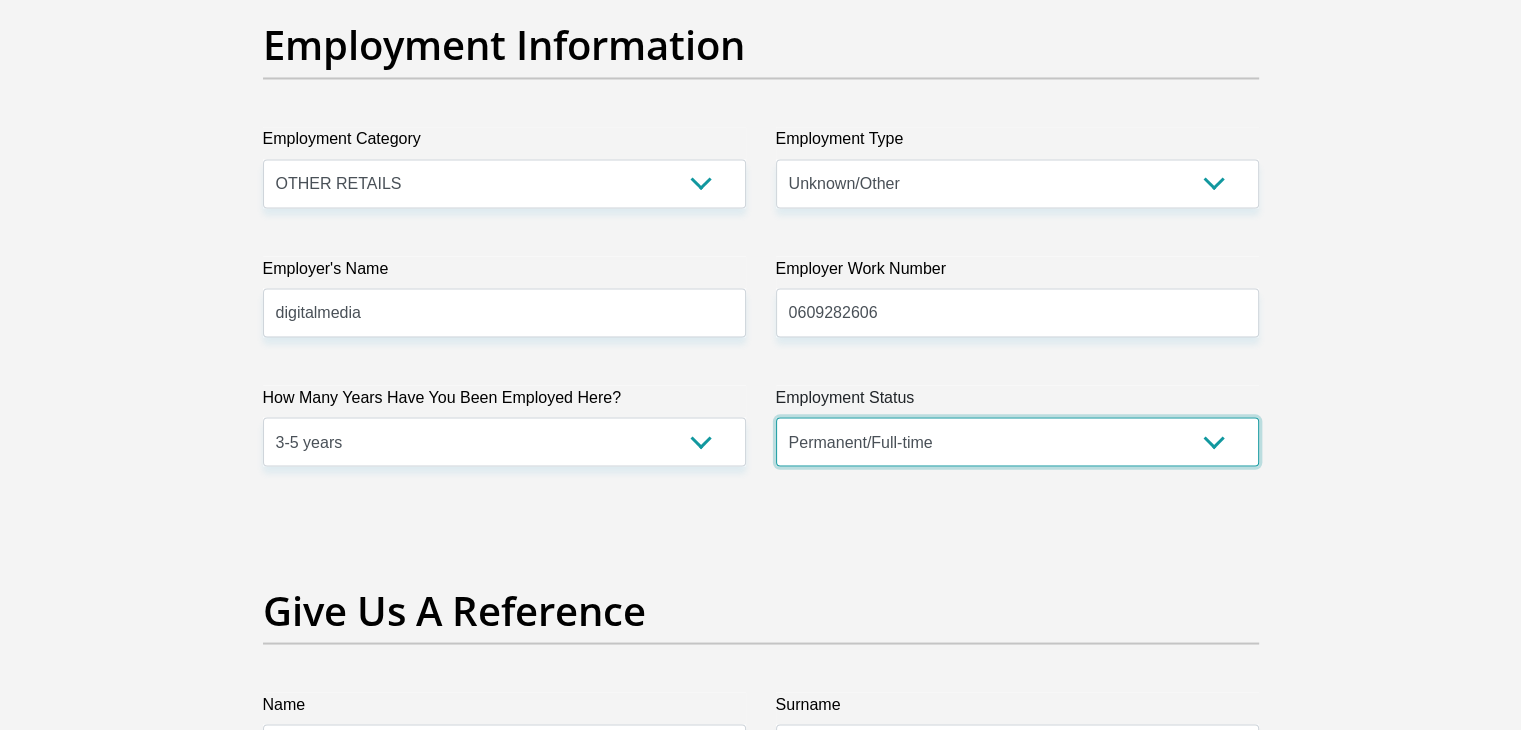 click on "Permanent/Full-time
Part-time/Casual
Contract Worker
Self-Employed
Housewife
Retired
Student
Medically Boarded
Disability
Unemployed" at bounding box center [1017, 441] 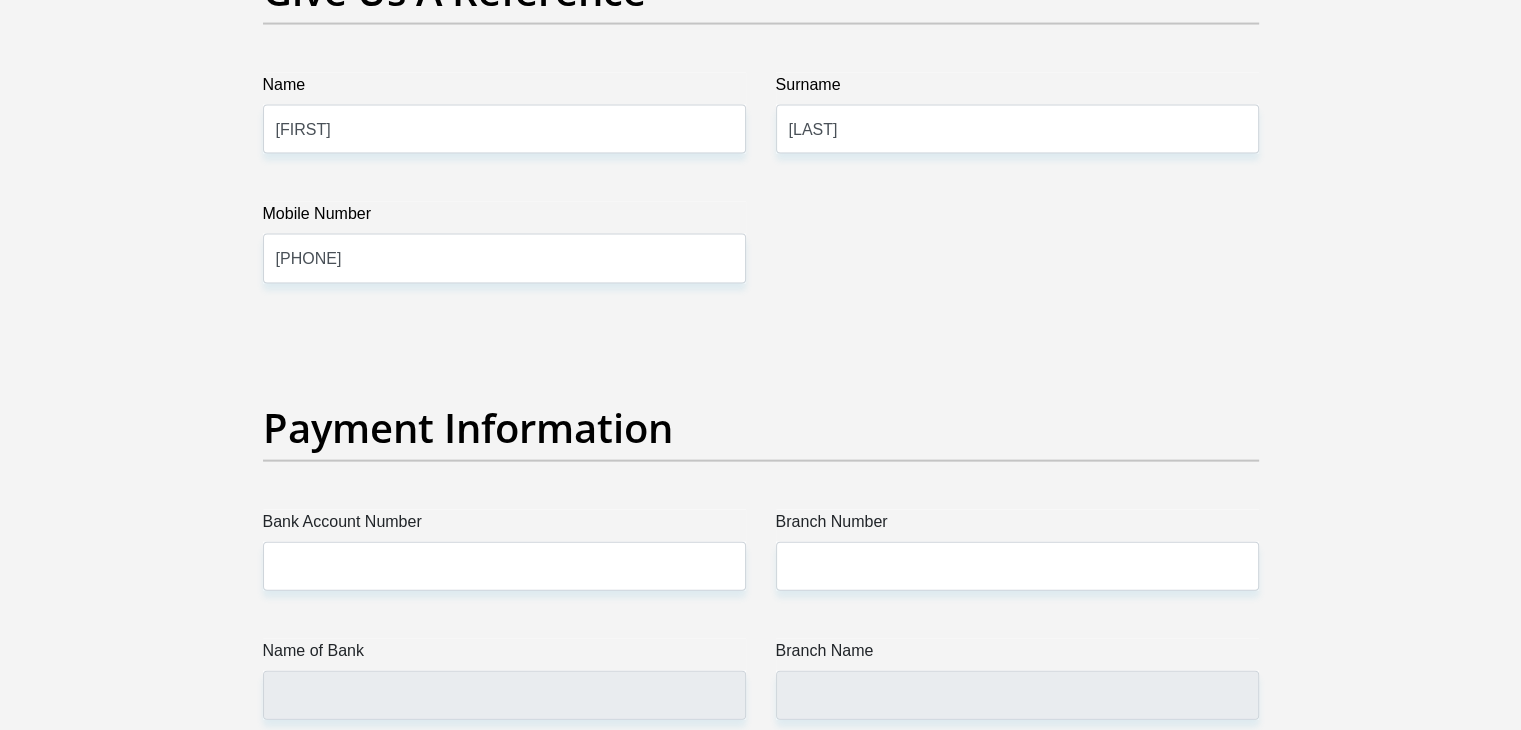scroll, scrollTop: 4139, scrollLeft: 0, axis: vertical 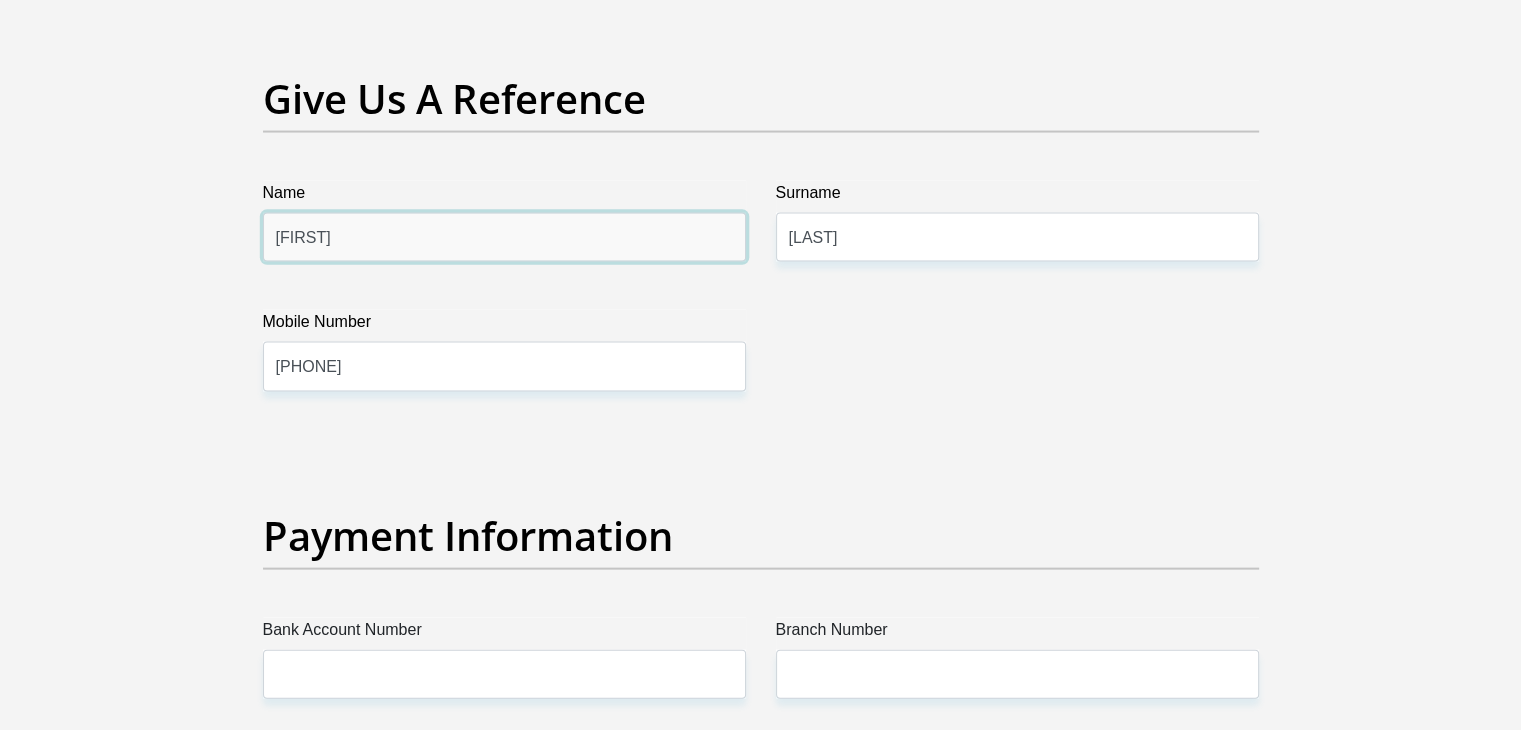 click on "[FIRST]" at bounding box center (504, 237) 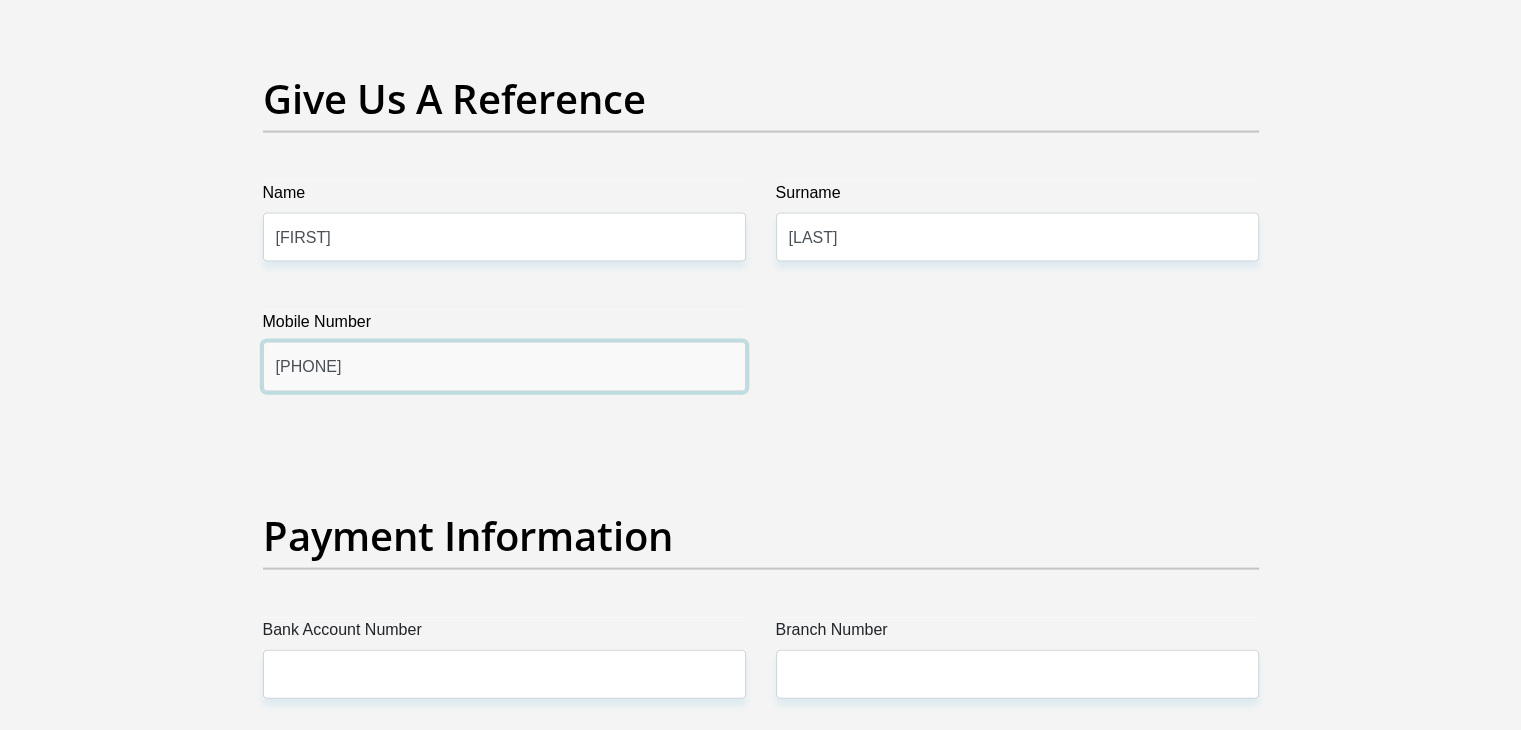 click on "[PHONE]" at bounding box center [504, 366] 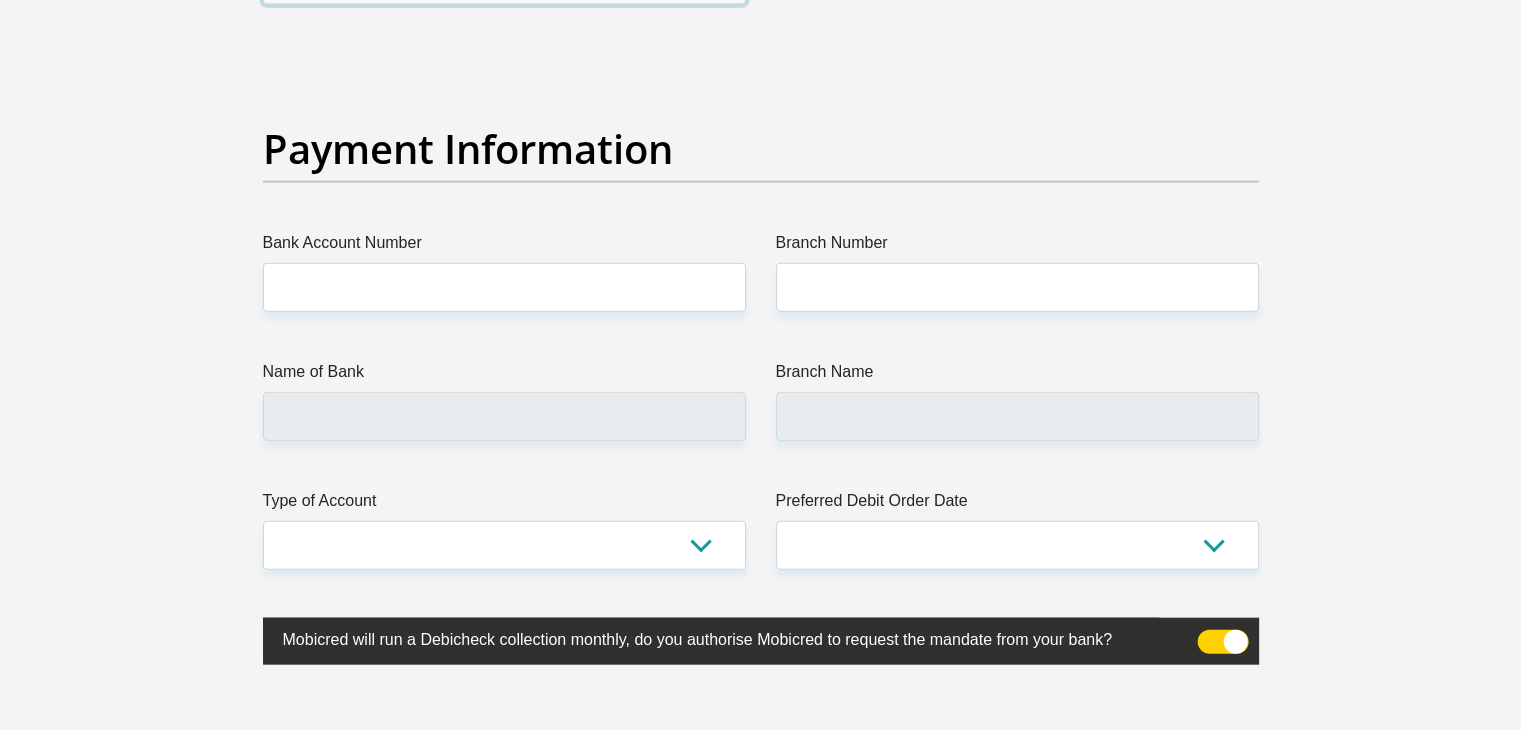 scroll, scrollTop: 4543, scrollLeft: 0, axis: vertical 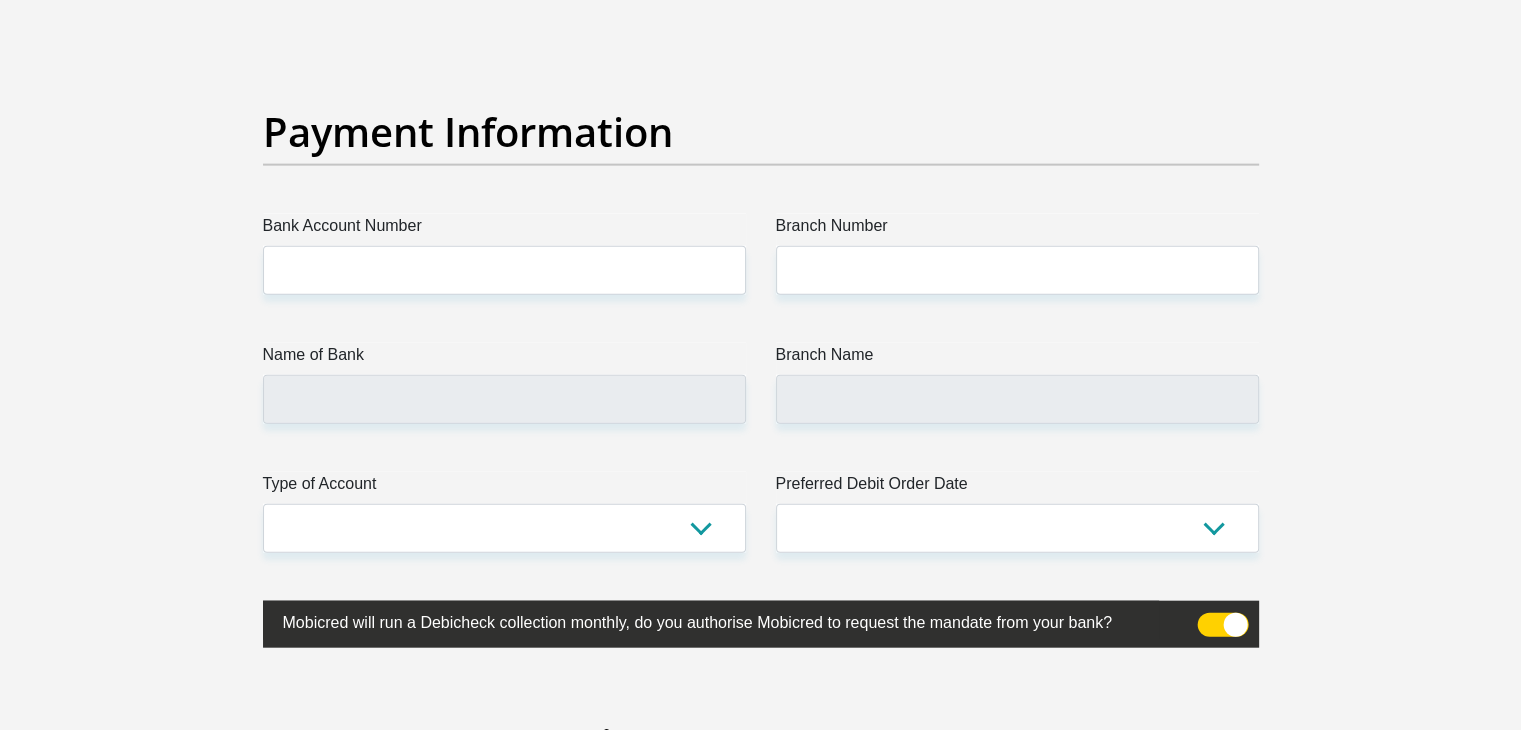 type on "0794535646" 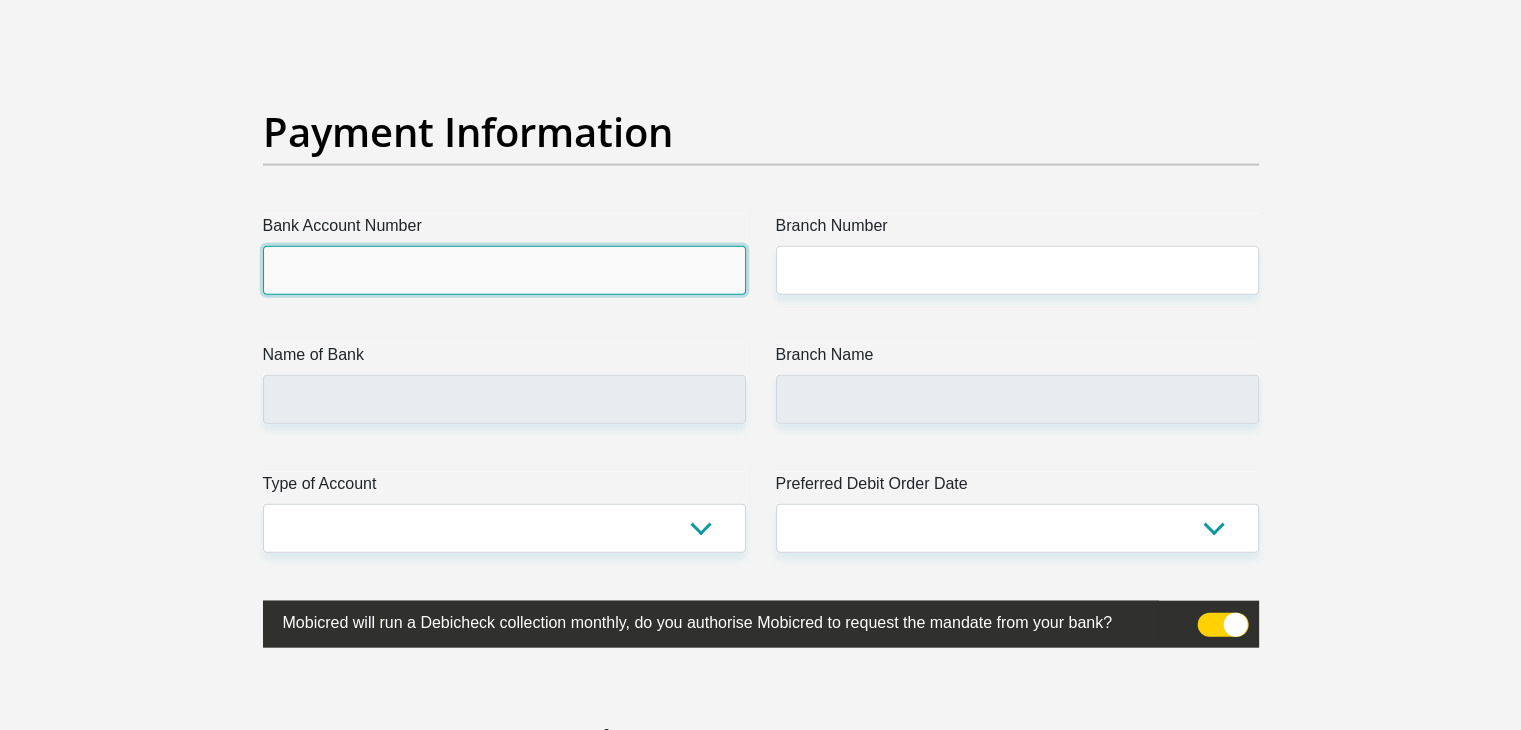 click on "Bank Account Number" at bounding box center (504, 270) 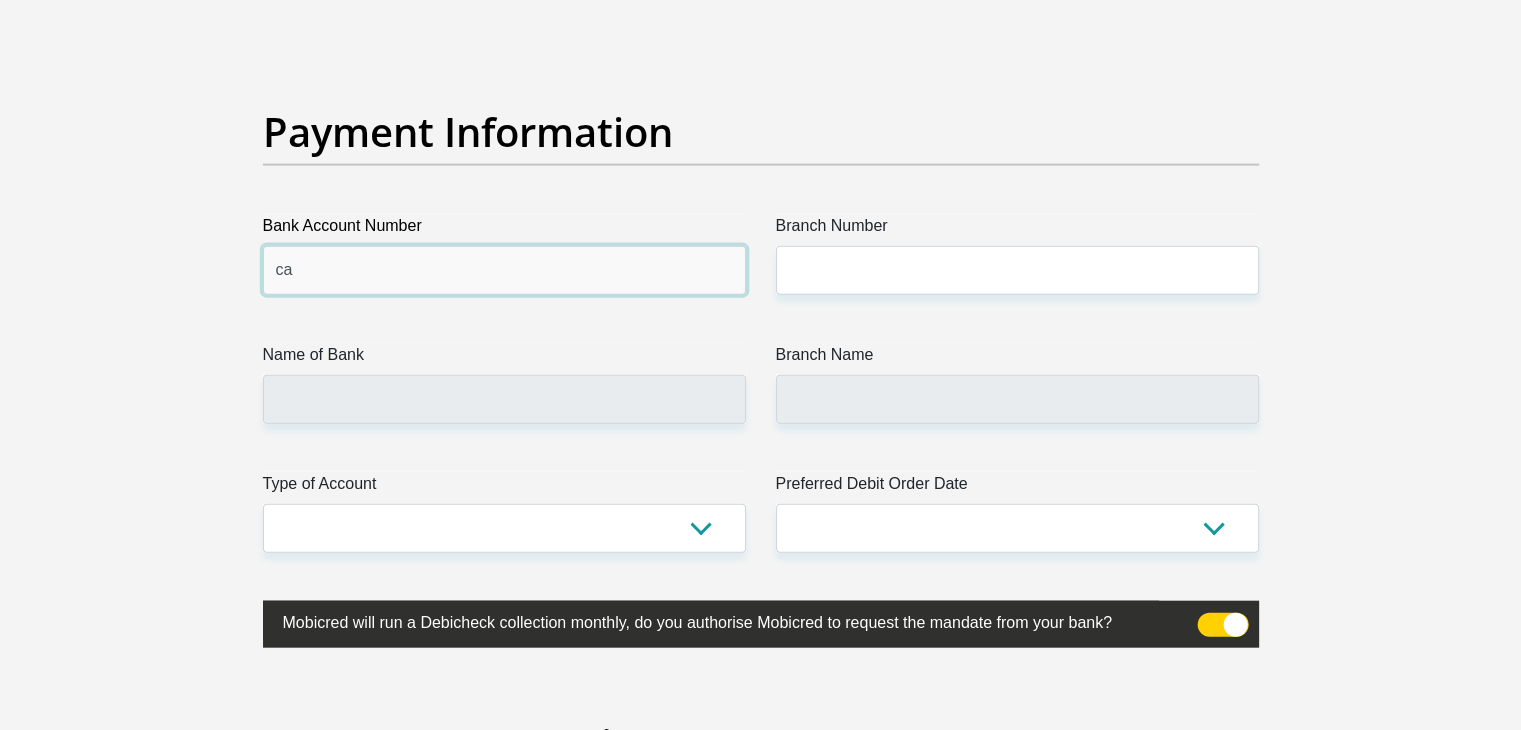 type on "c" 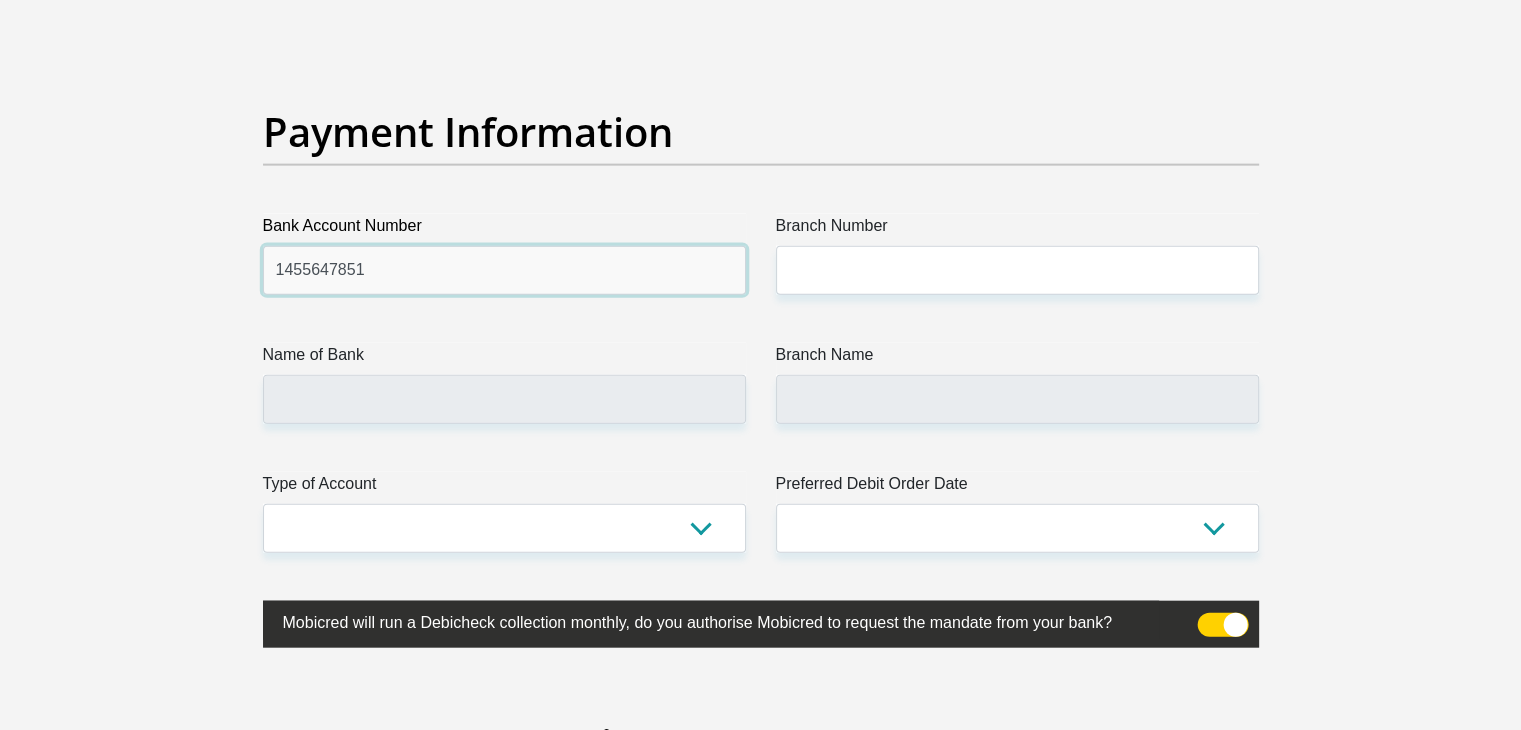 type on "1455647851" 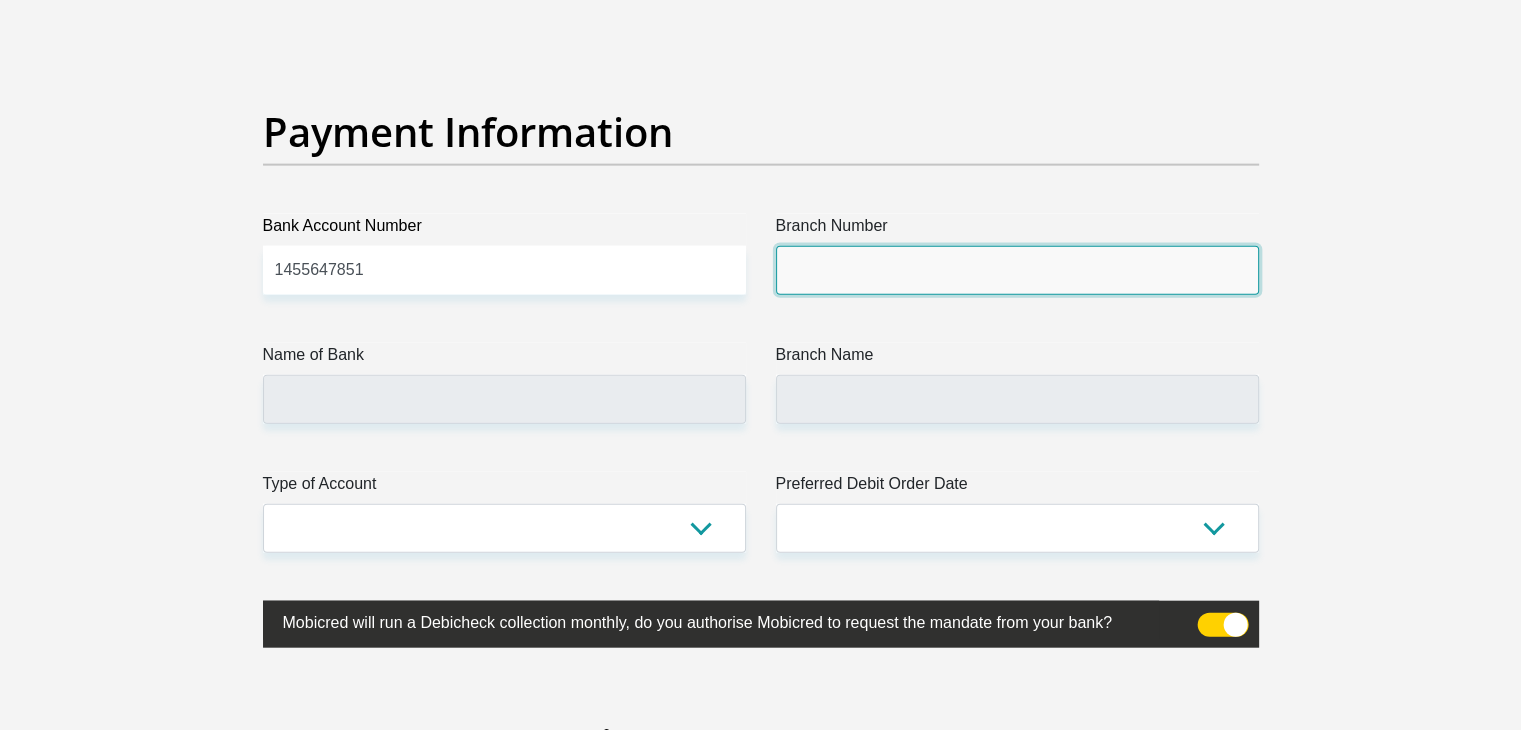 click on "Branch Number" at bounding box center (1017, 270) 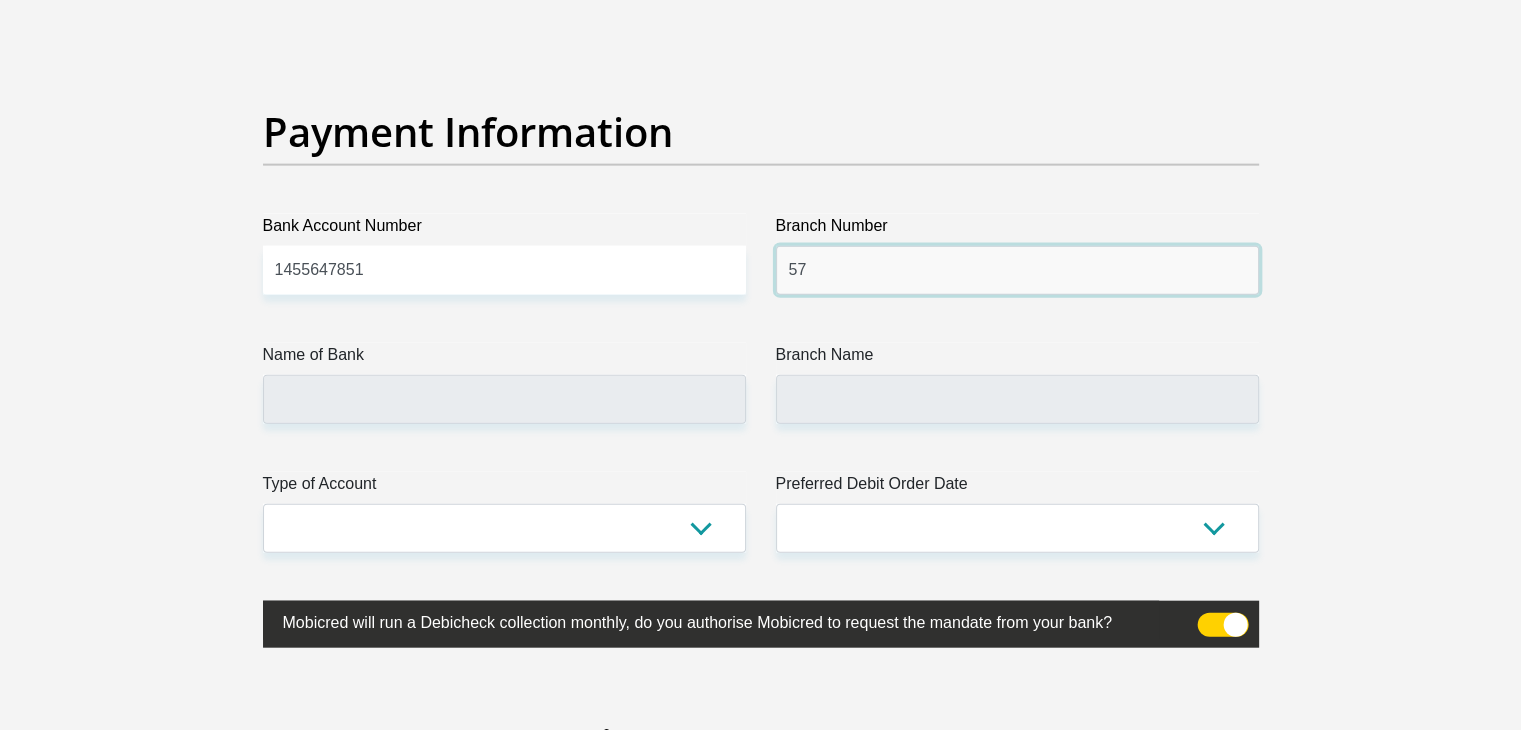 type on "5" 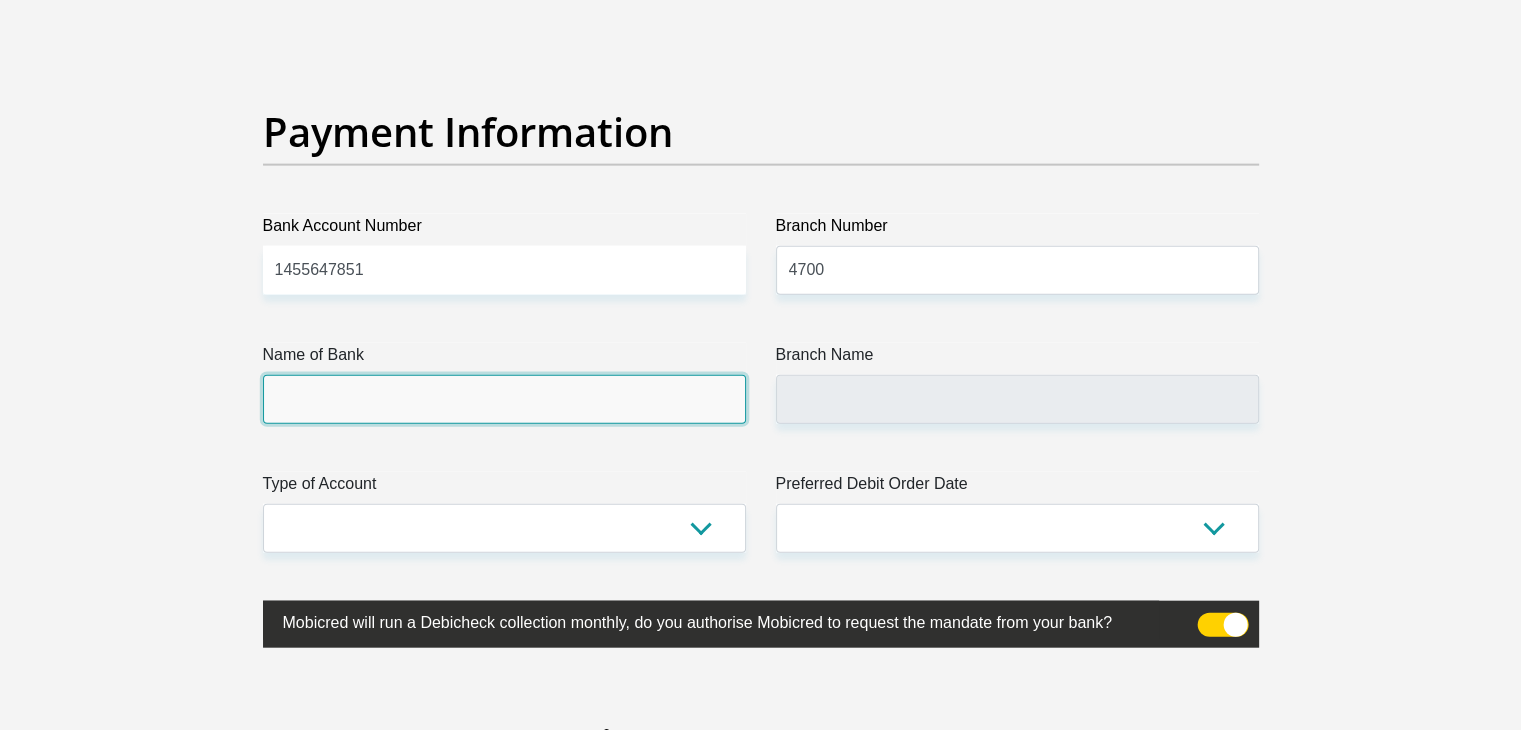 click on "Name of Bank" at bounding box center [504, 399] 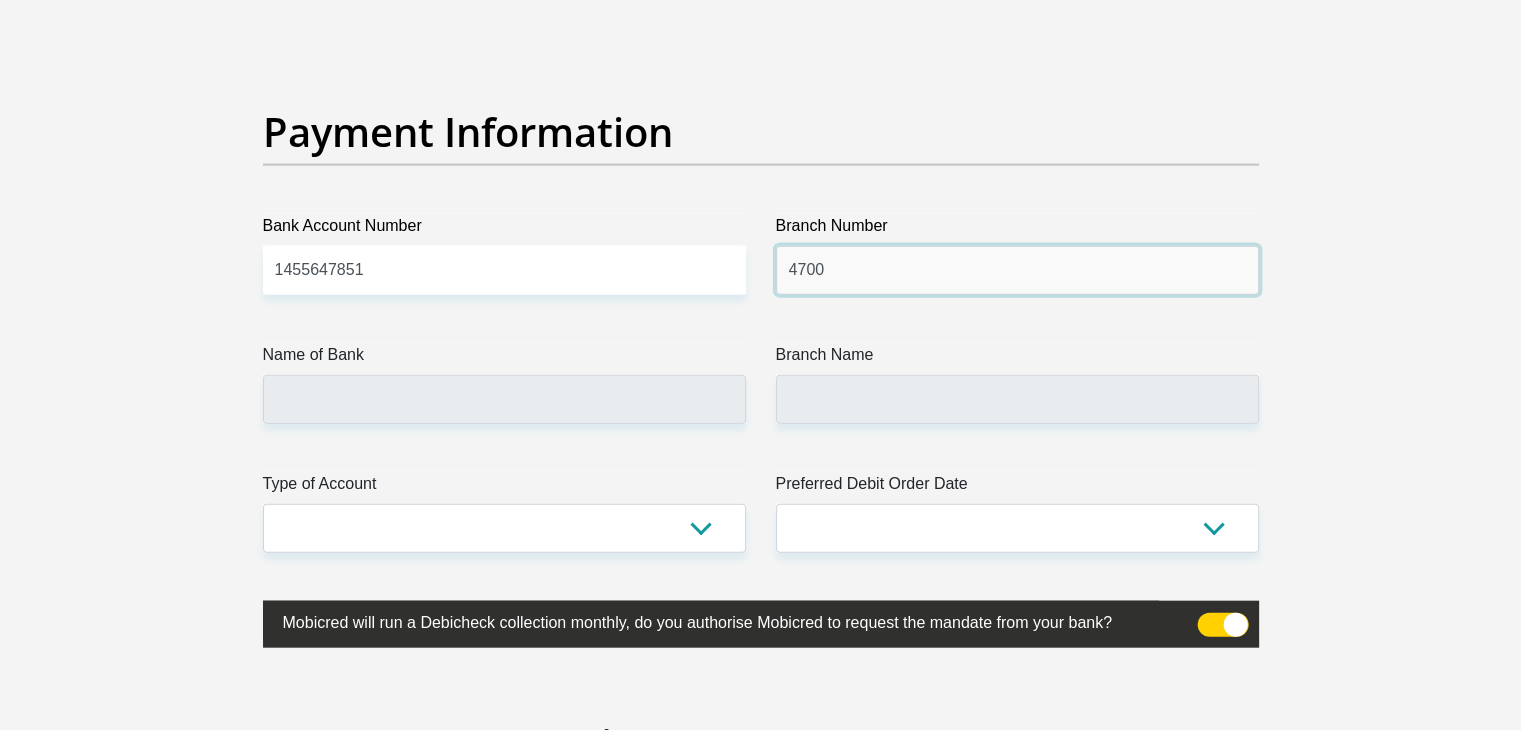 click on "4700" at bounding box center (1017, 270) 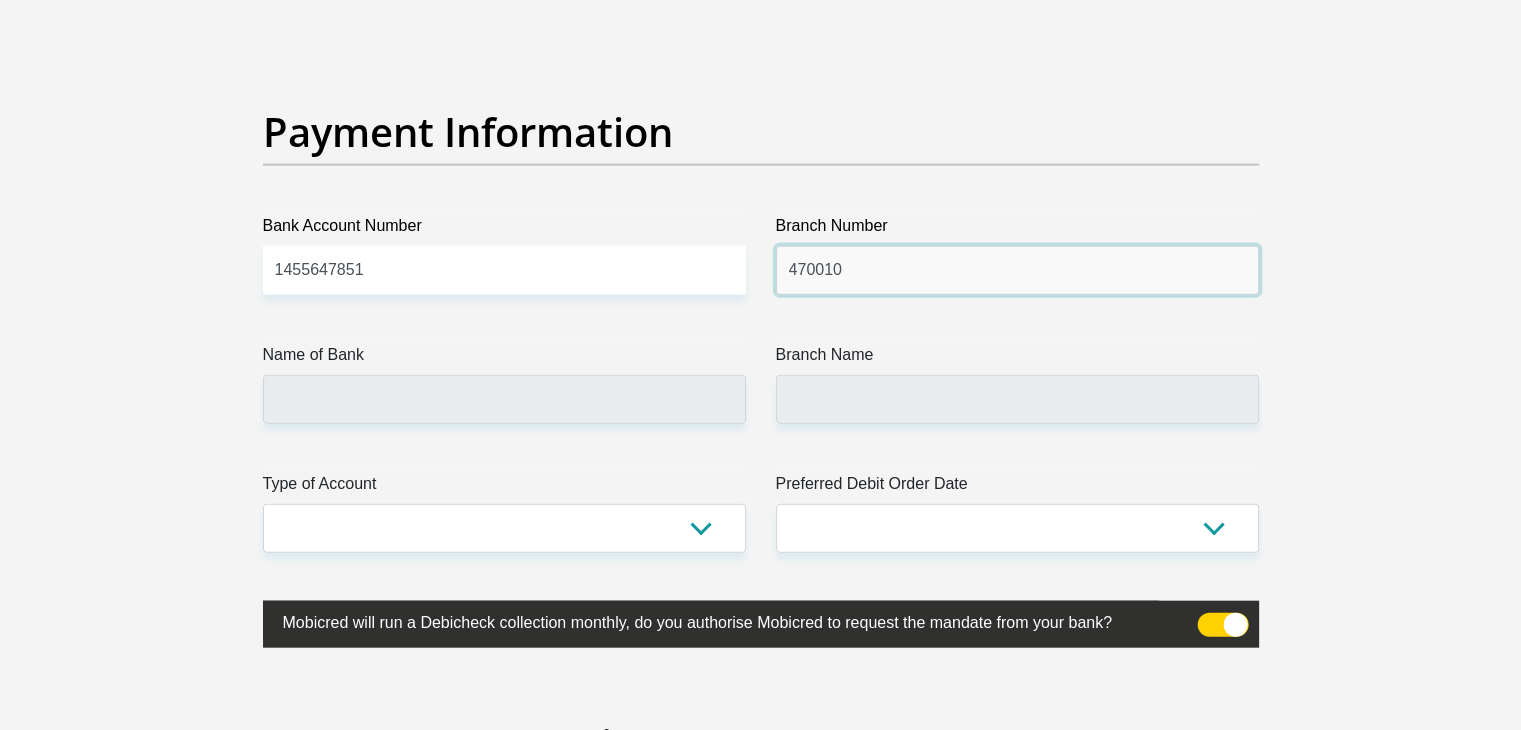 type on "470010" 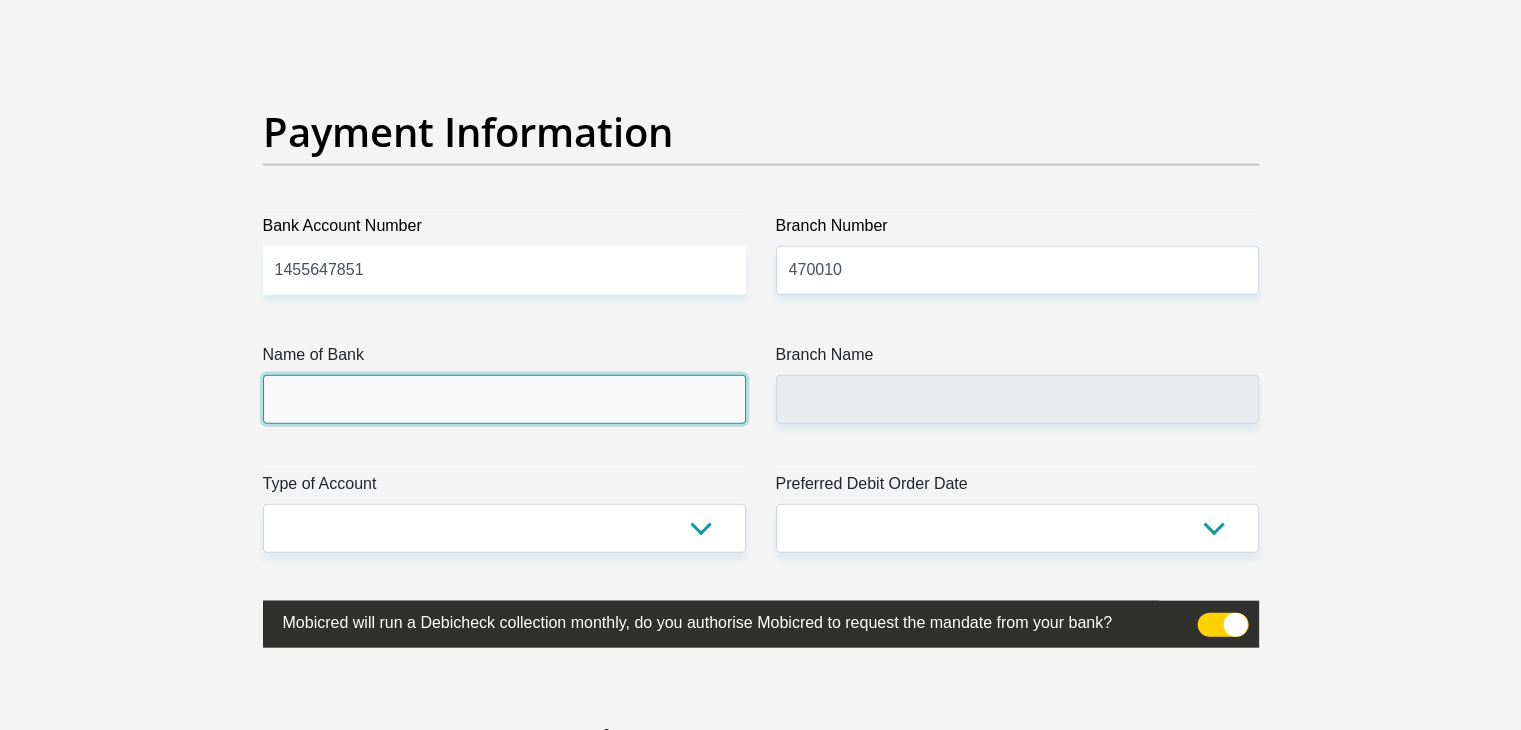 click on "Name of Bank" at bounding box center (504, 399) 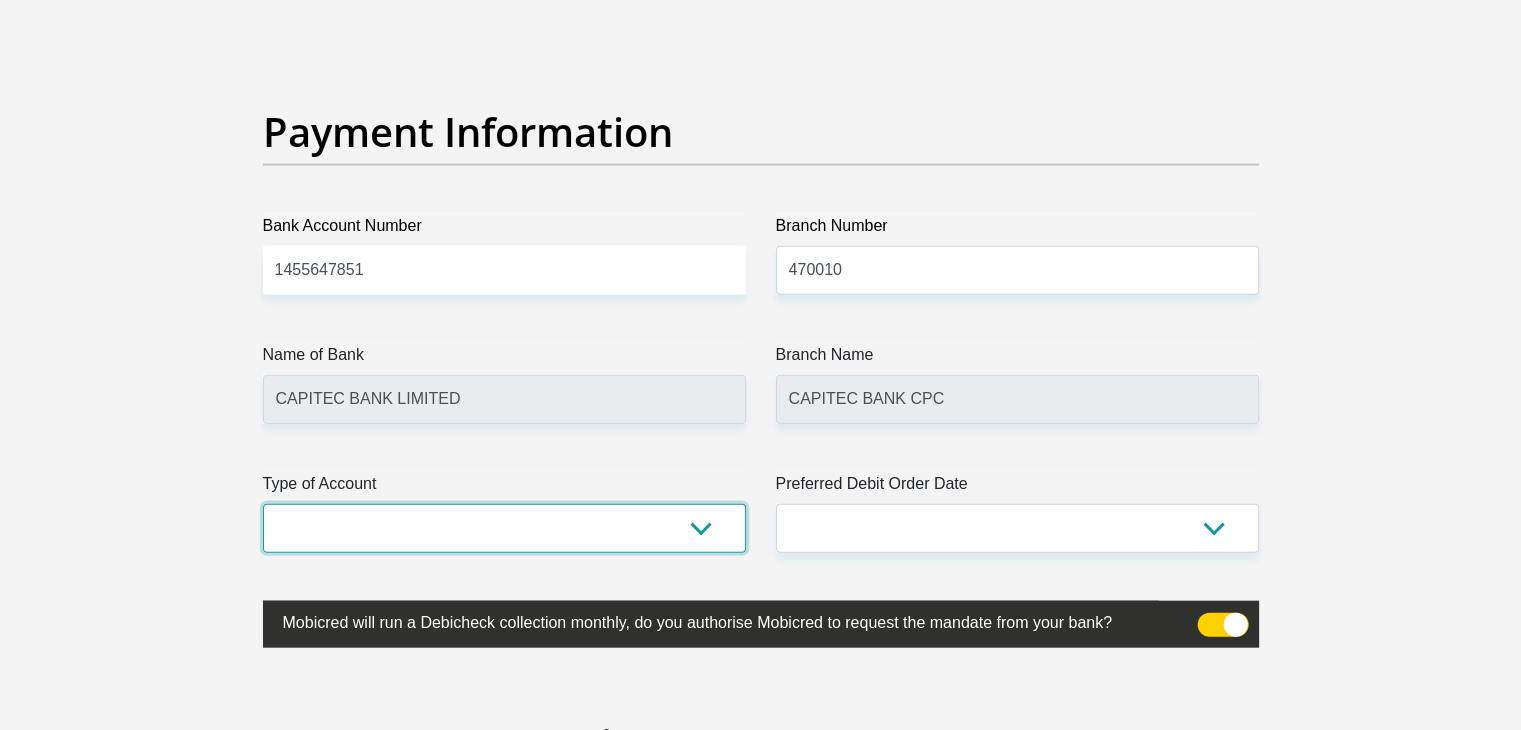 click on "Cheque
Savings" at bounding box center (504, 528) 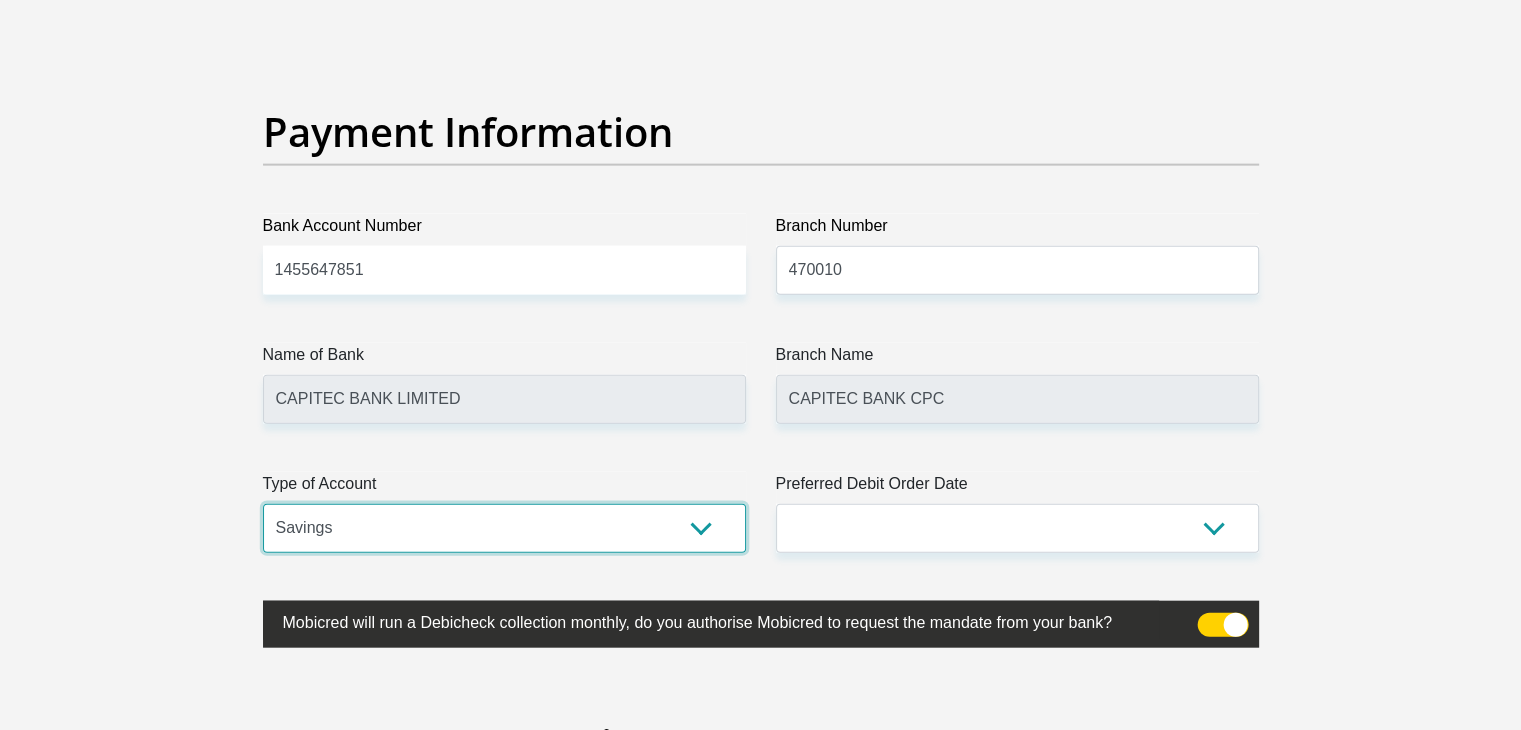 click on "Cheque
Savings" at bounding box center (504, 528) 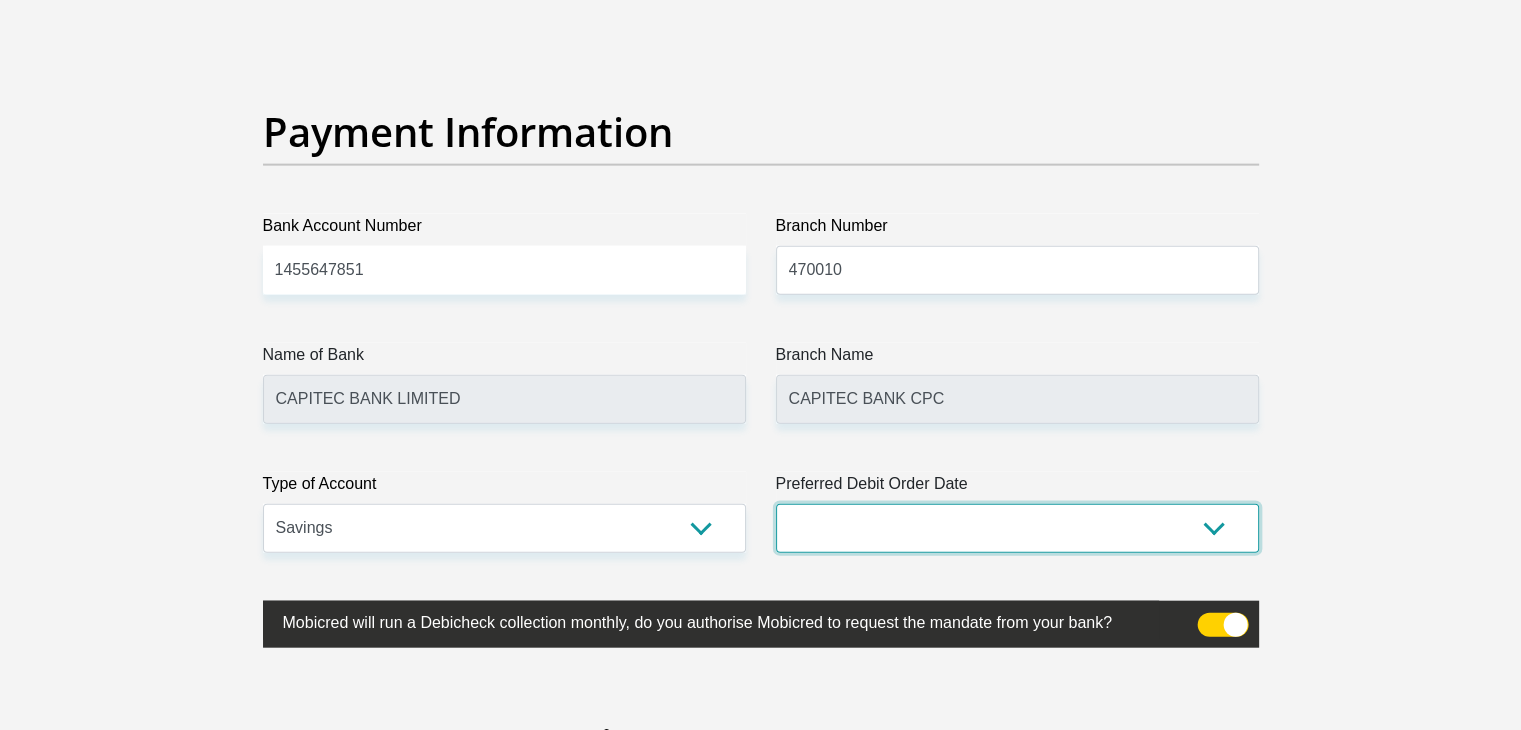 click on "1st
2nd
3rd
4th
5th
7th
18th
19th
20th
21st
22nd
23rd
24th
25th
26th
27th
28th
29th
30th" at bounding box center (1017, 528) 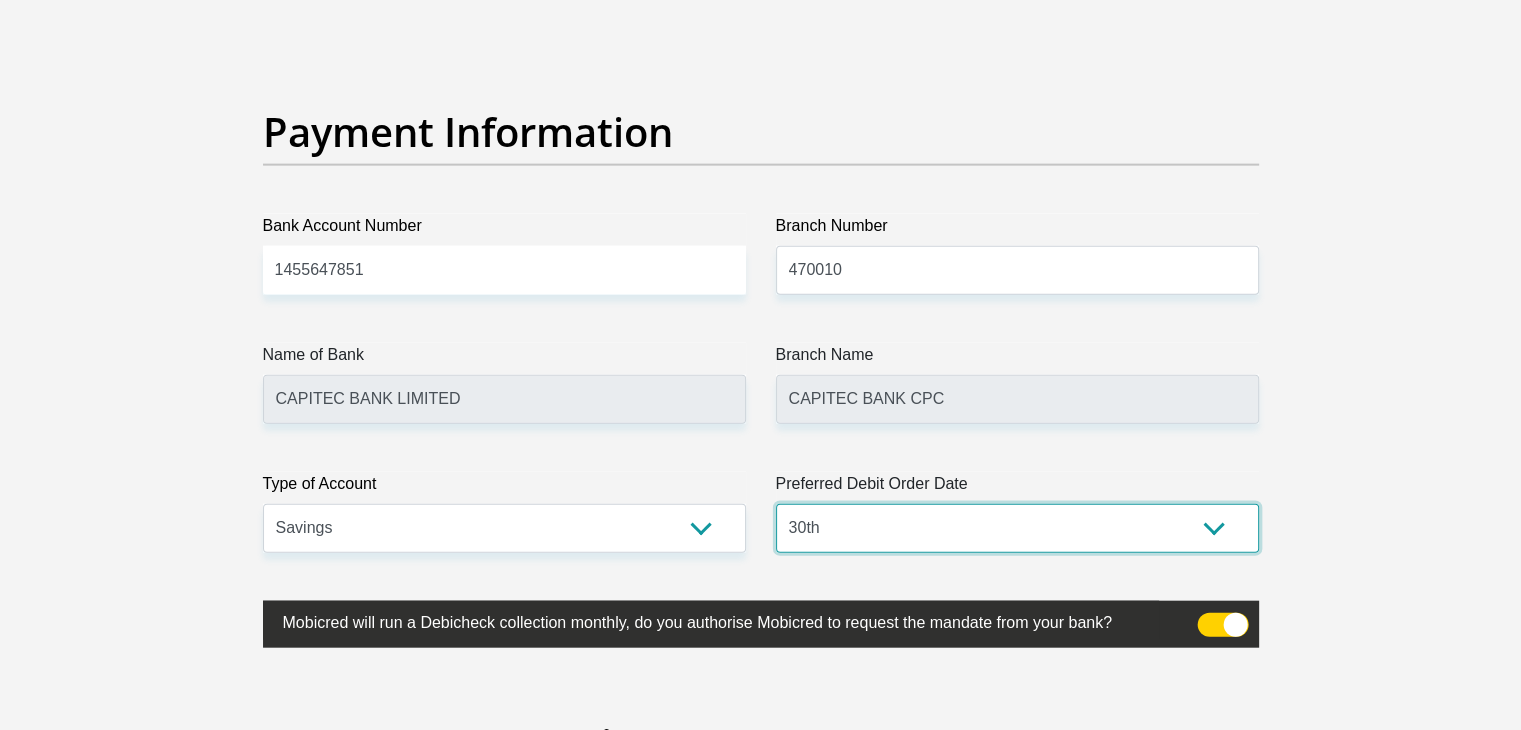 click on "1st
2nd
3rd
4th
5th
7th
18th
19th
20th
21st
22nd
23rd
24th
25th
26th
27th
28th
29th
30th" at bounding box center (1017, 528) 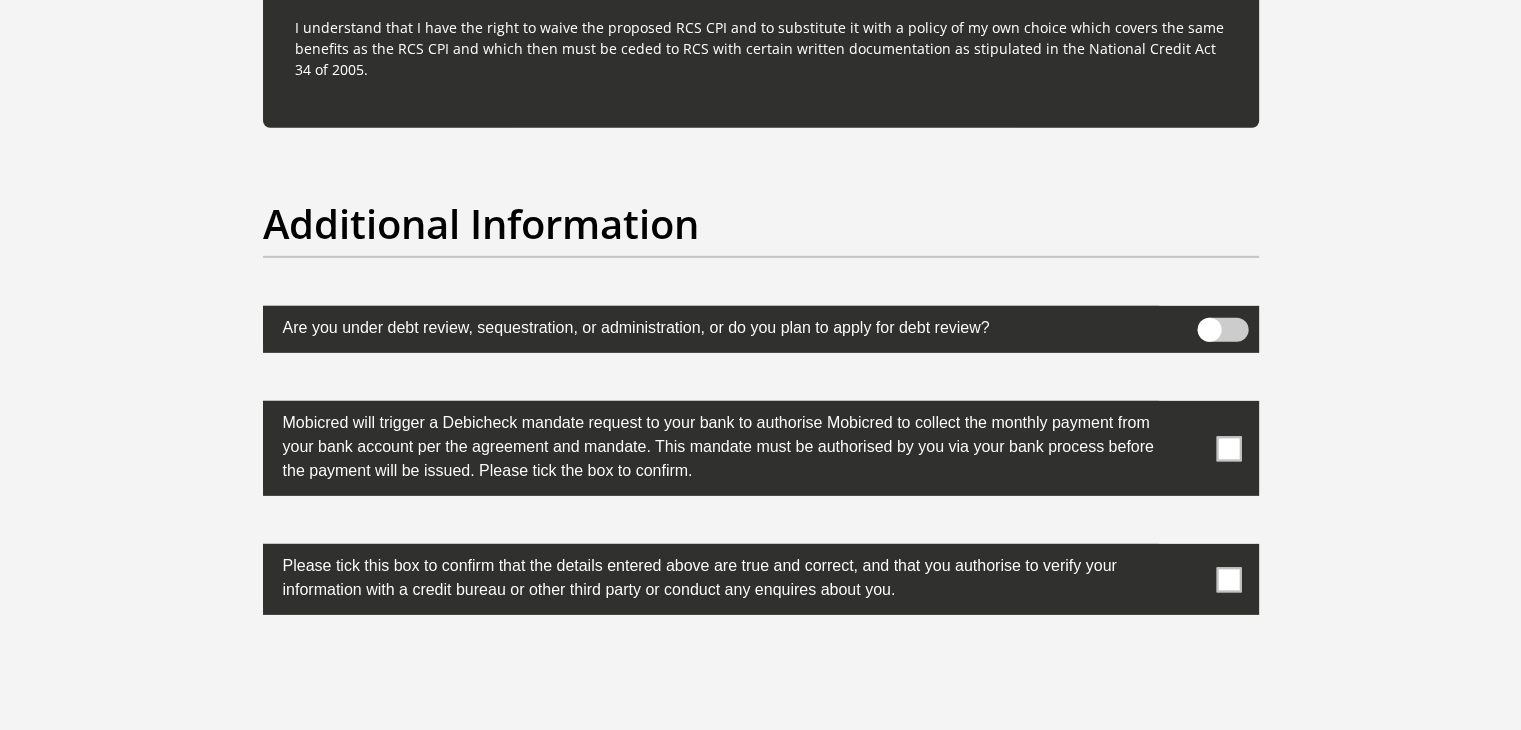 scroll, scrollTop: 6130, scrollLeft: 0, axis: vertical 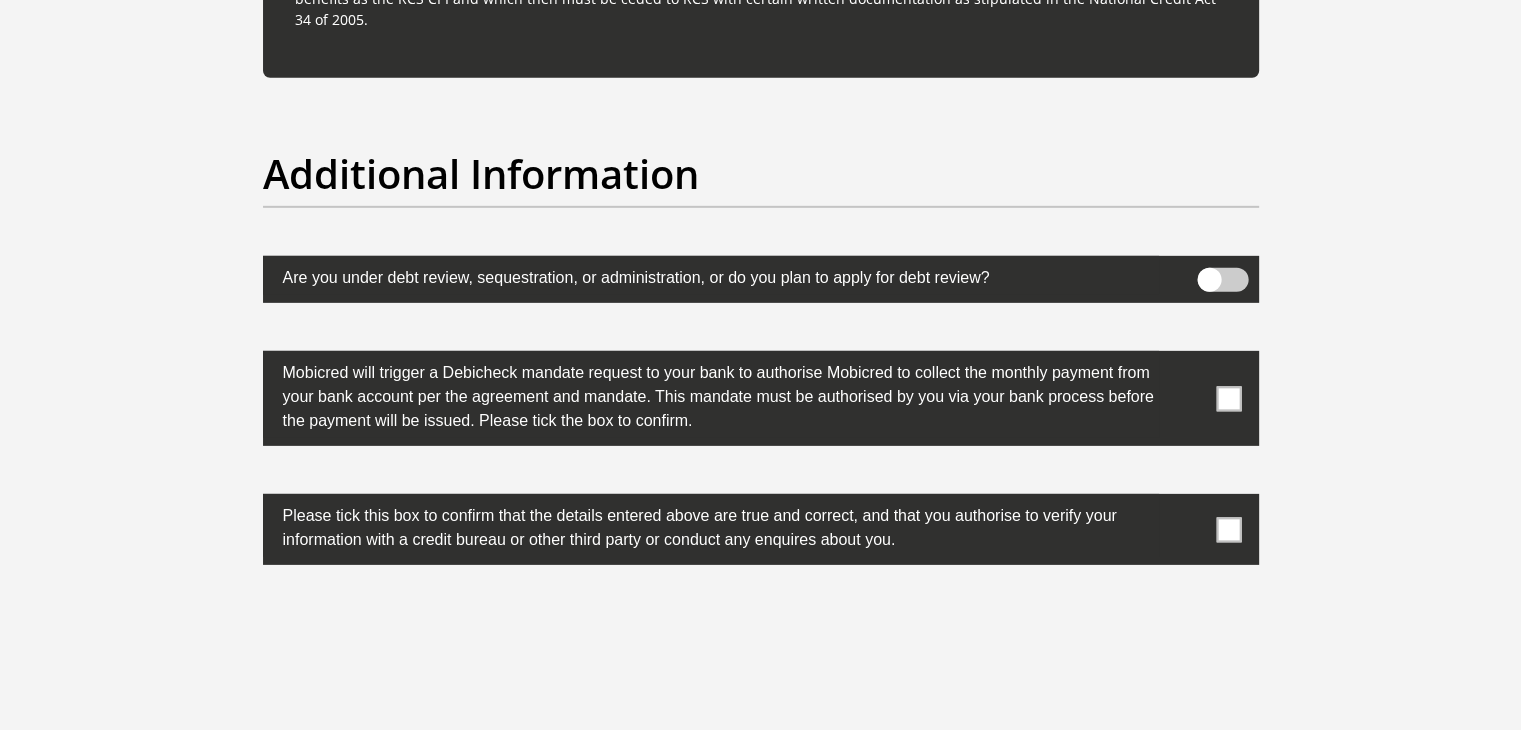 click at bounding box center (1228, 398) 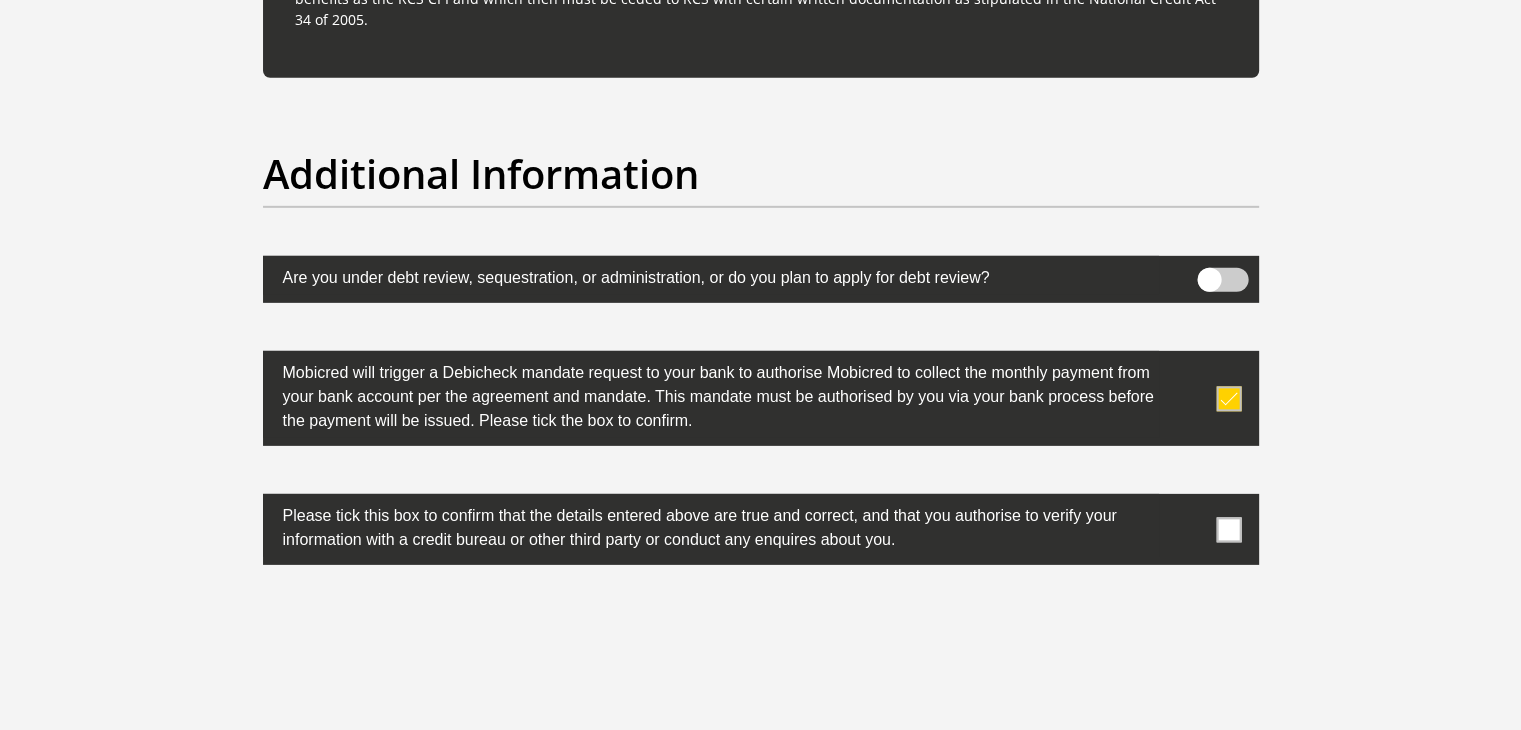 click at bounding box center [761, 529] 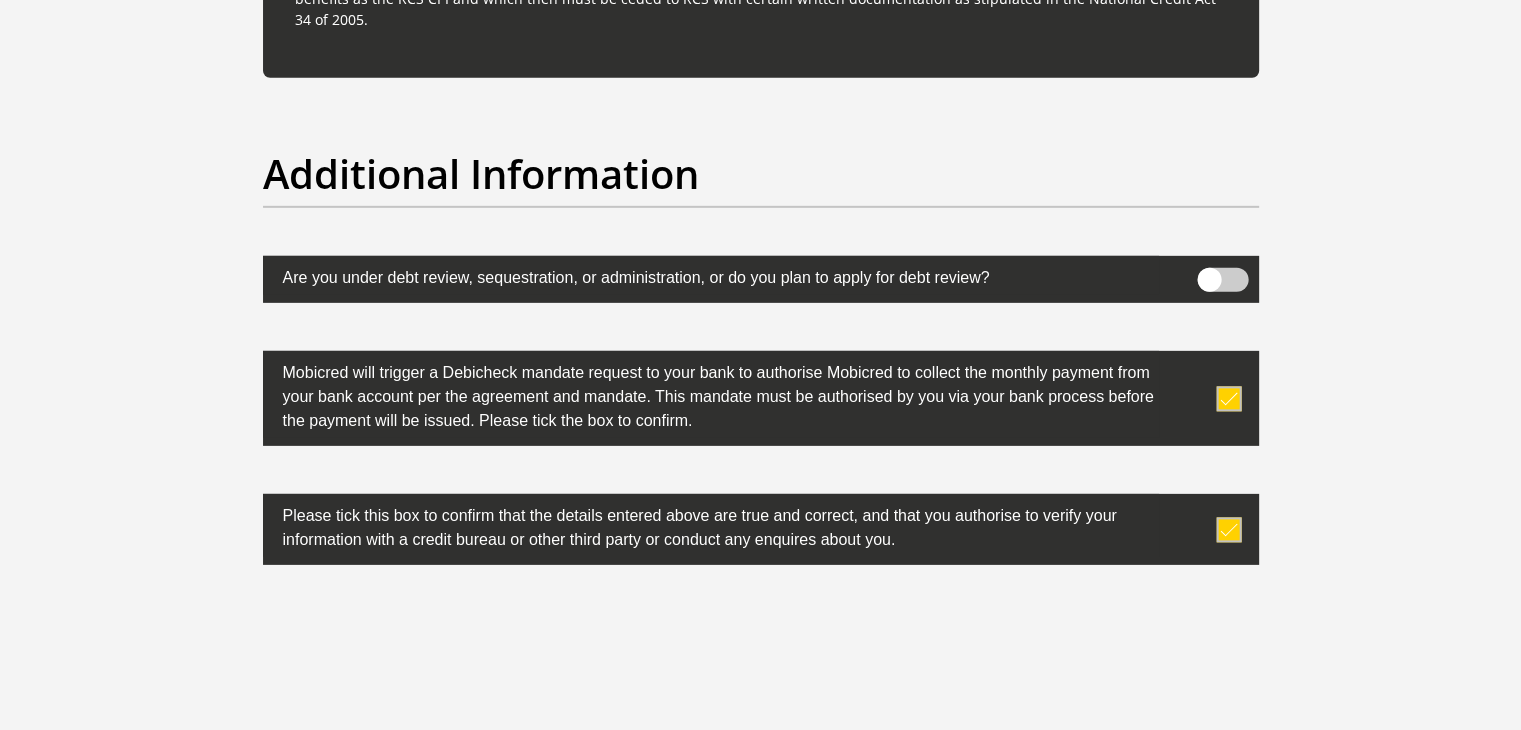 scroll, scrollTop: 6441, scrollLeft: 0, axis: vertical 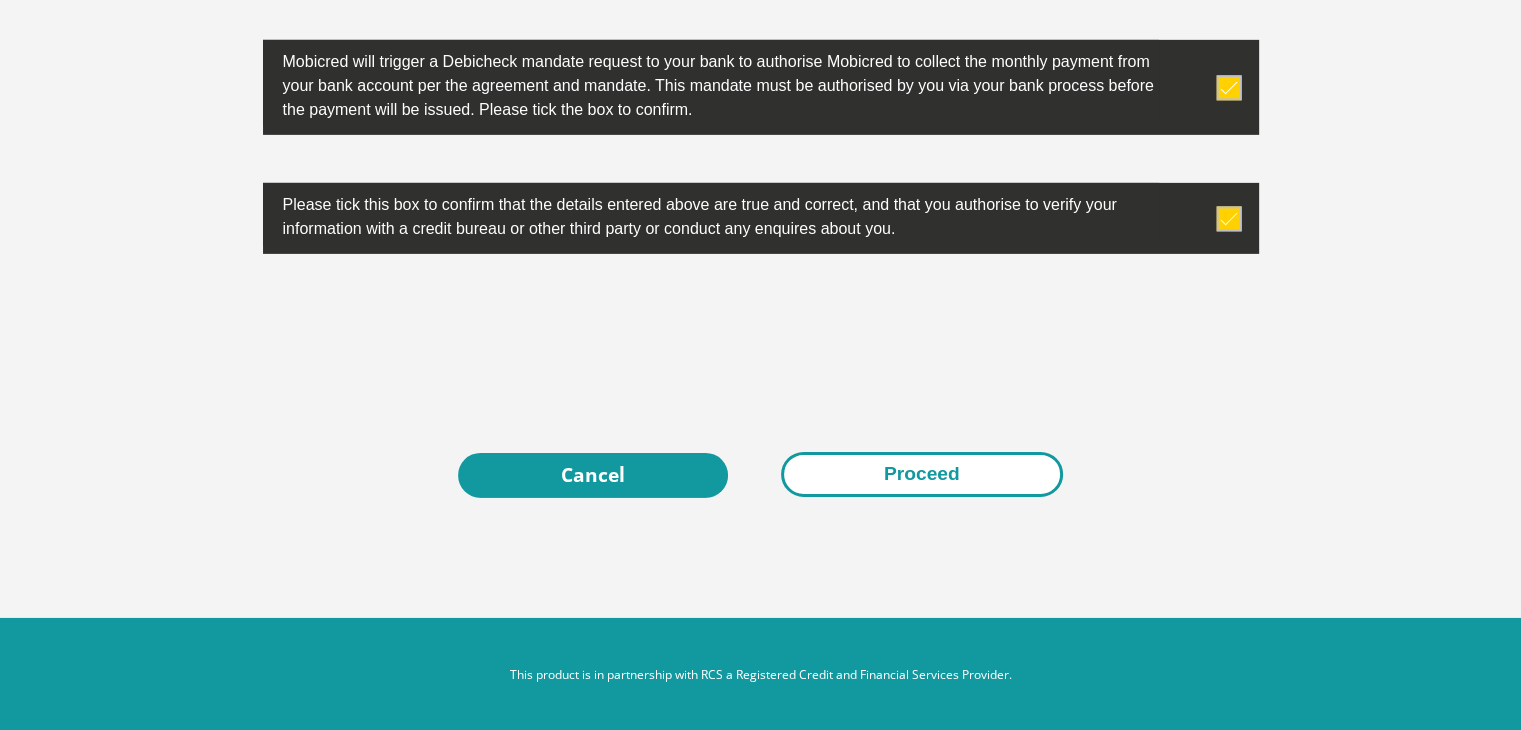 click on "Proceed" at bounding box center (922, 474) 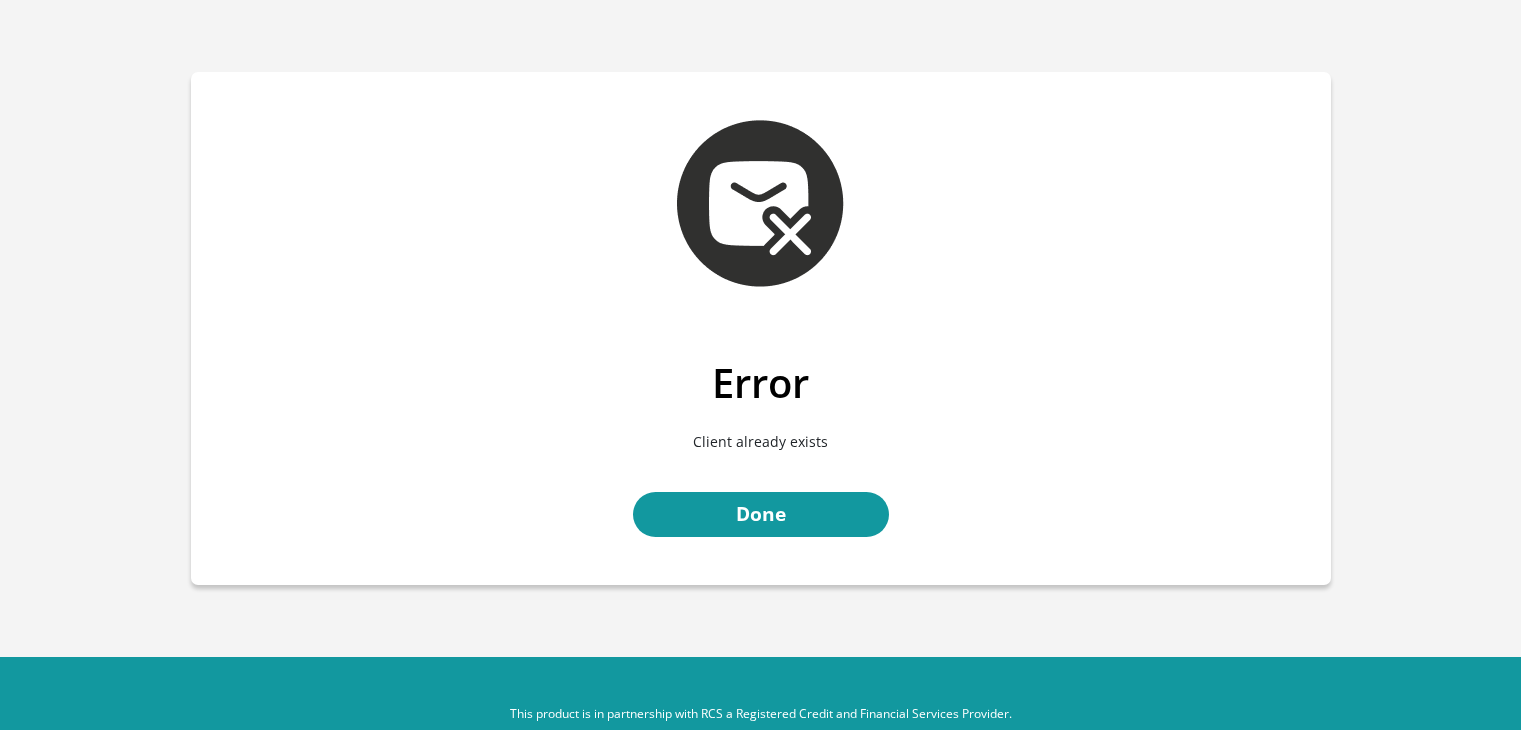 scroll, scrollTop: 0, scrollLeft: 0, axis: both 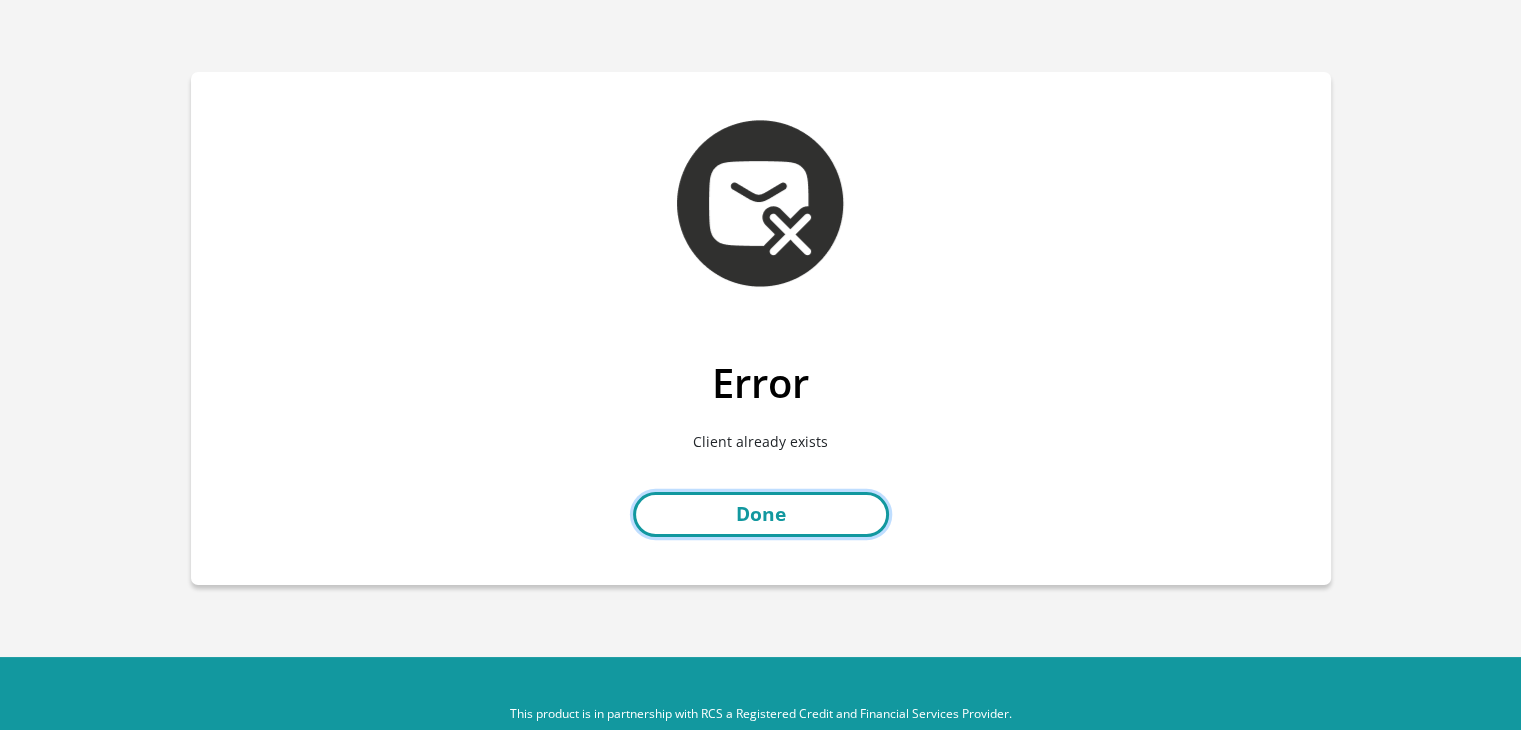 click on "Done" at bounding box center (761, 514) 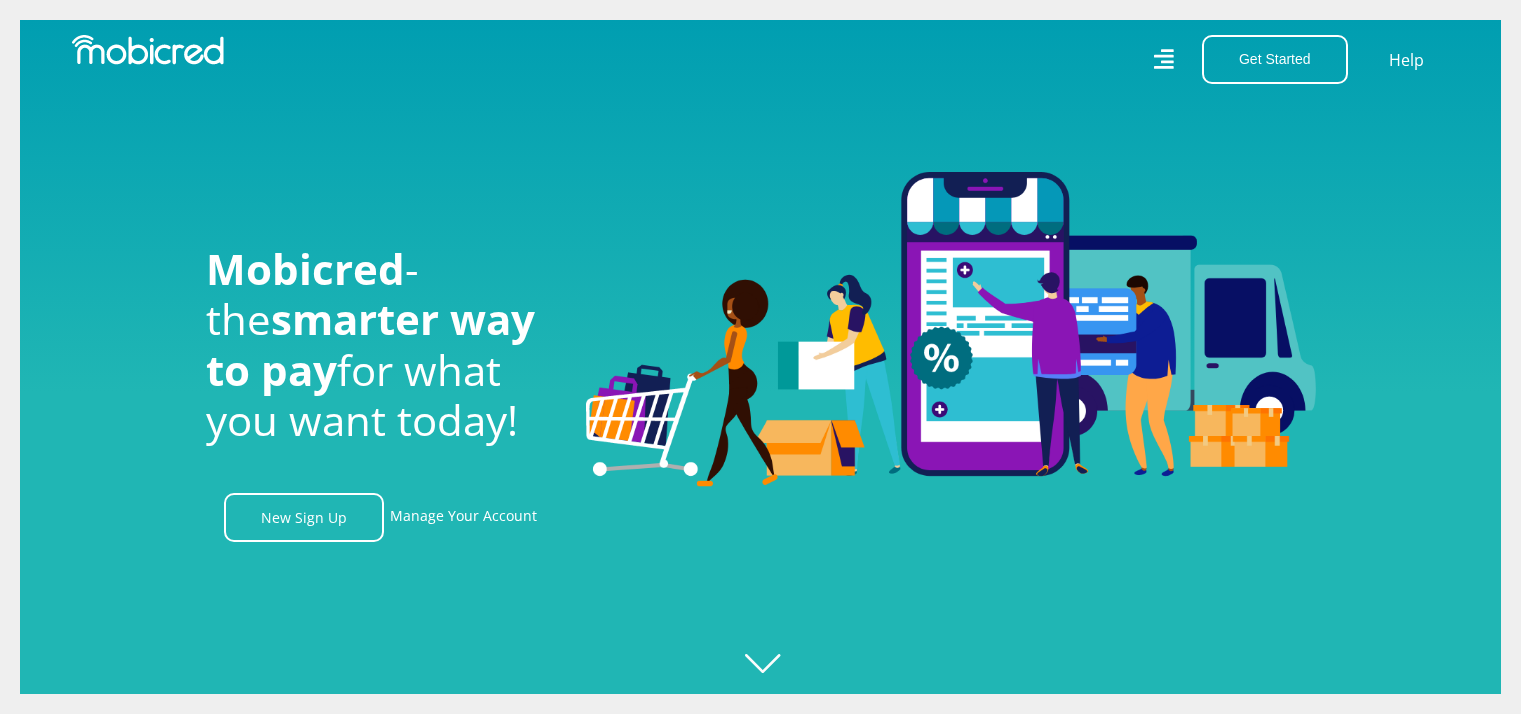 scroll, scrollTop: 0, scrollLeft: 0, axis: both 